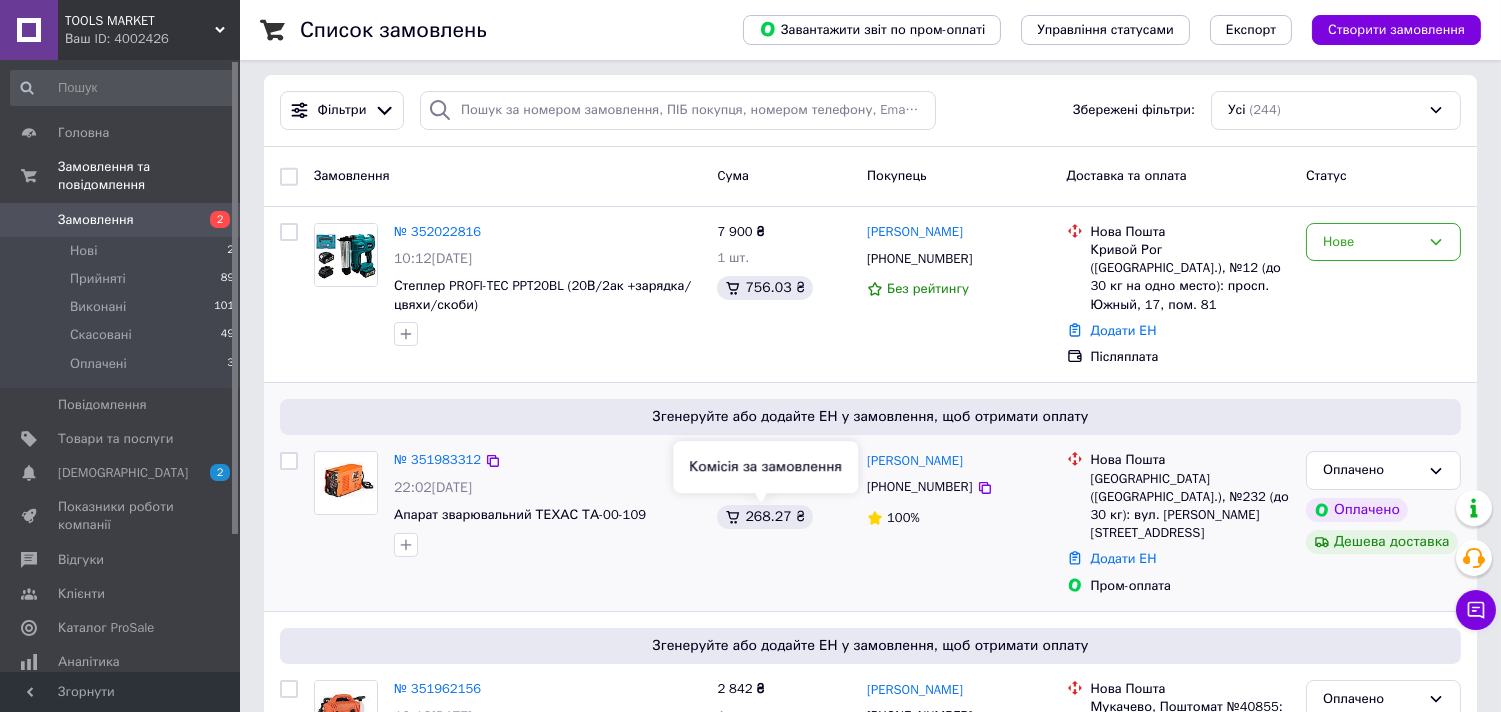 scroll, scrollTop: 333, scrollLeft: 0, axis: vertical 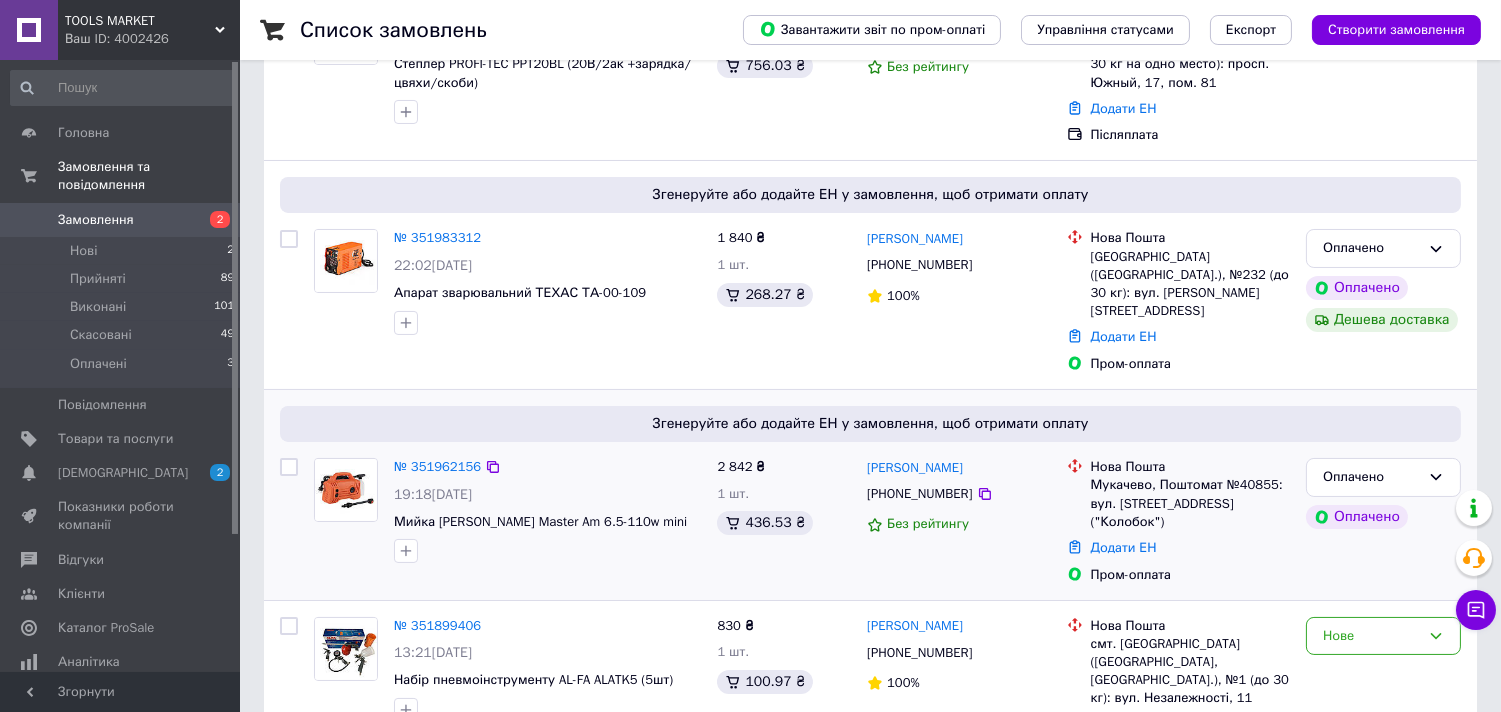 drag, startPoint x: 648, startPoint y: 480, endPoint x: 638, endPoint y: 454, distance: 27.856777 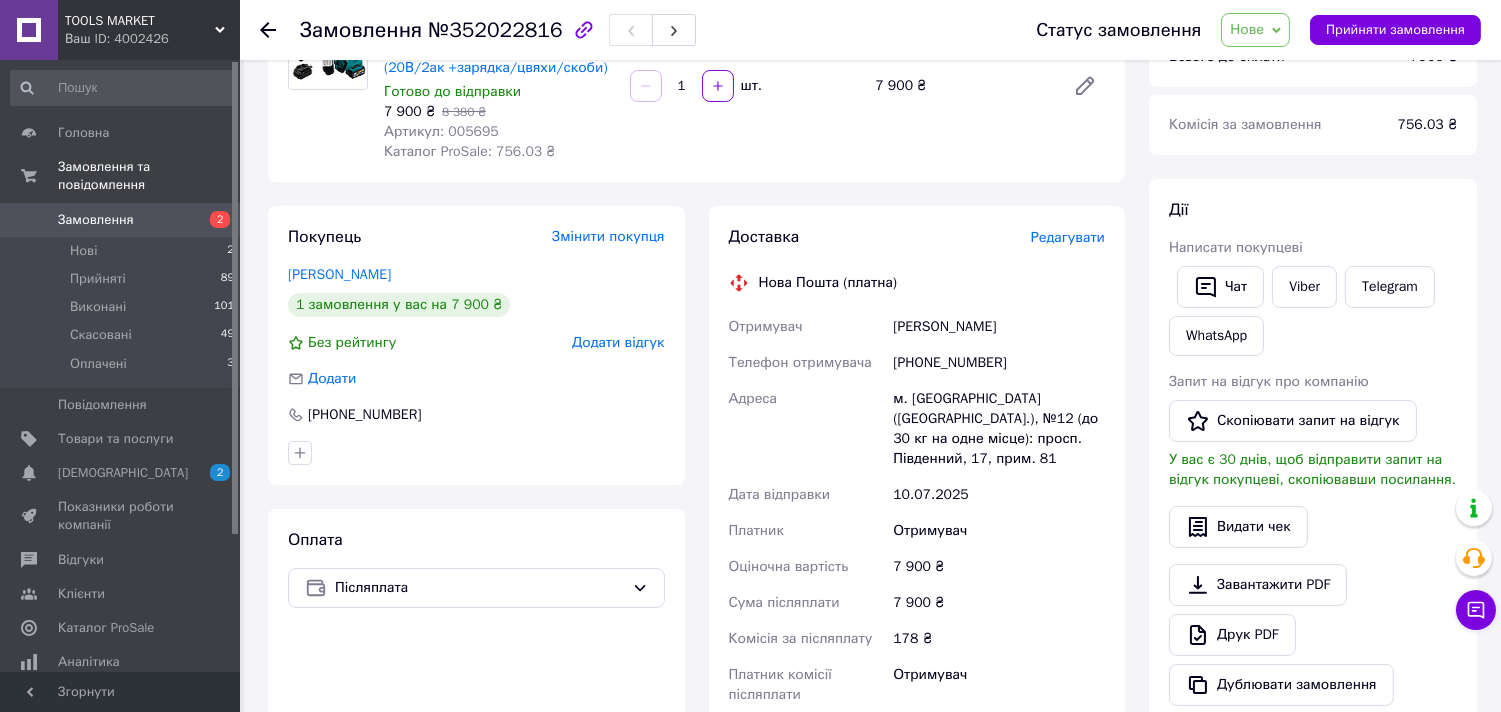 scroll, scrollTop: 222, scrollLeft: 0, axis: vertical 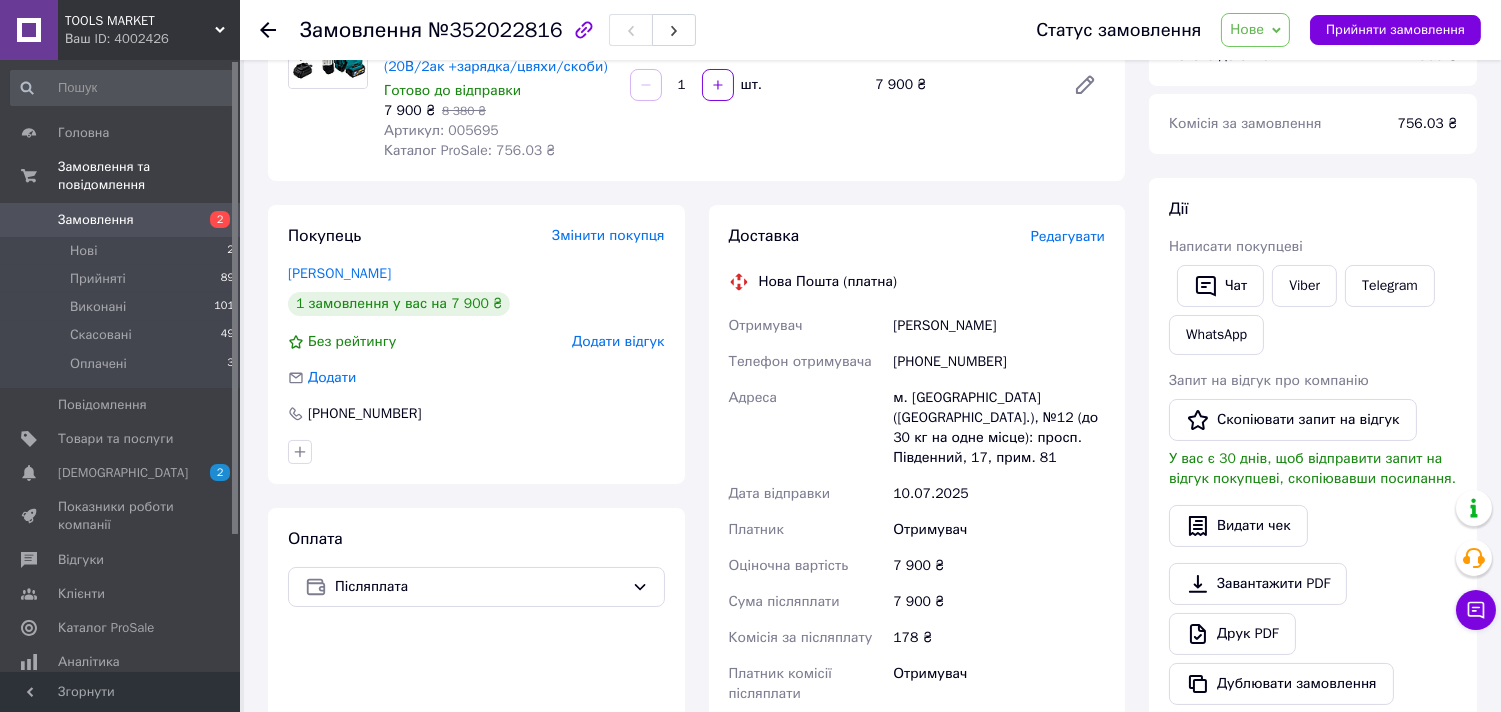 click on "Замовлення" at bounding box center [121, 220] 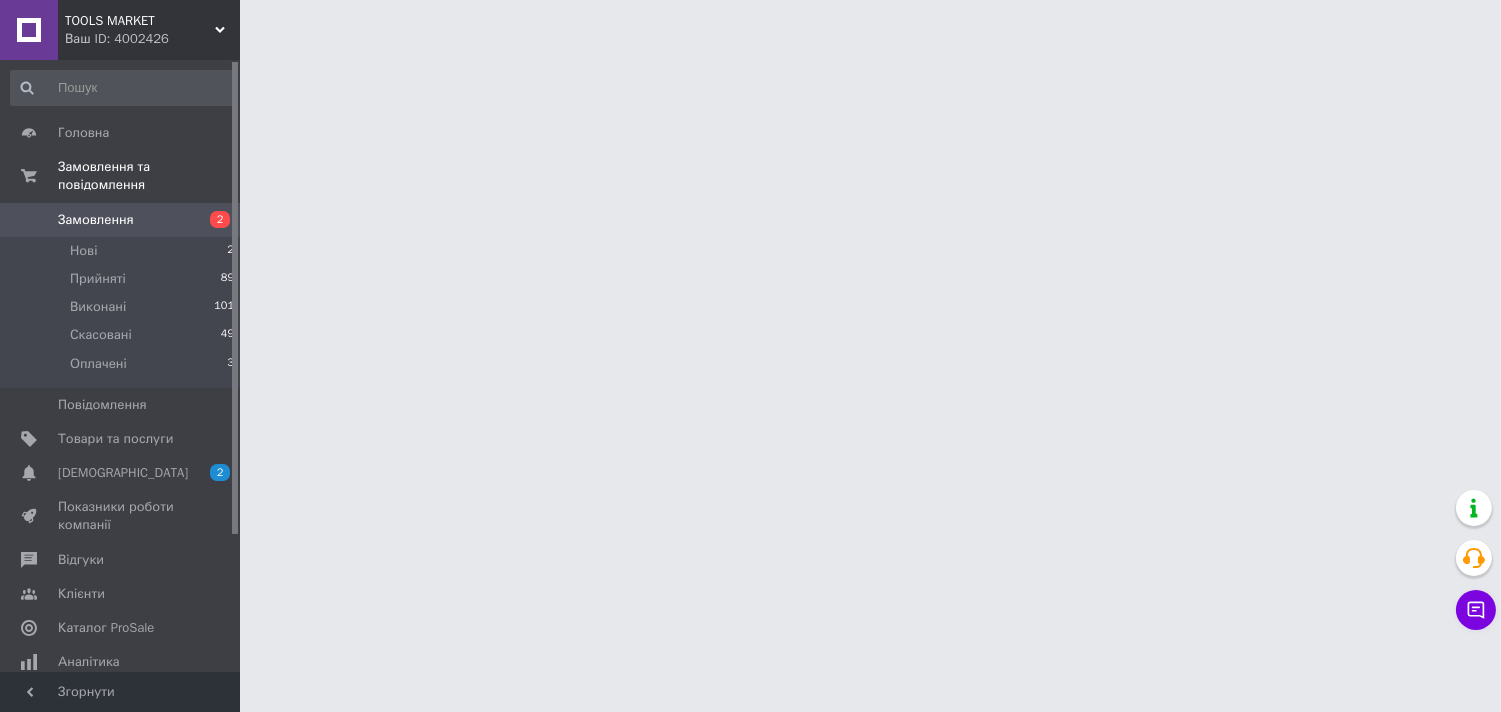 scroll, scrollTop: 0, scrollLeft: 0, axis: both 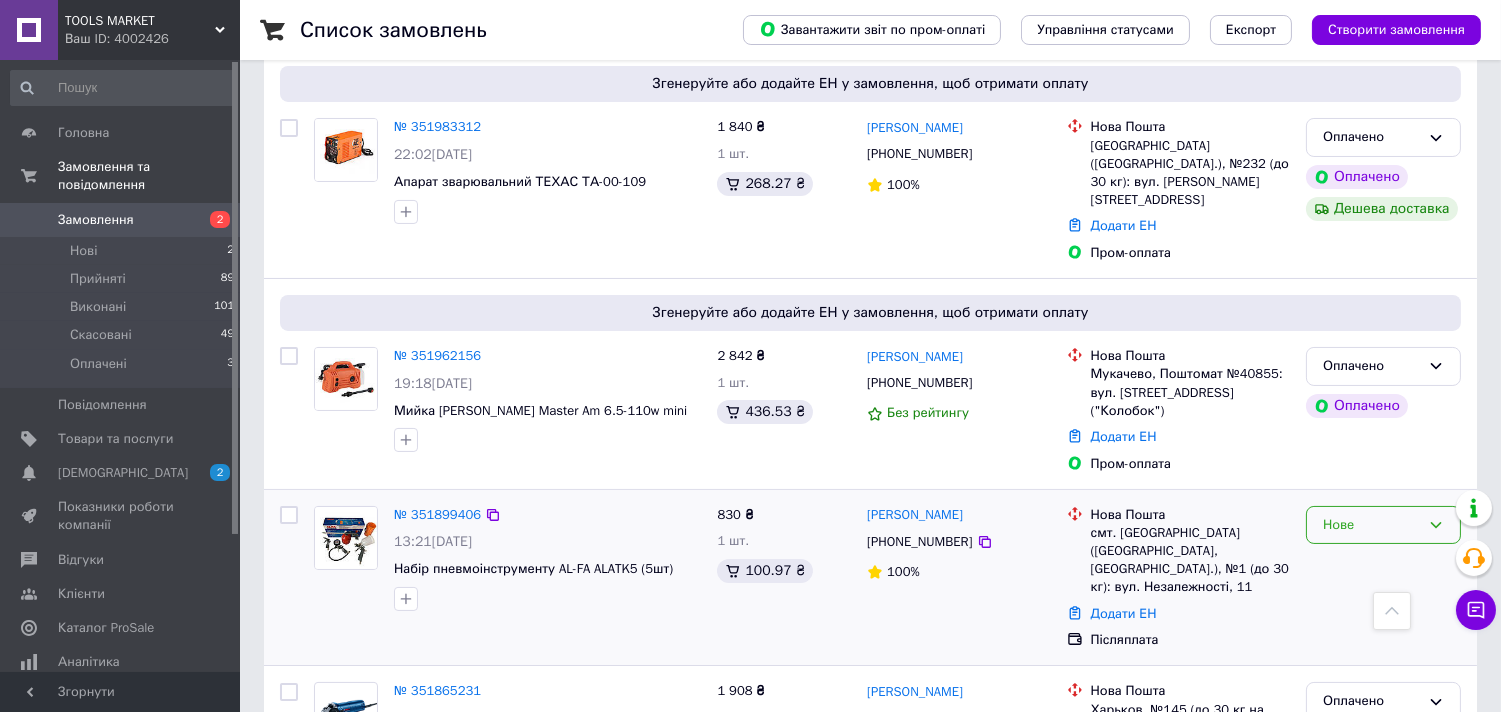 click on "Нове" at bounding box center [1371, 525] 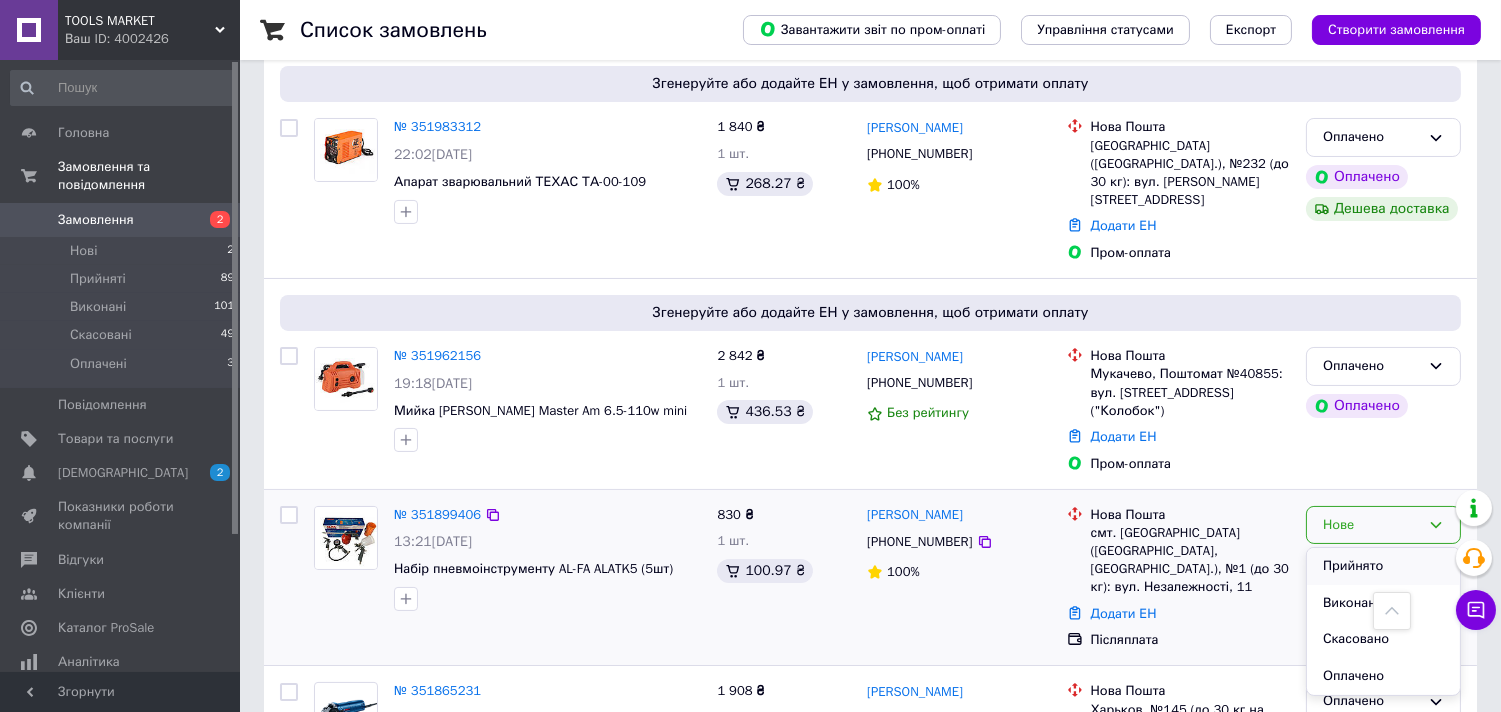 click on "Прийнято" at bounding box center (1383, 566) 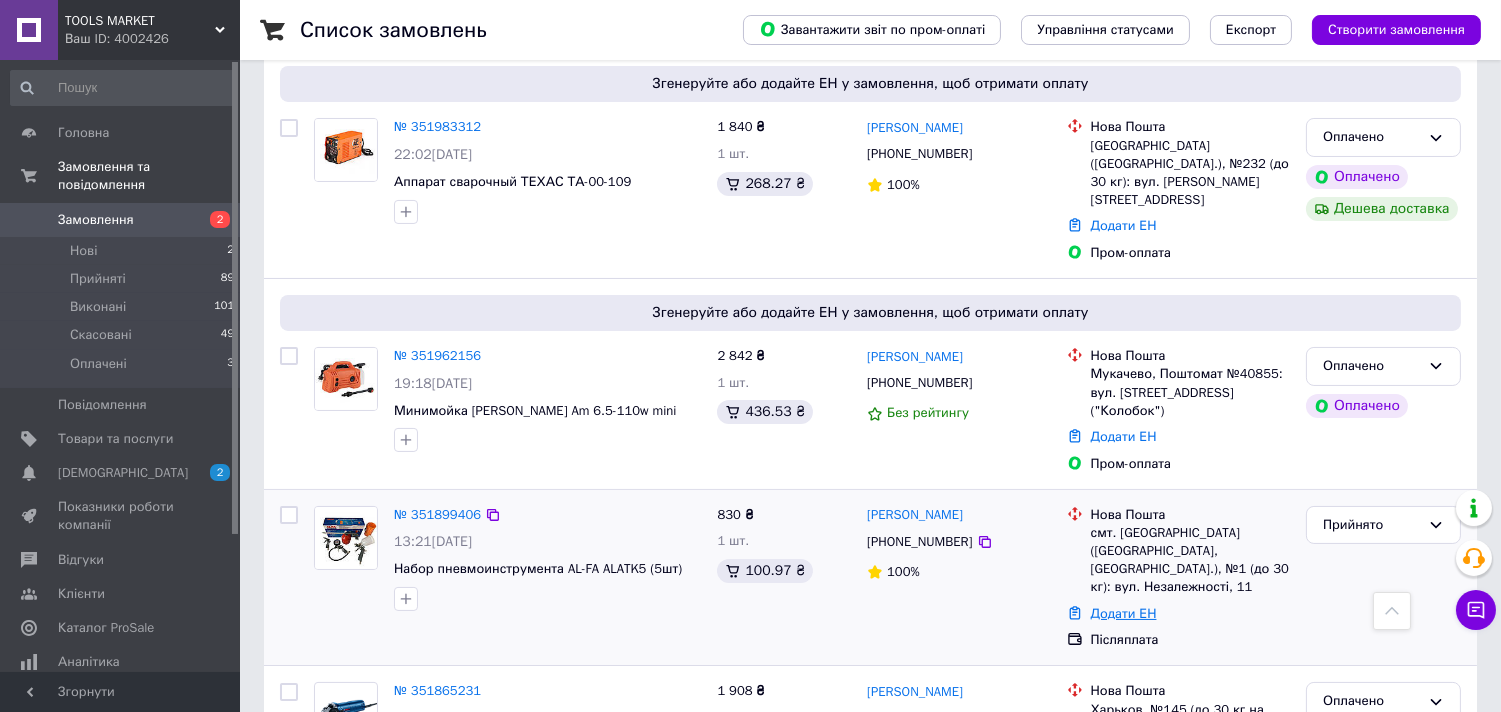 click on "Додати ЕН" at bounding box center (1124, 613) 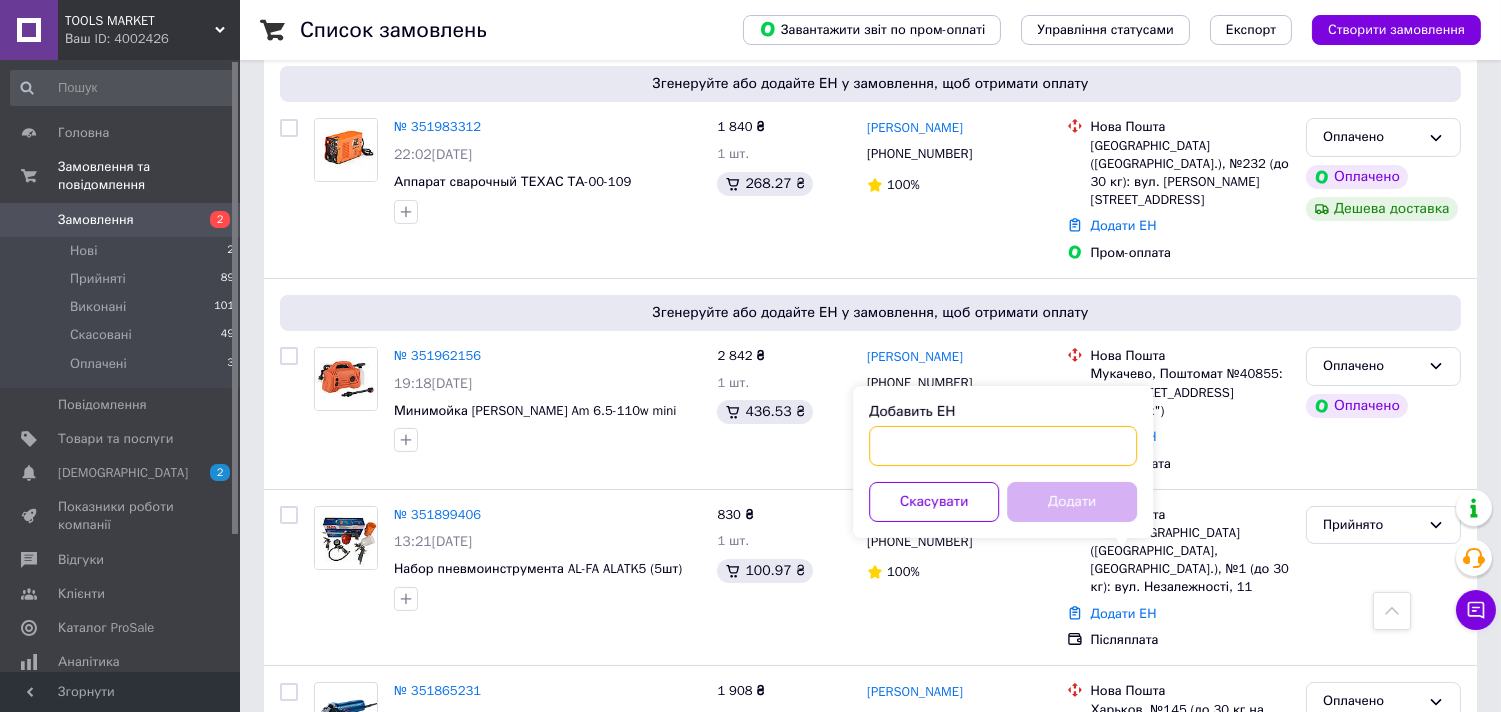 click on "Добавить ЕН" at bounding box center [1003, 446] 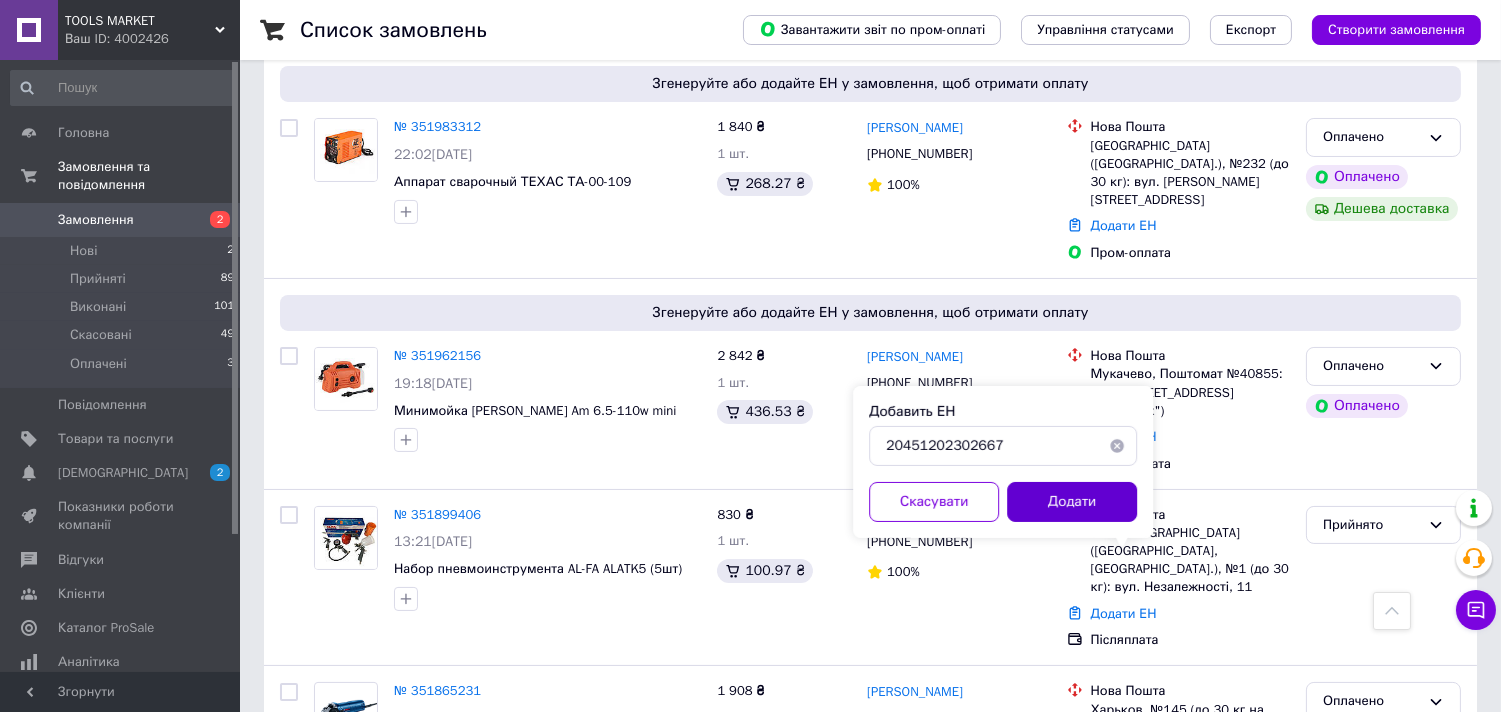 click on "Додати" at bounding box center [1072, 502] 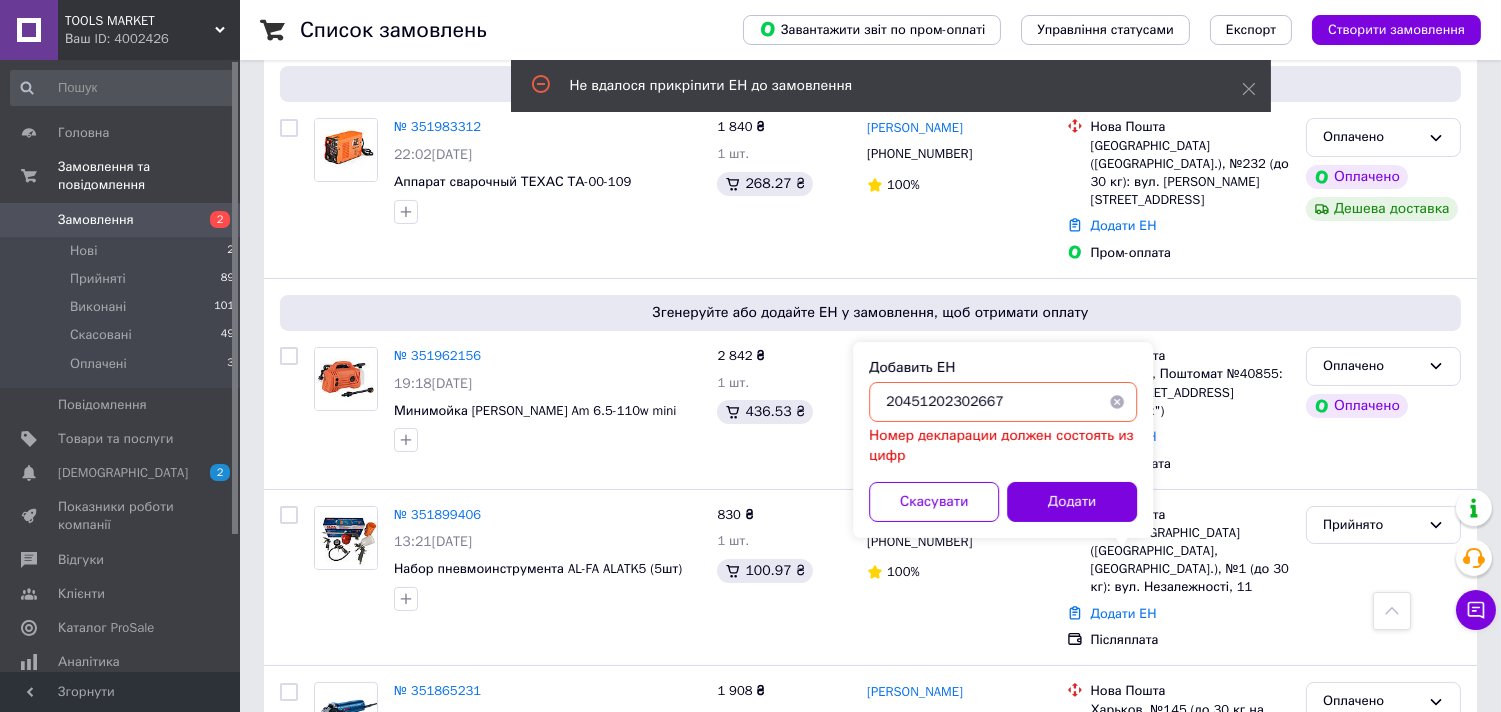 click on "Номер декларации должен состоять из цифр" at bounding box center [1003, 446] 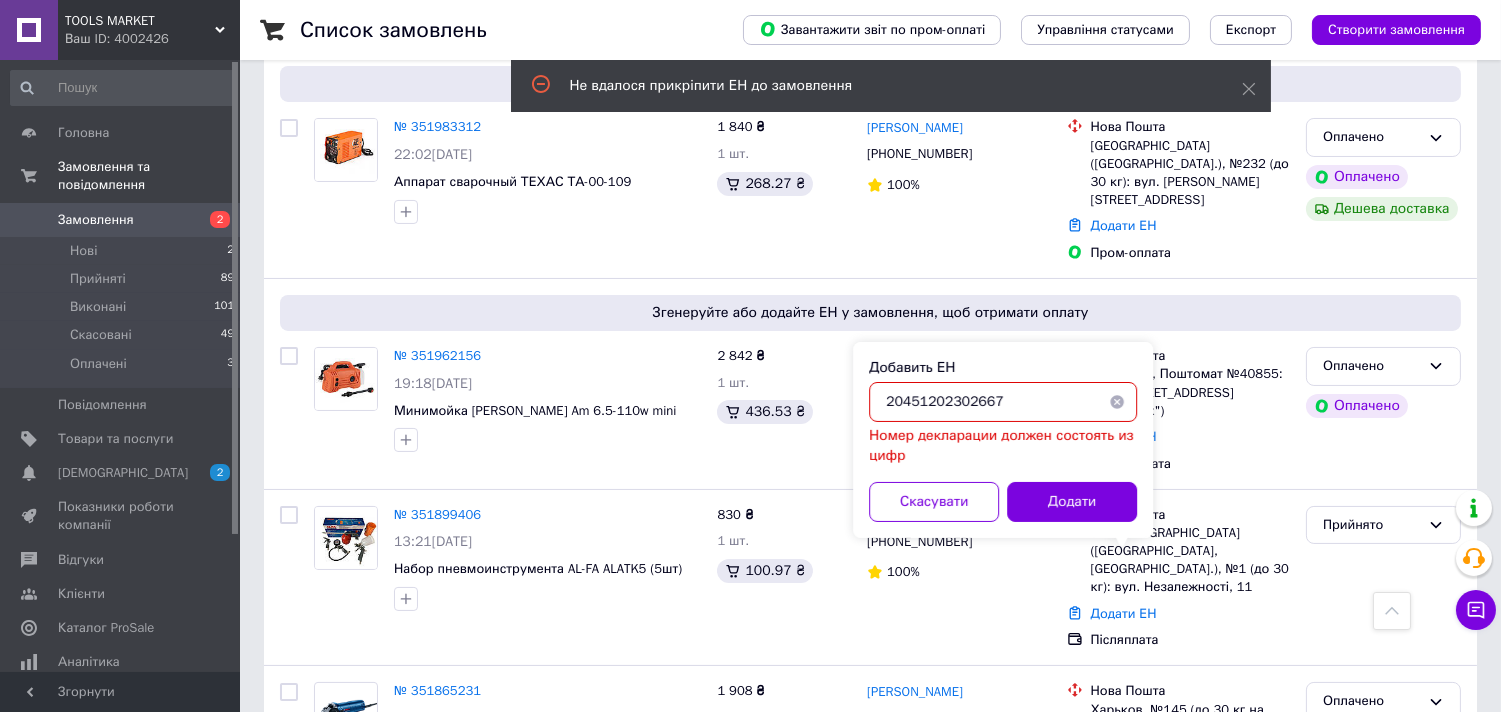 click on "20451202302667" at bounding box center (1003, 402) 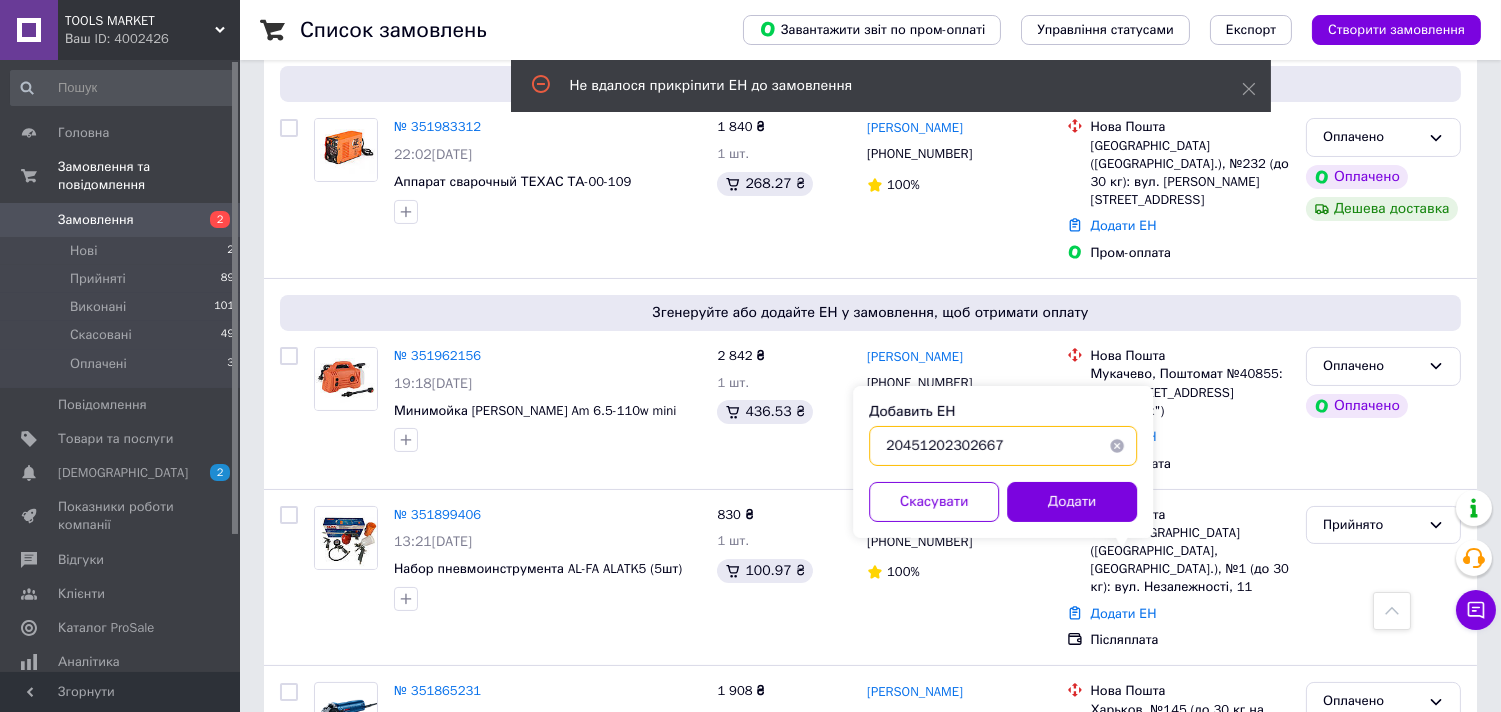 click on "20451202302667" at bounding box center [1003, 446] 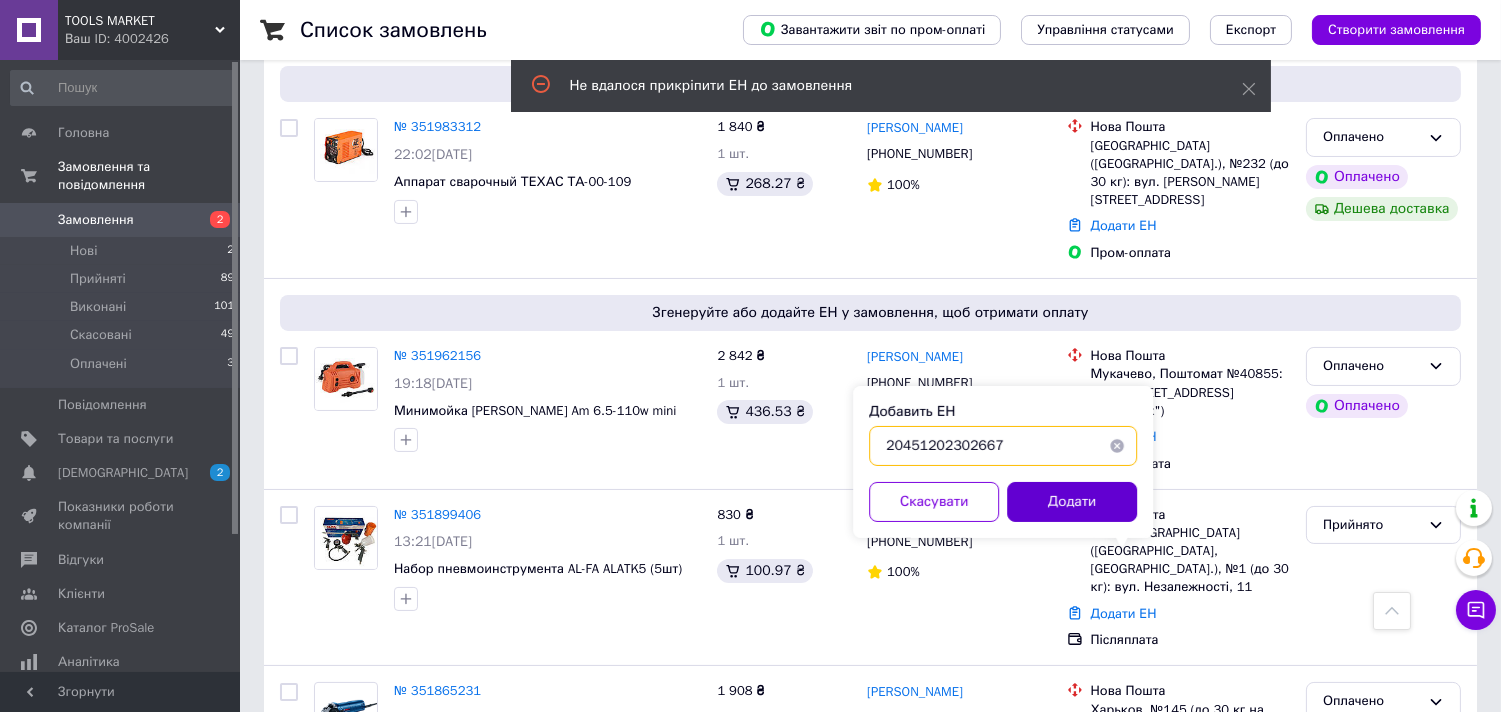 type on "20451202302667" 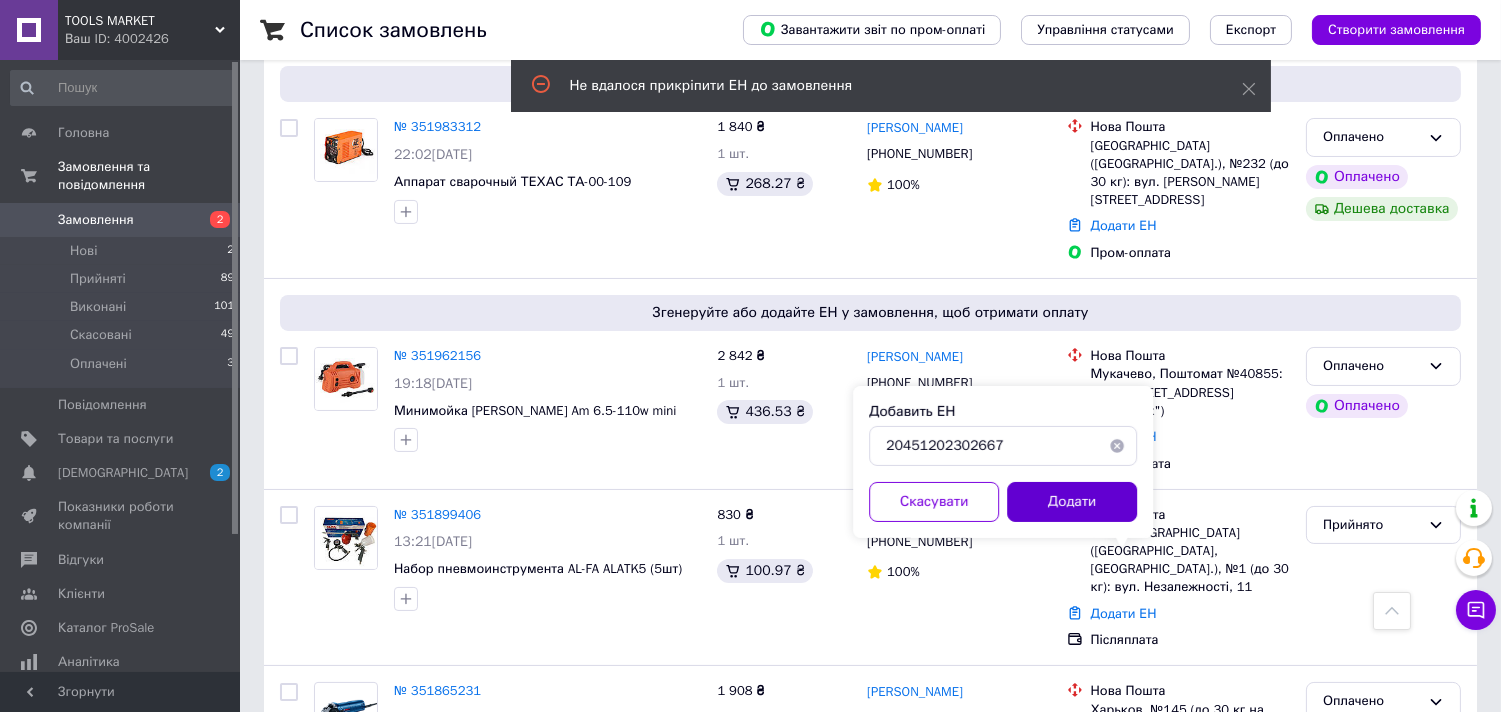 click on "Додати" at bounding box center (1072, 502) 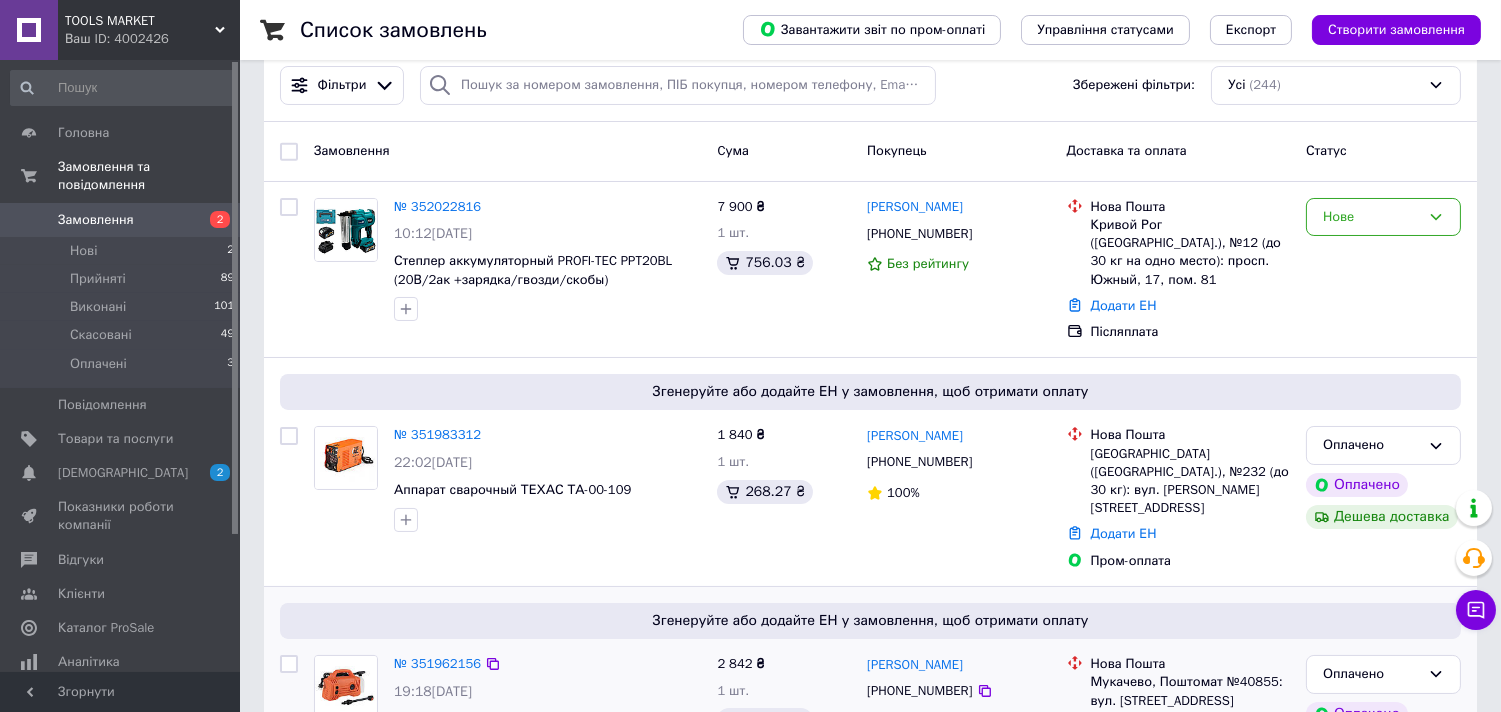 scroll, scrollTop: 111, scrollLeft: 0, axis: vertical 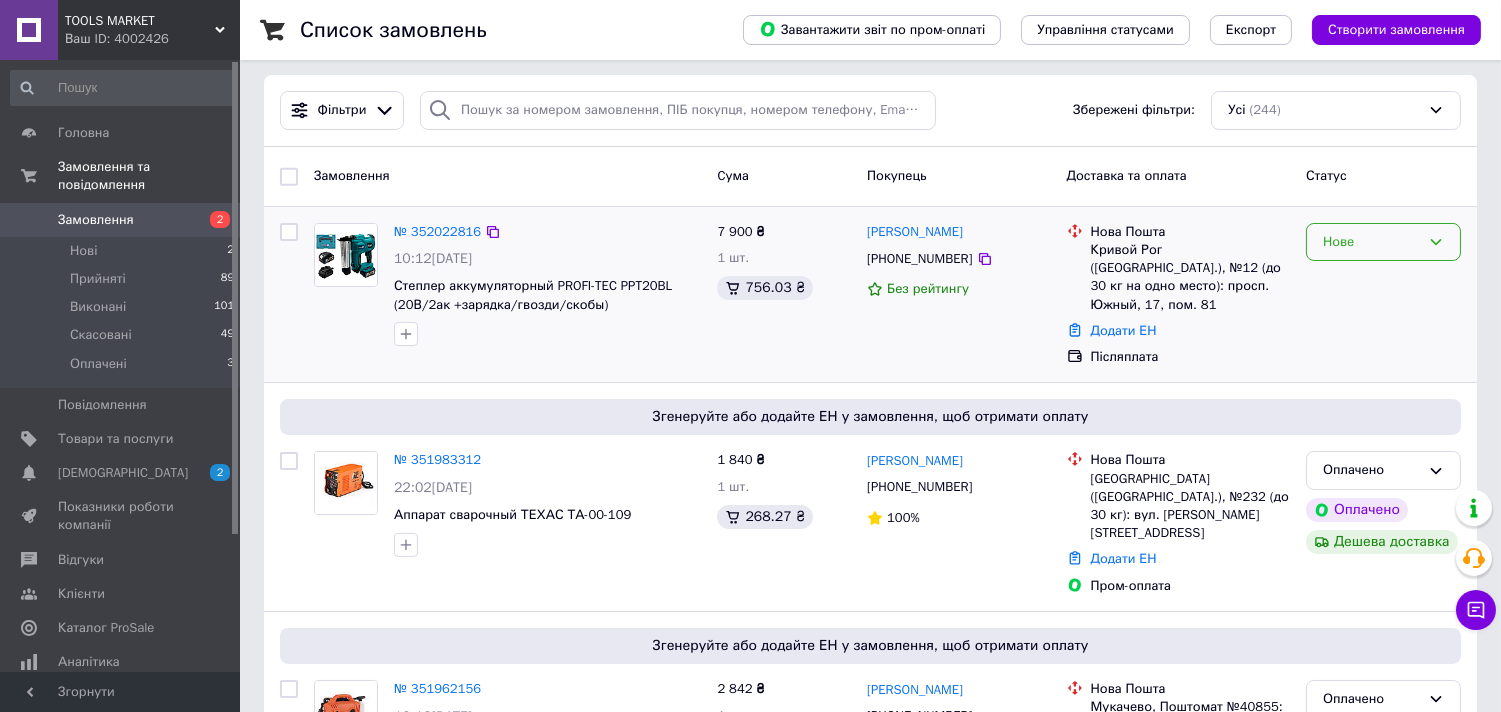 click on "Нове" at bounding box center [1383, 242] 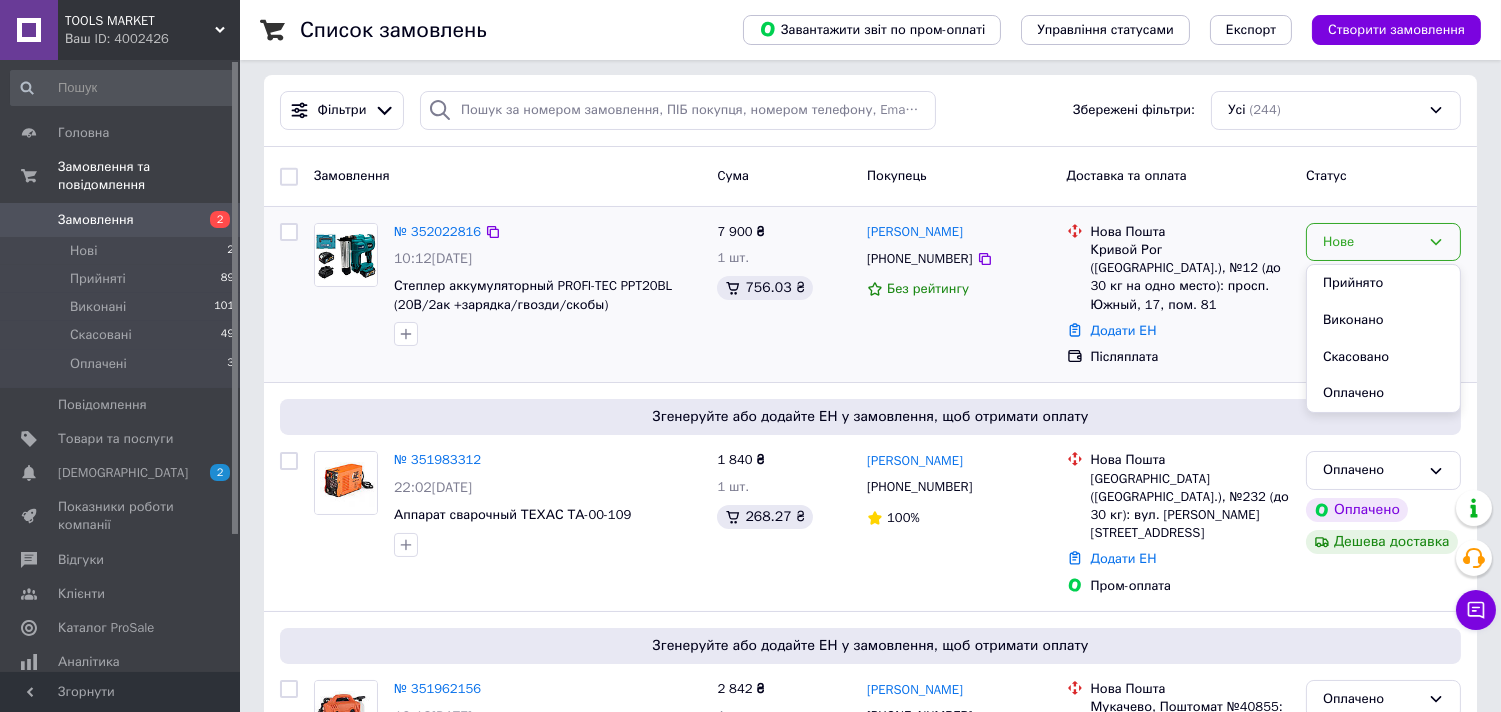 click on "Прийнято" at bounding box center (1383, 283) 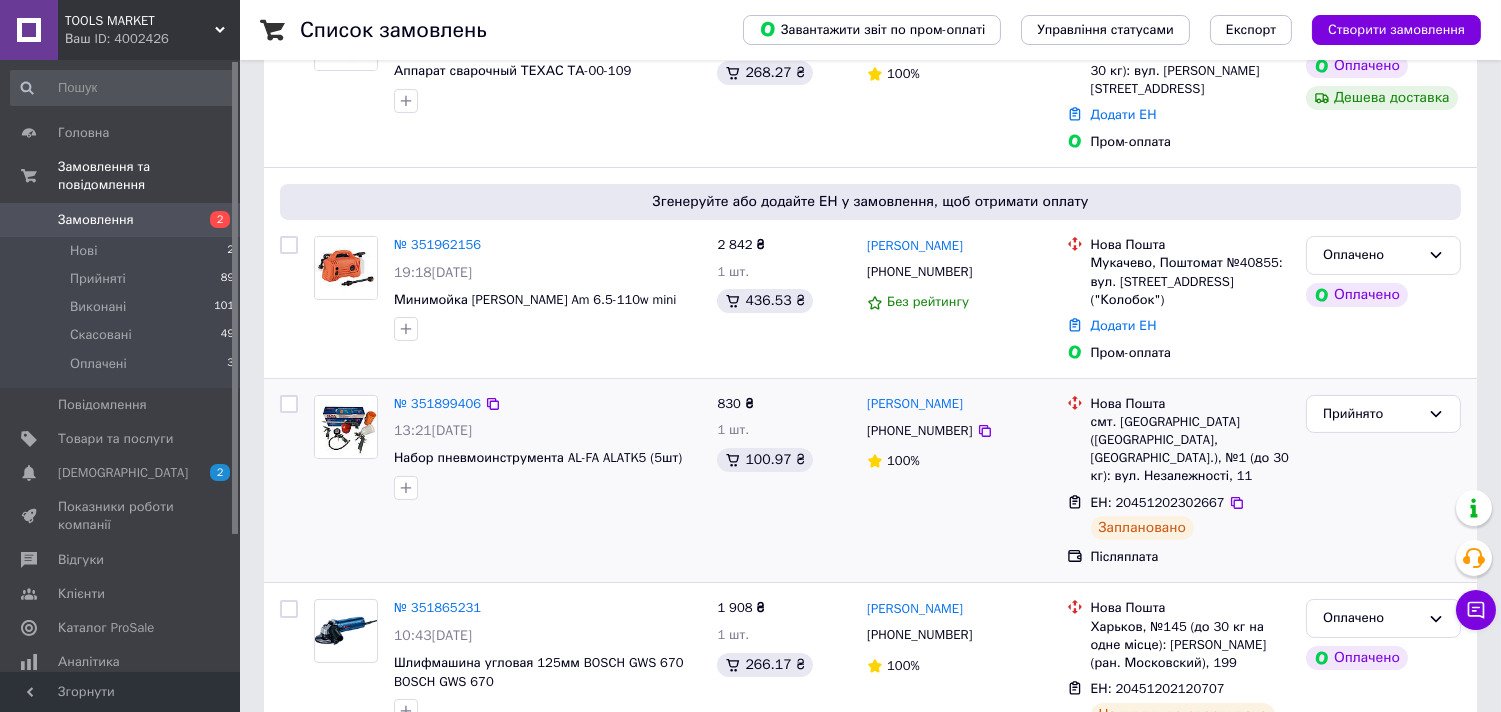 scroll, scrollTop: 0, scrollLeft: 0, axis: both 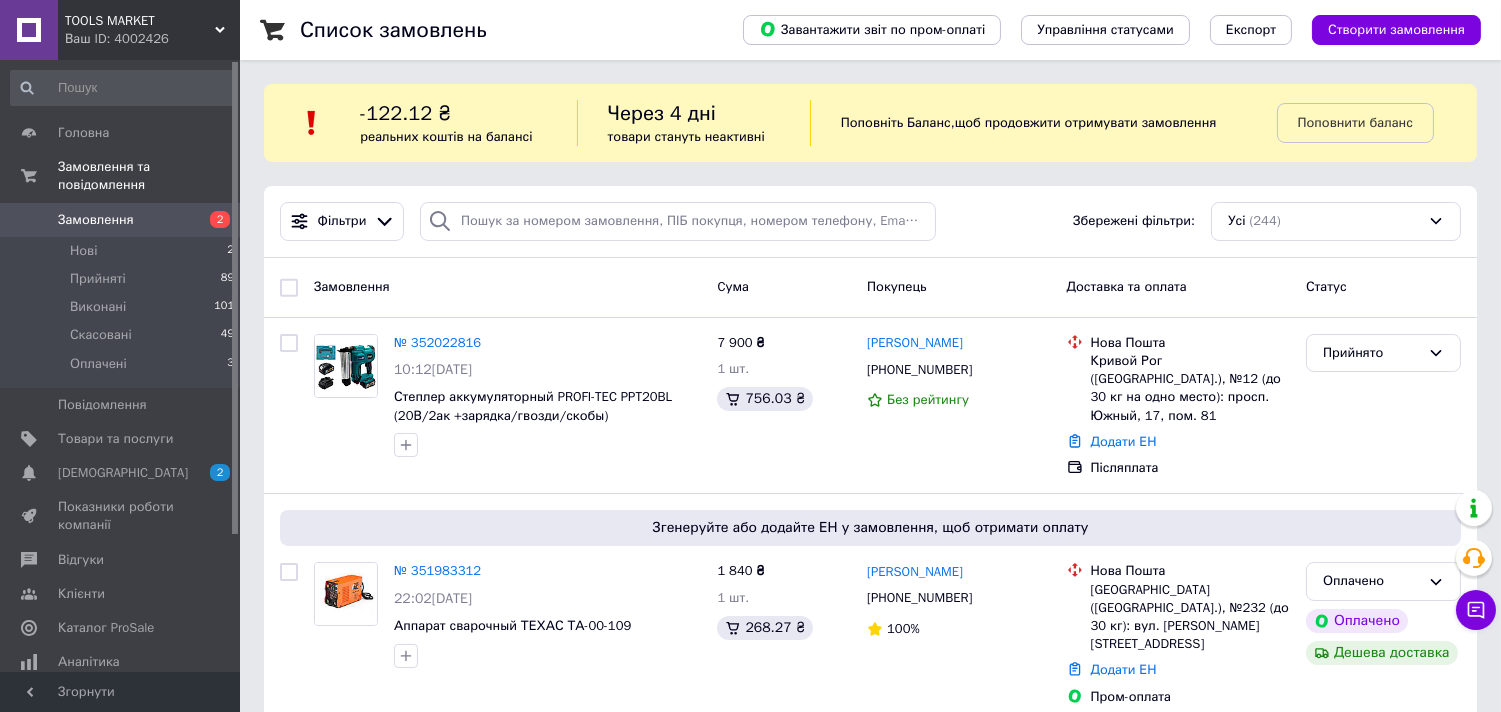 click on "Замовлення" at bounding box center (121, 220) 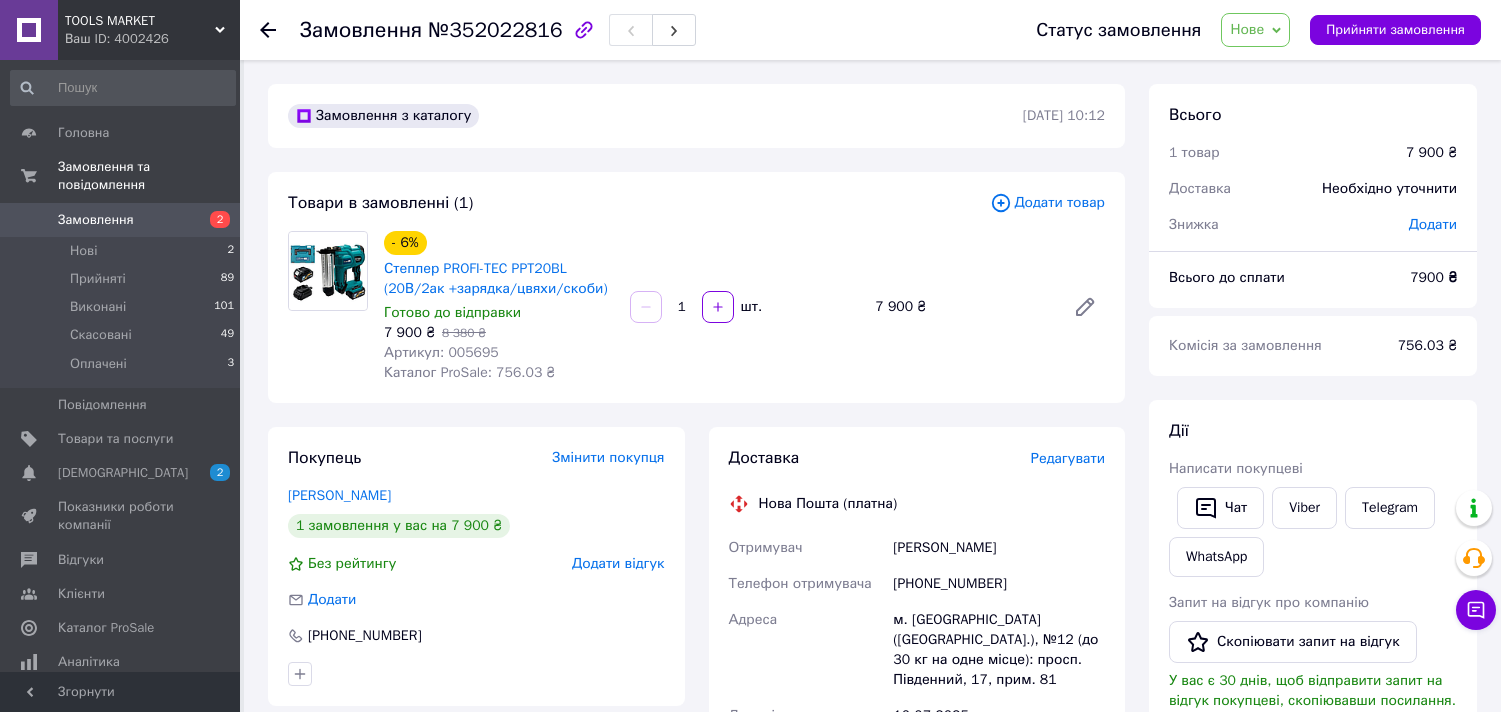 scroll, scrollTop: 0, scrollLeft: 0, axis: both 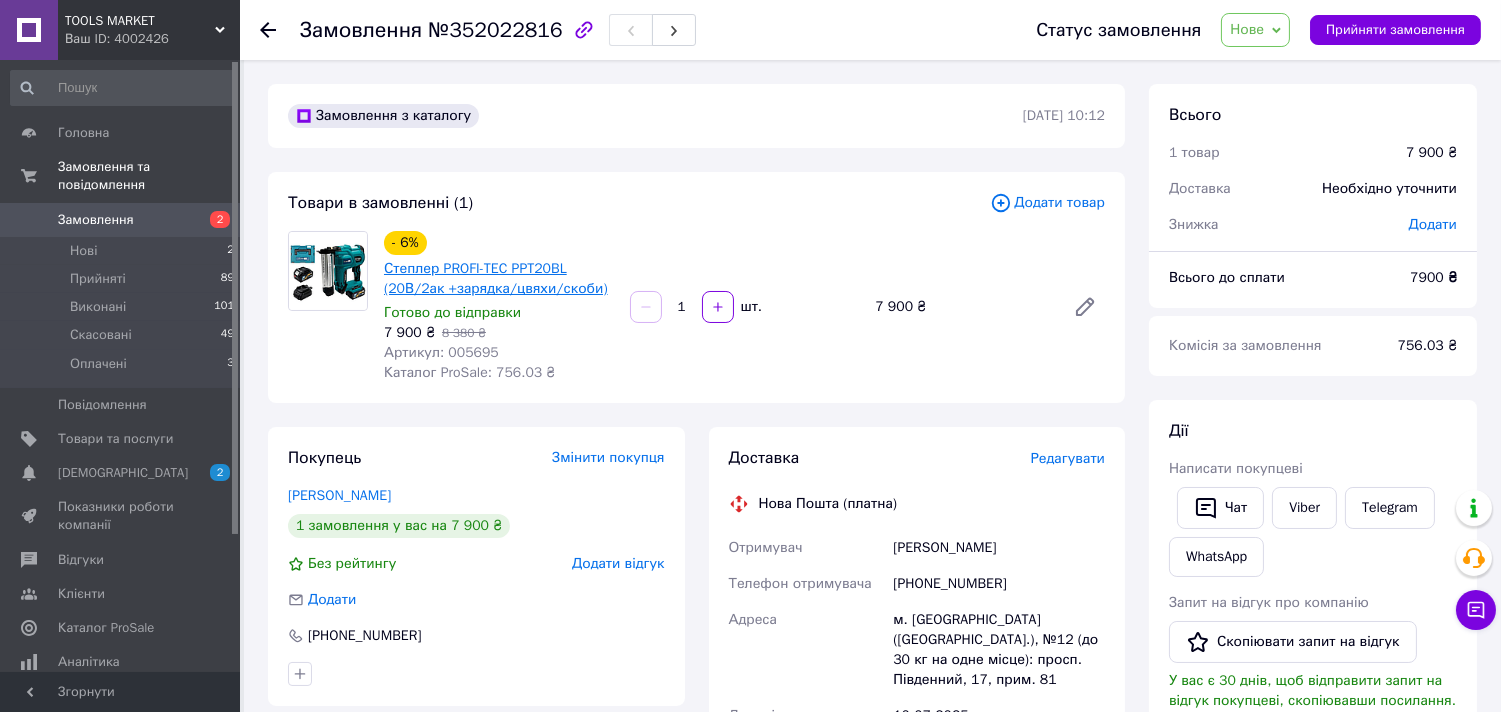 click on "Степлер PROFI-TEC PPT20BL (20В/2ак +зарядка/цвяхи/скоби)" at bounding box center [496, 278] 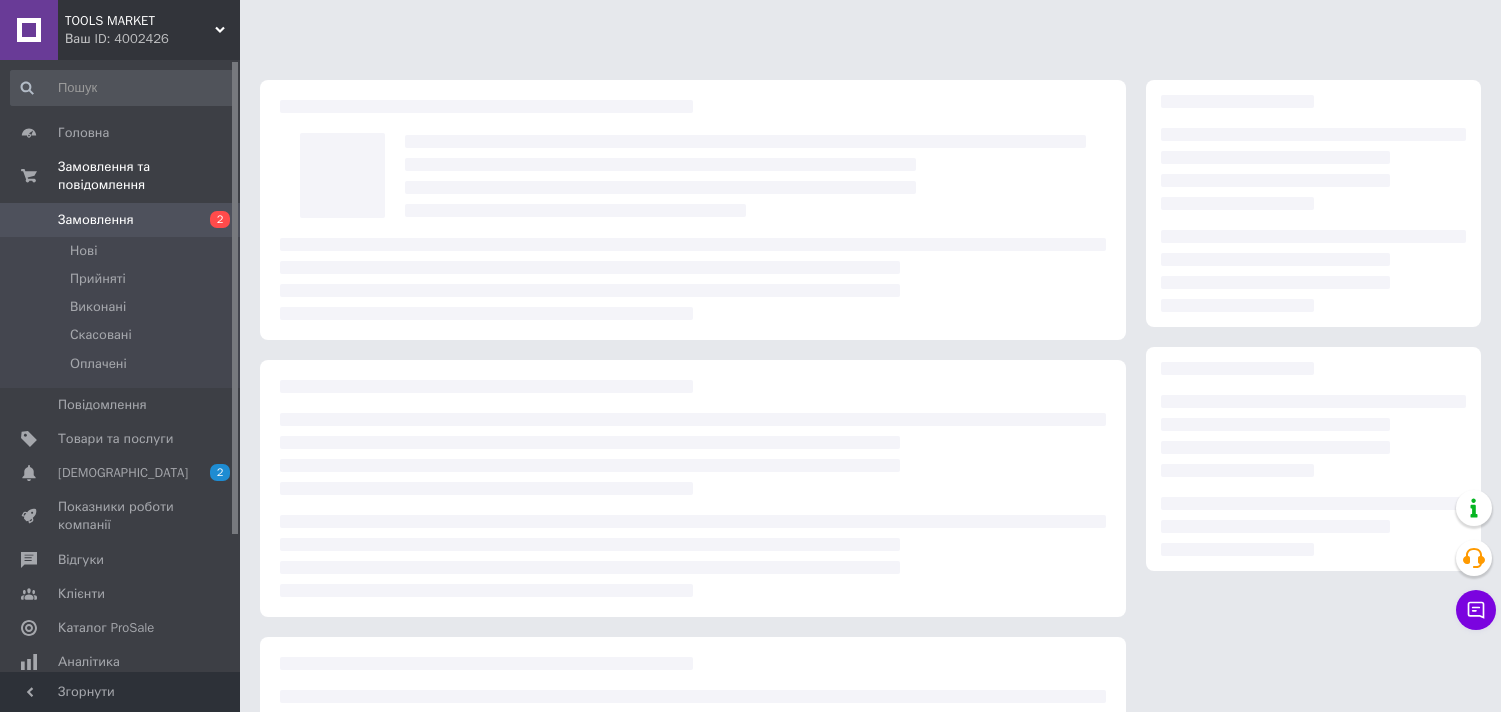 scroll, scrollTop: 0, scrollLeft: 0, axis: both 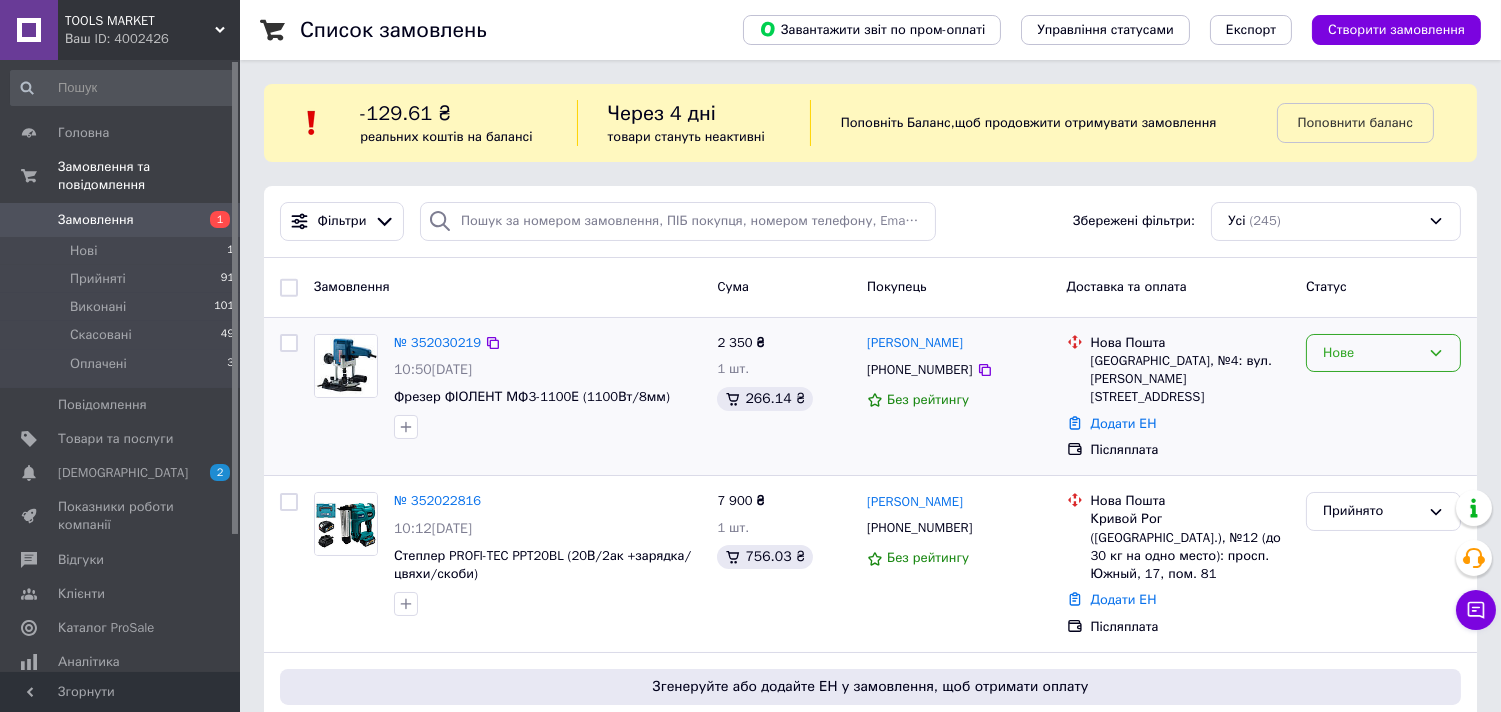 click on "Нове" at bounding box center (1383, 353) 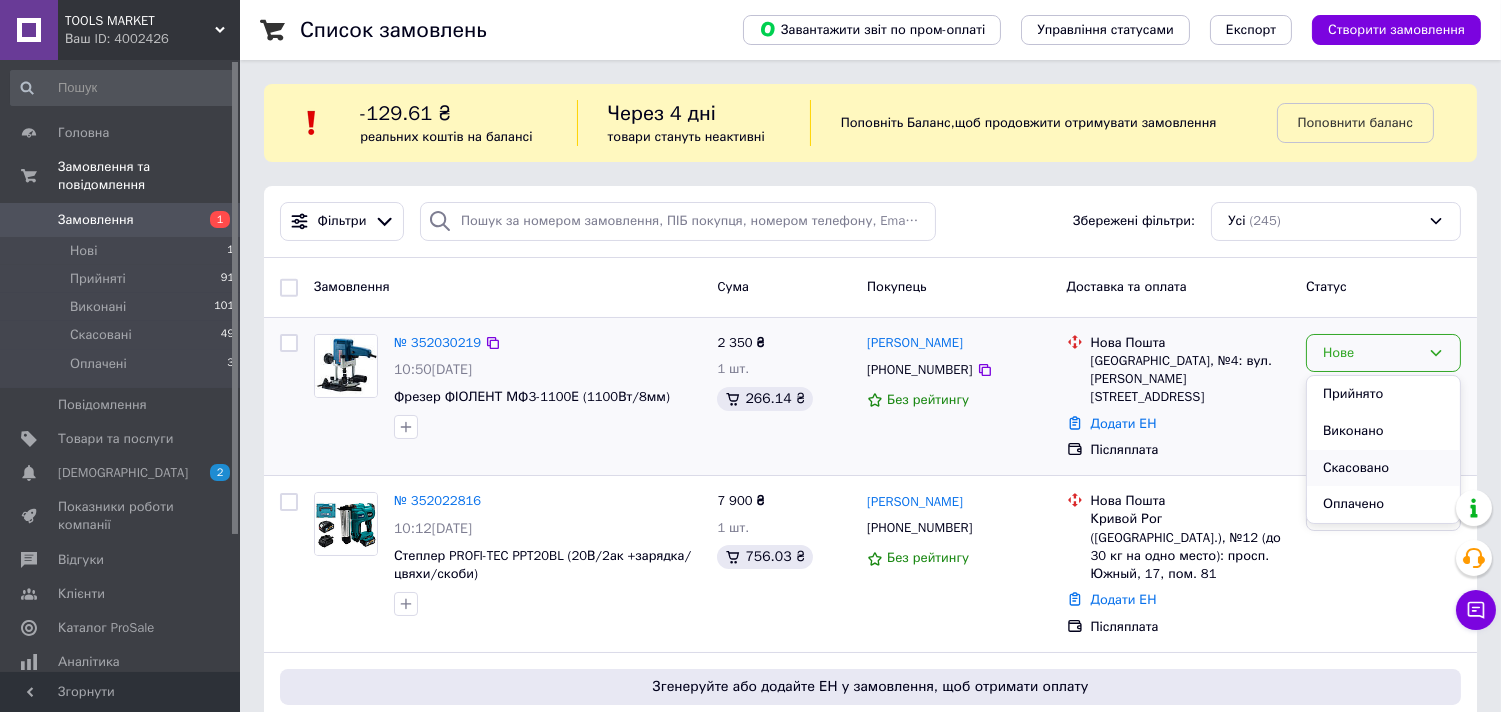 click on "Скасовано" at bounding box center [1383, 468] 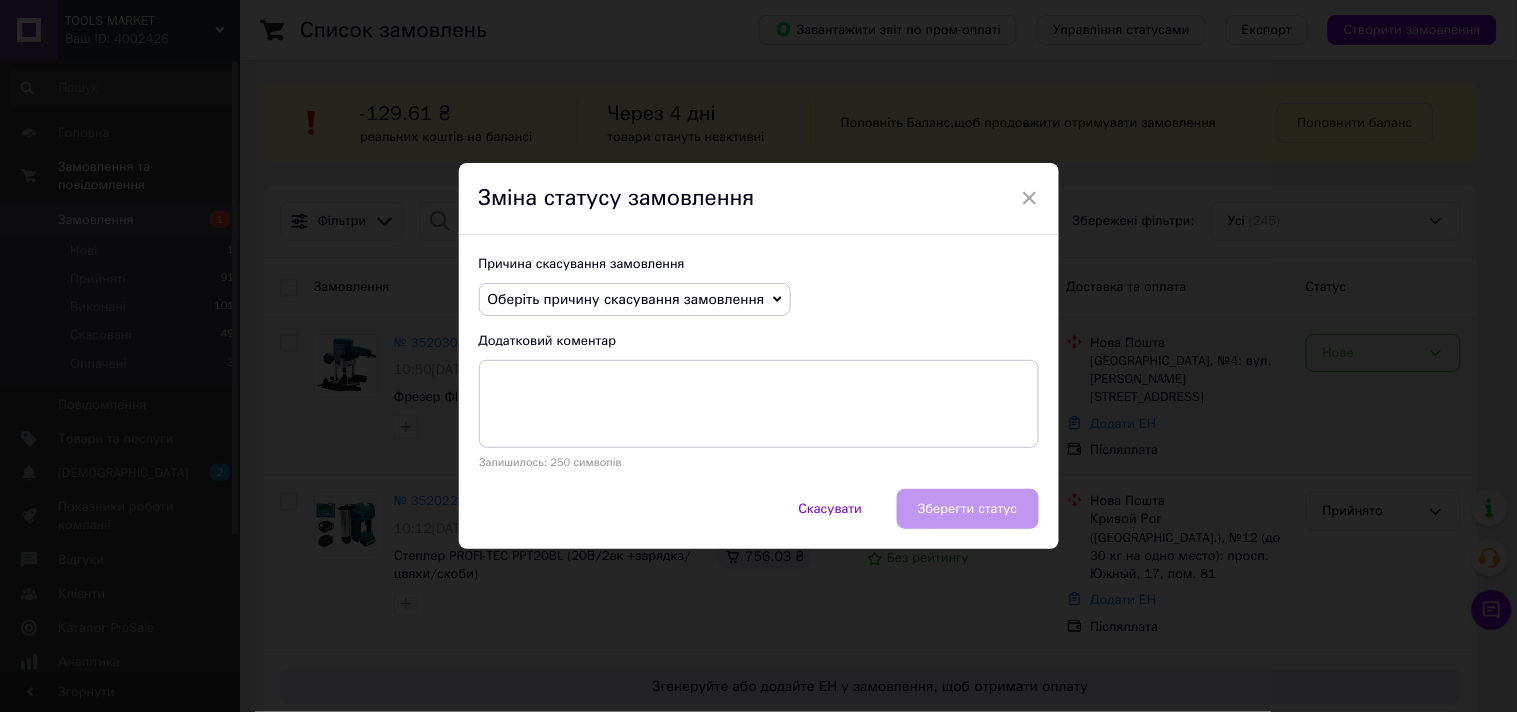 click on "Оберіть причину скасування замовлення" at bounding box center [626, 299] 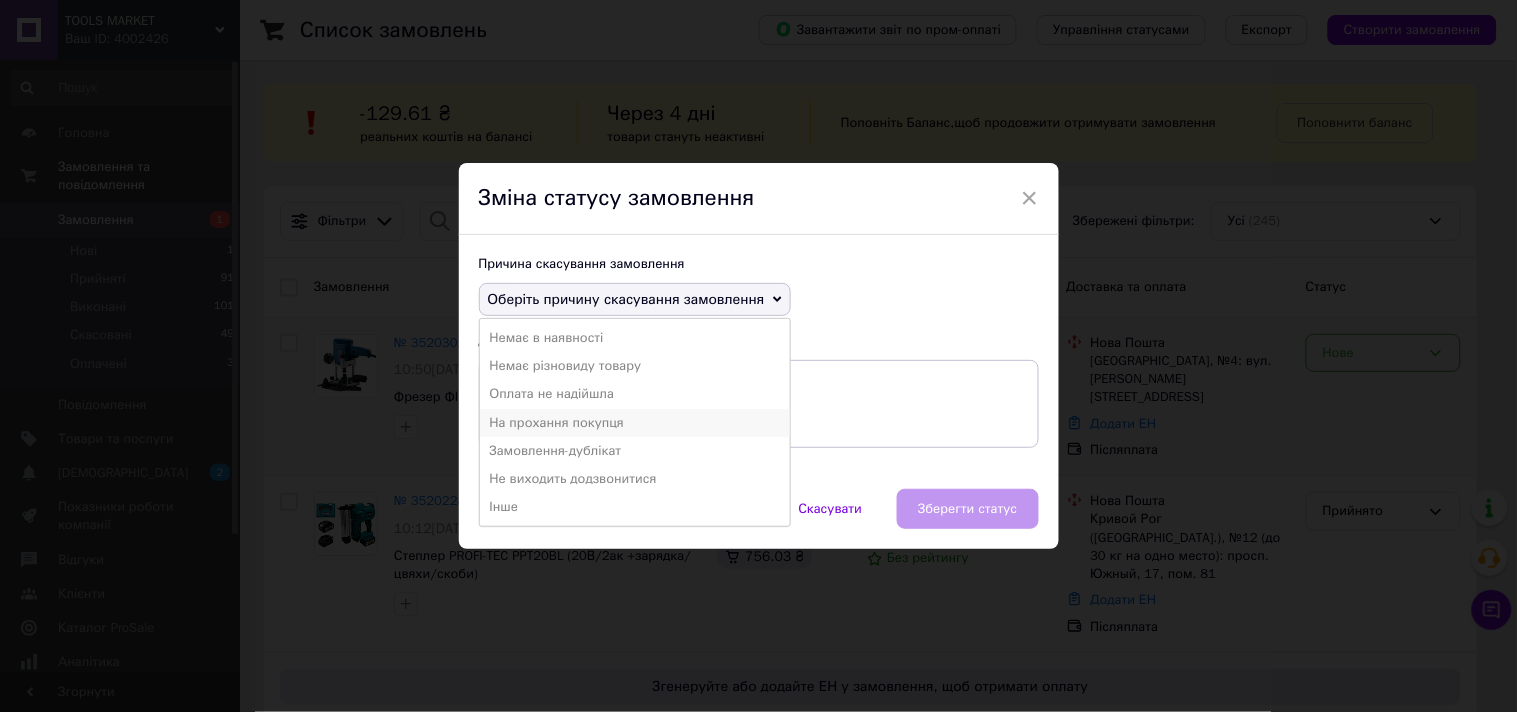 click on "На прохання покупця" at bounding box center [635, 423] 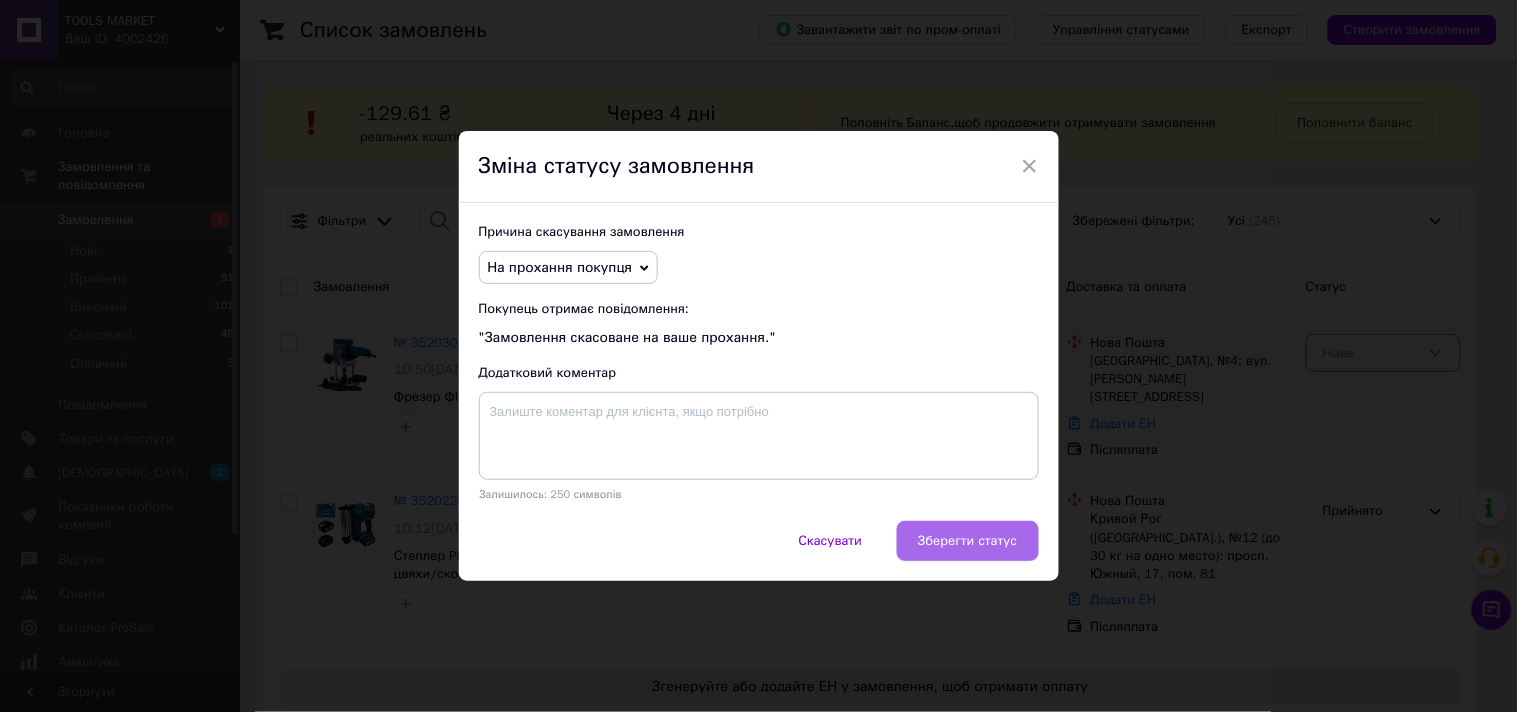 click on "Зберегти статус" at bounding box center [967, 541] 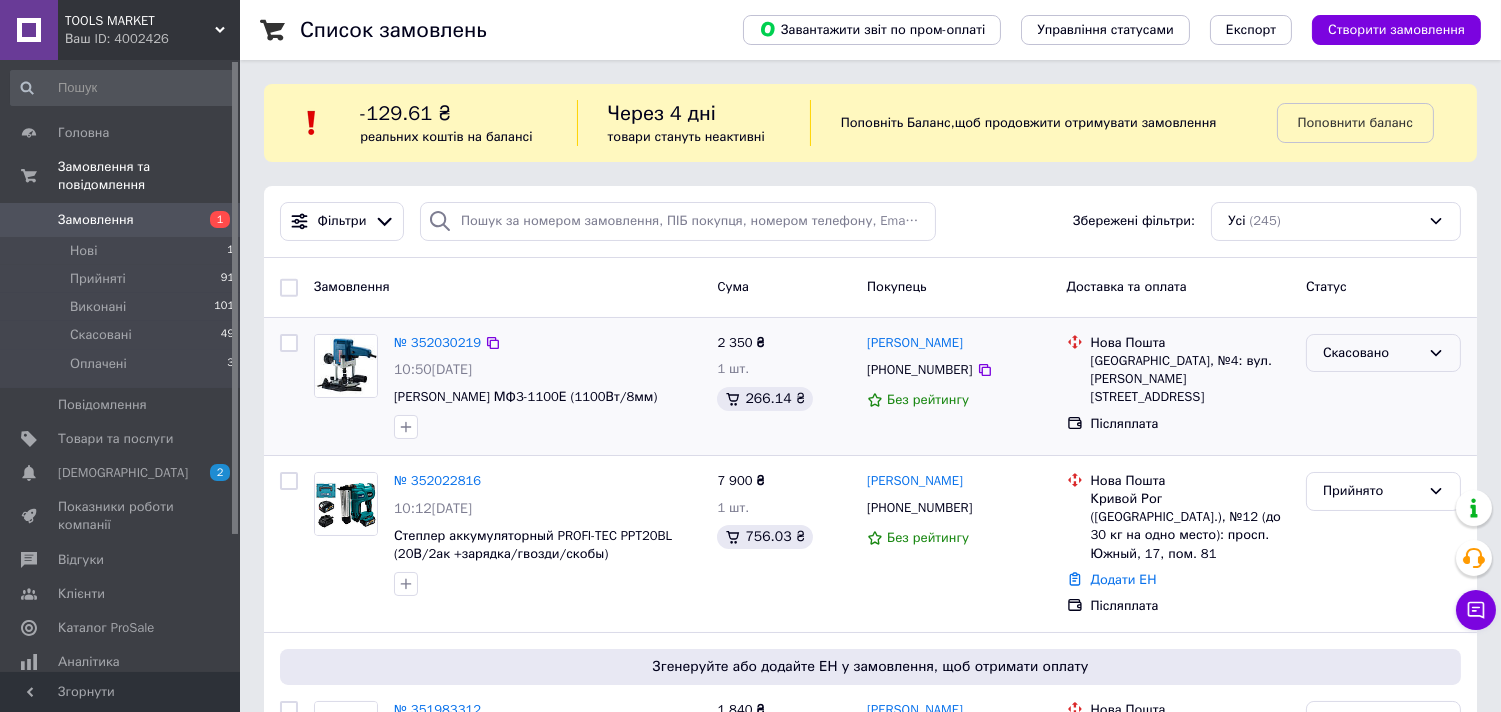 click on "Скасовано" at bounding box center [1371, 353] 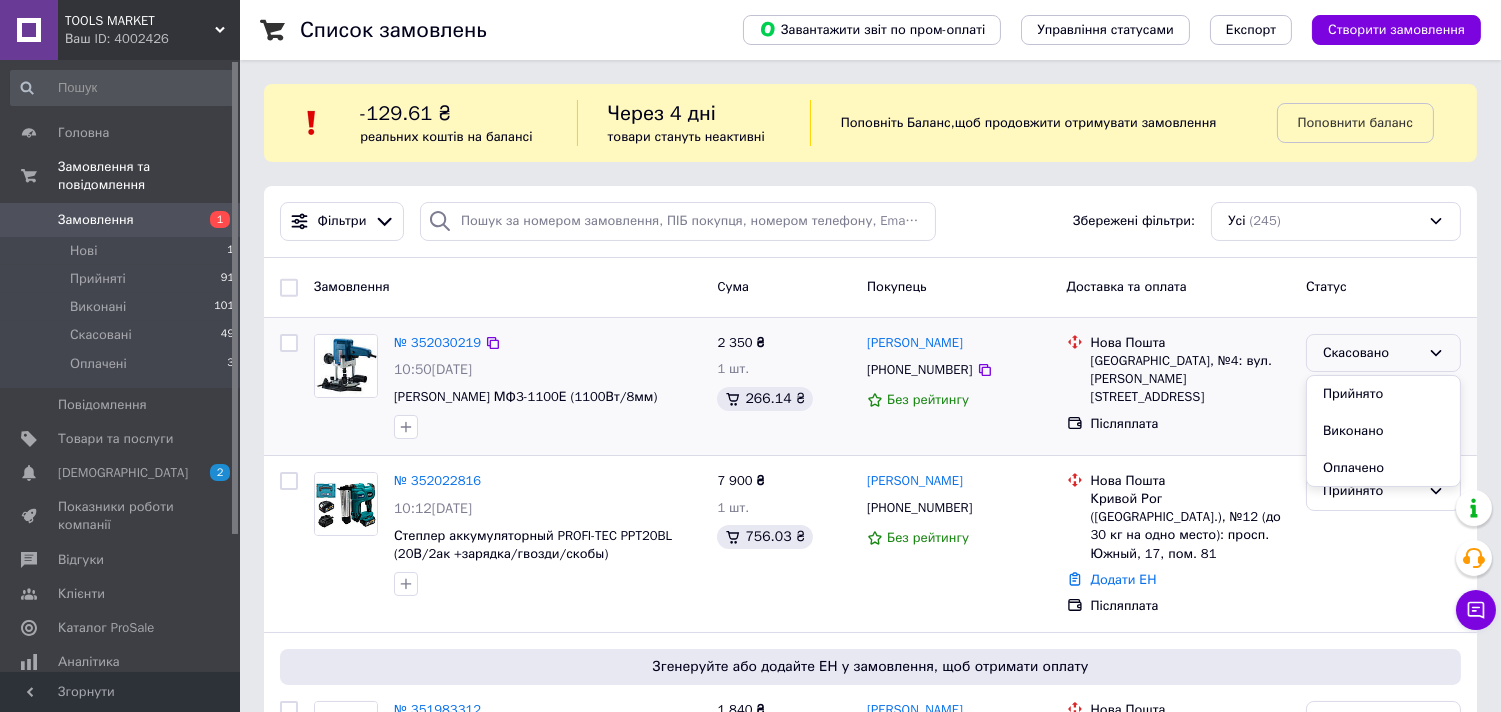 click on "Післяплата" at bounding box center (1190, 424) 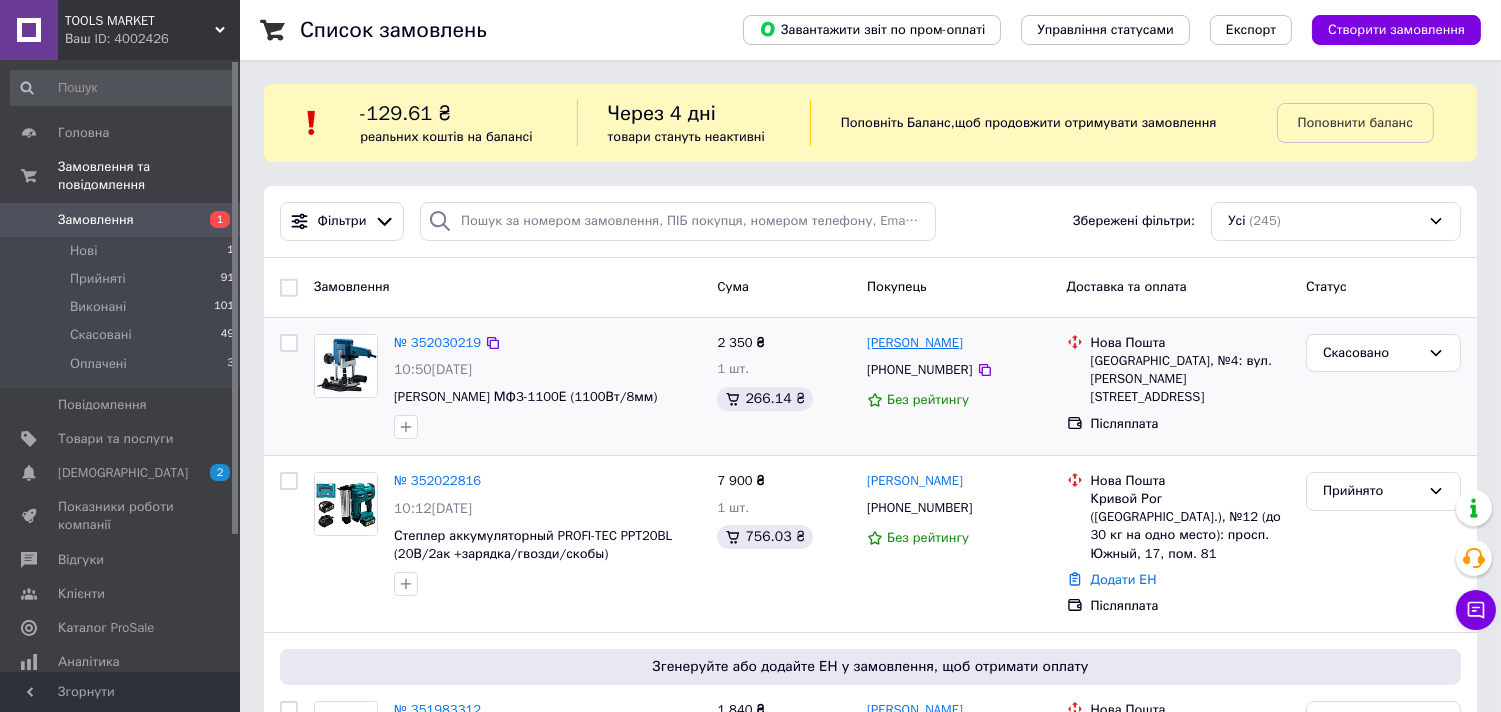 click on "[PERSON_NAME]" at bounding box center [915, 343] 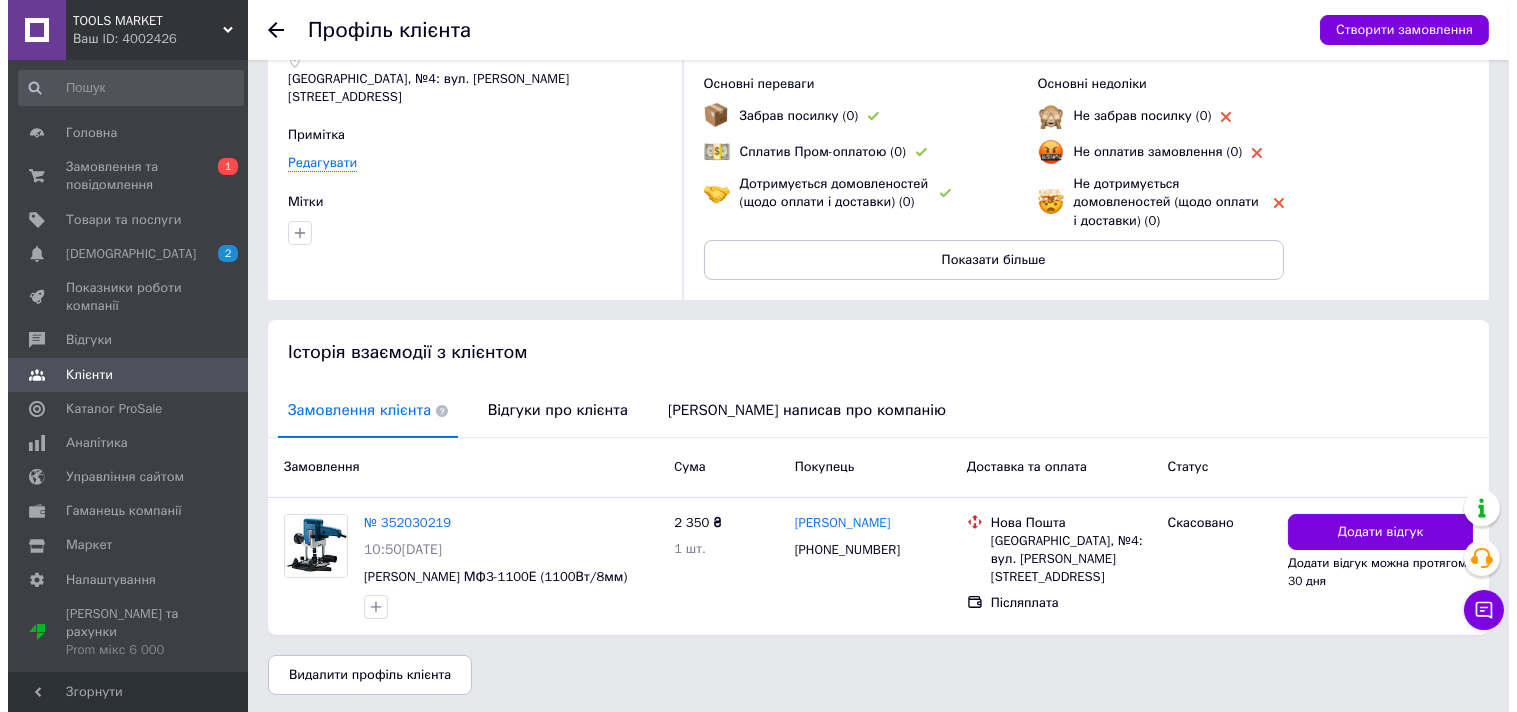 scroll, scrollTop: 136, scrollLeft: 0, axis: vertical 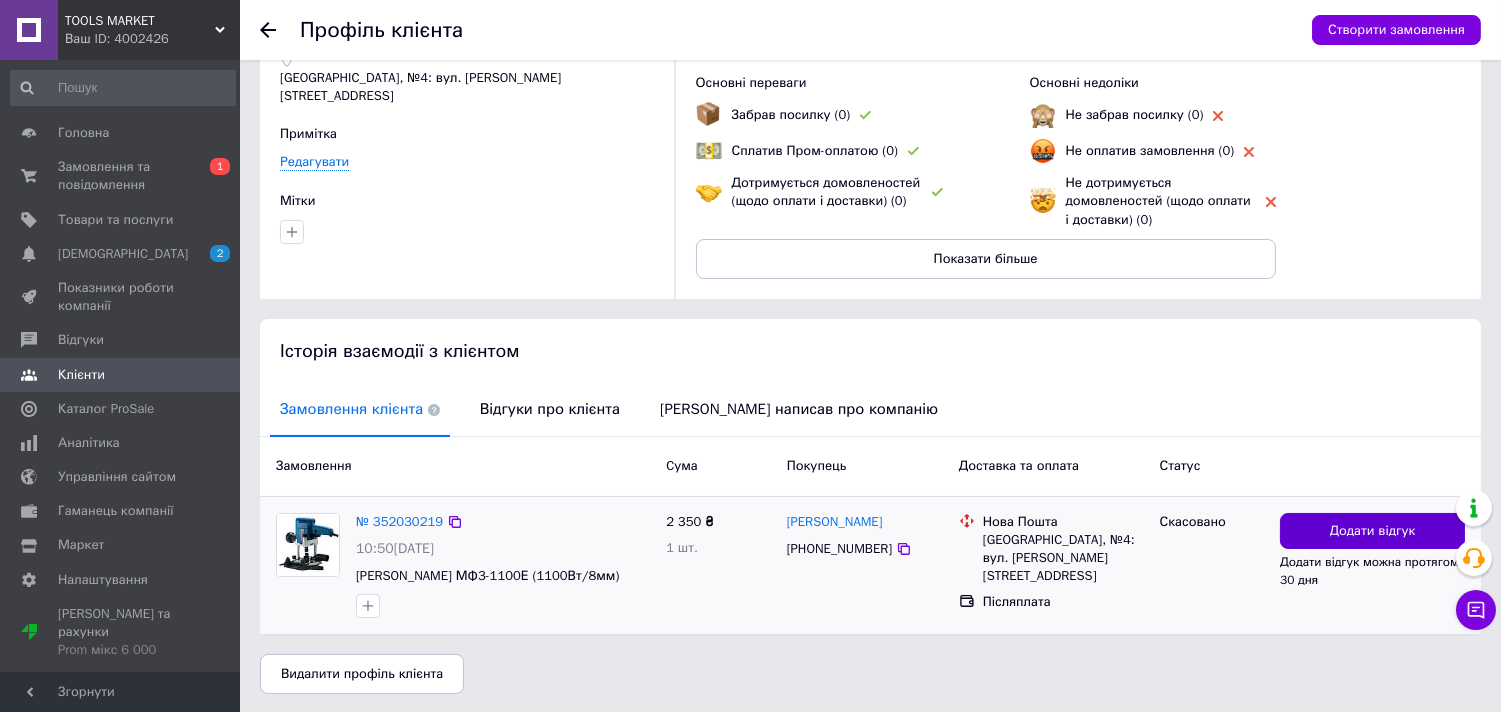 click on "Додати відгук" at bounding box center [1372, 531] 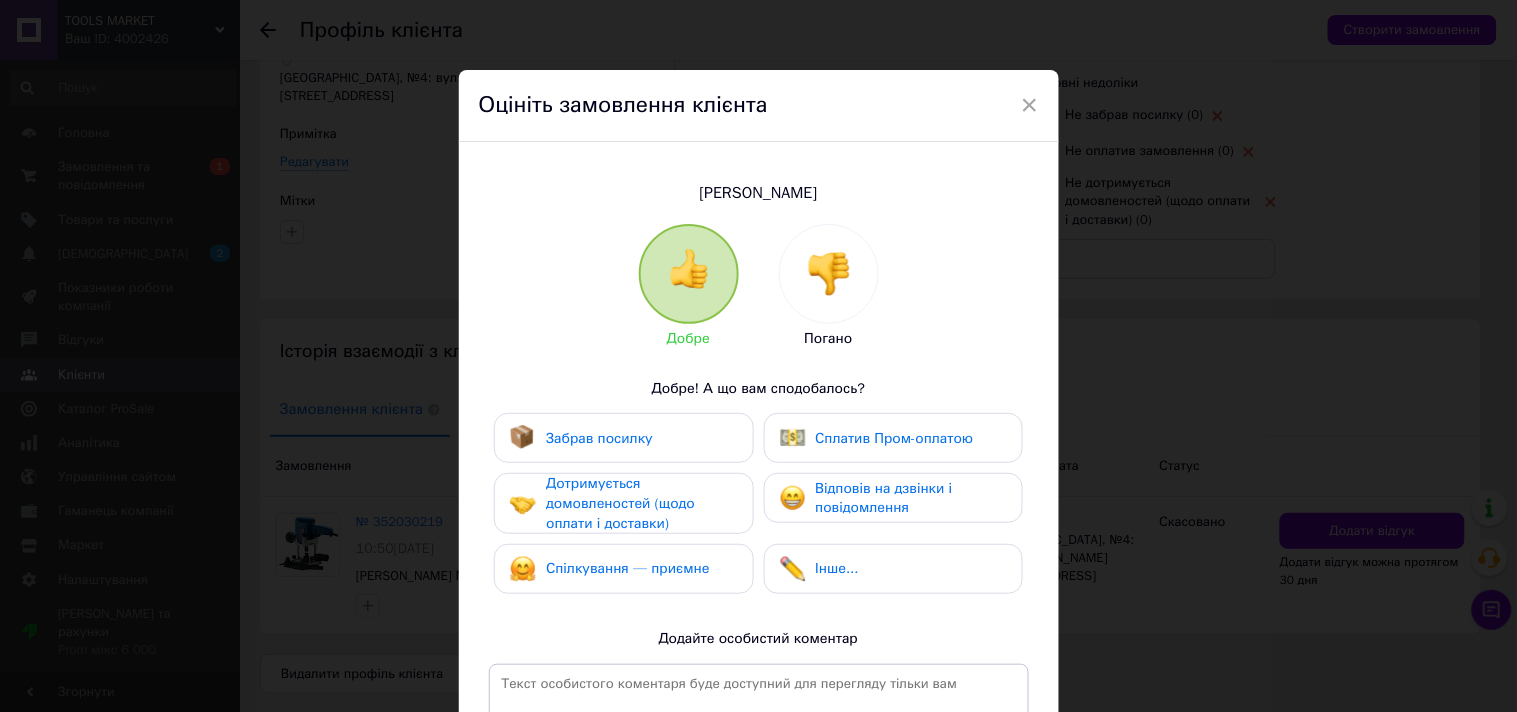 click at bounding box center [829, 274] 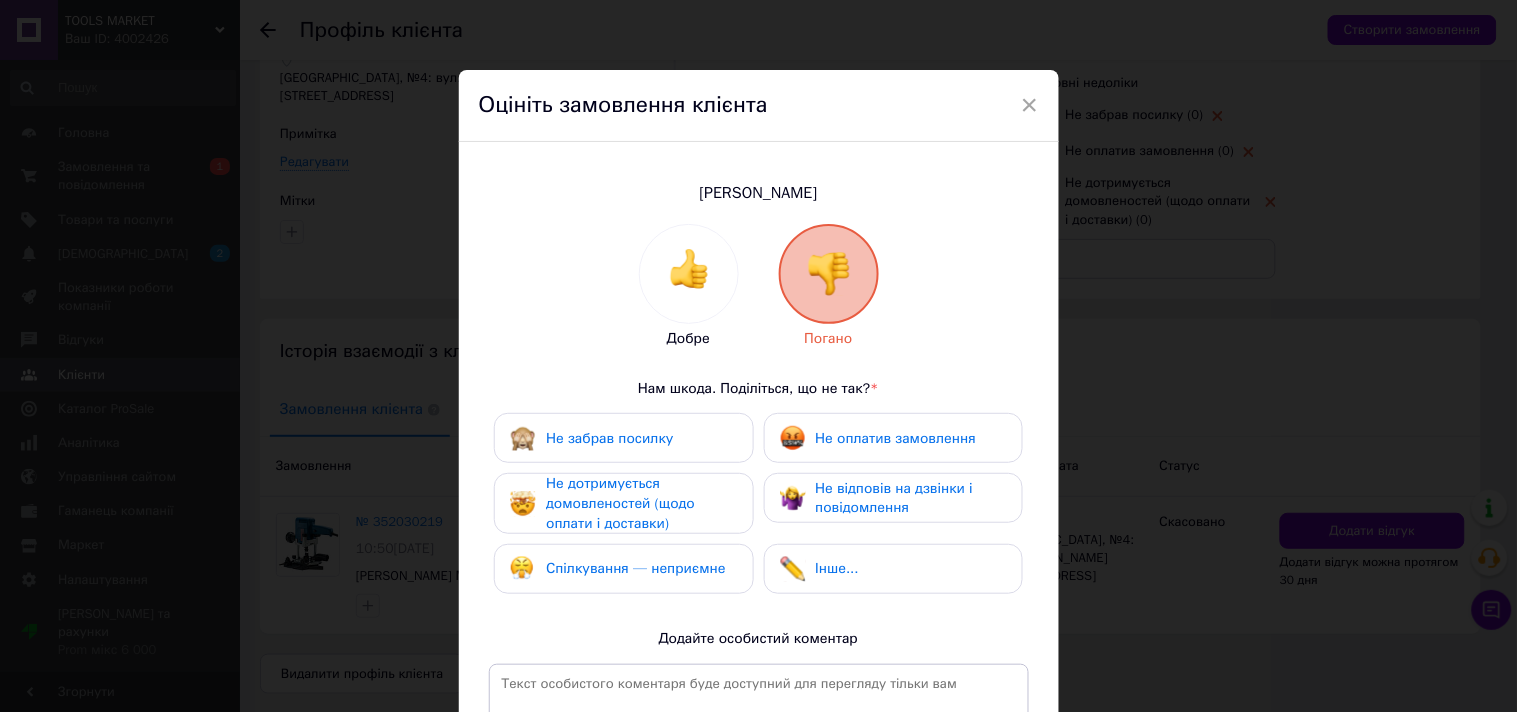 click on "Інше..." at bounding box center (837, 568) 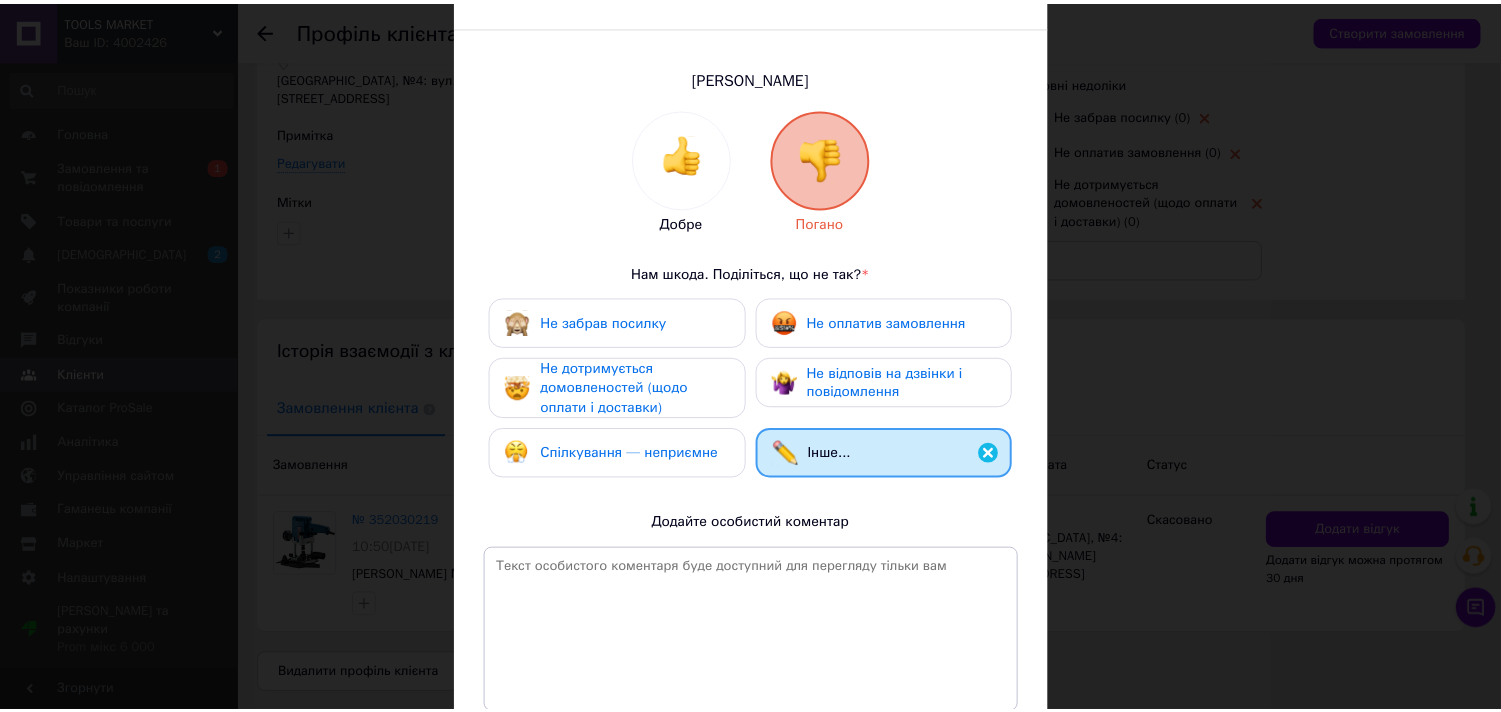 scroll, scrollTop: 222, scrollLeft: 0, axis: vertical 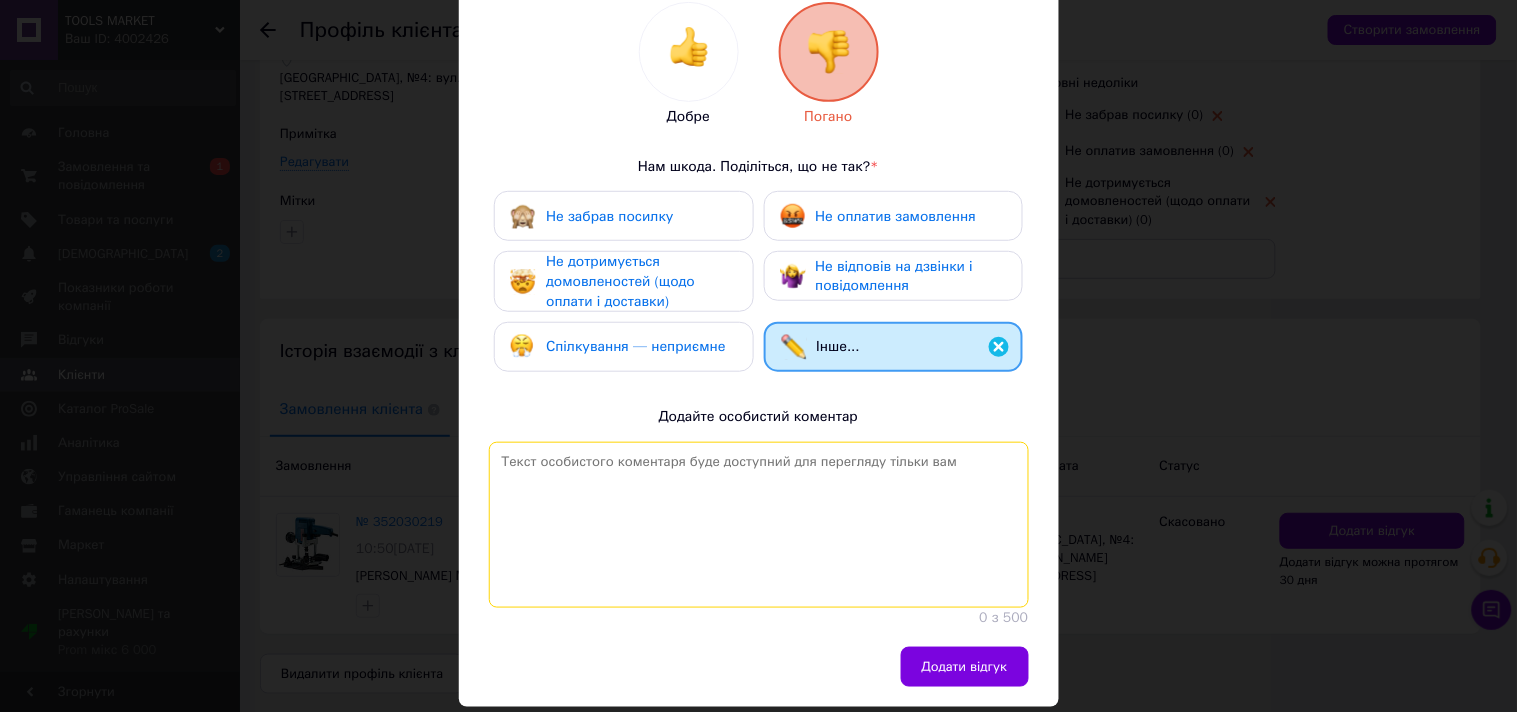 click at bounding box center (759, 525) 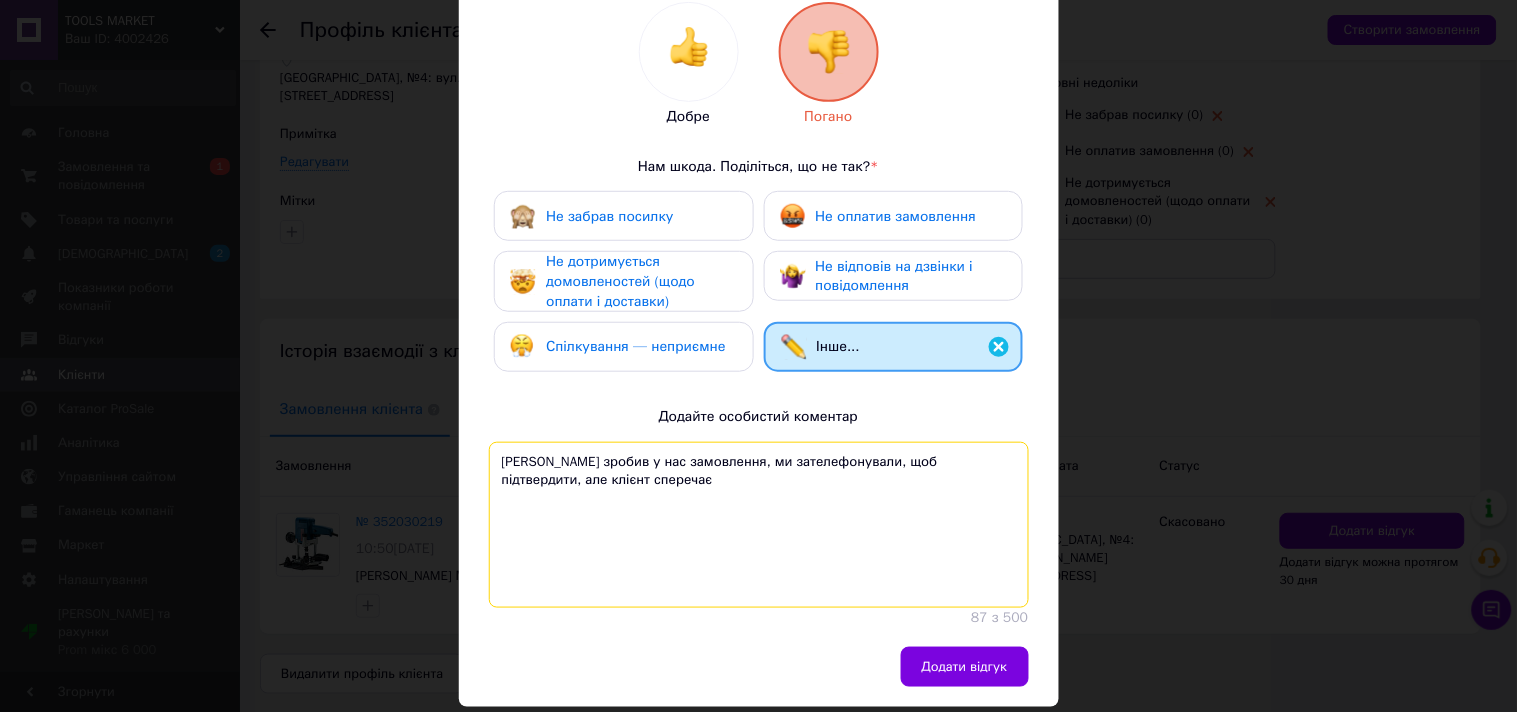 drag, startPoint x: 993, startPoint y: 462, endPoint x: 941, endPoint y: 465, distance: 52.086468 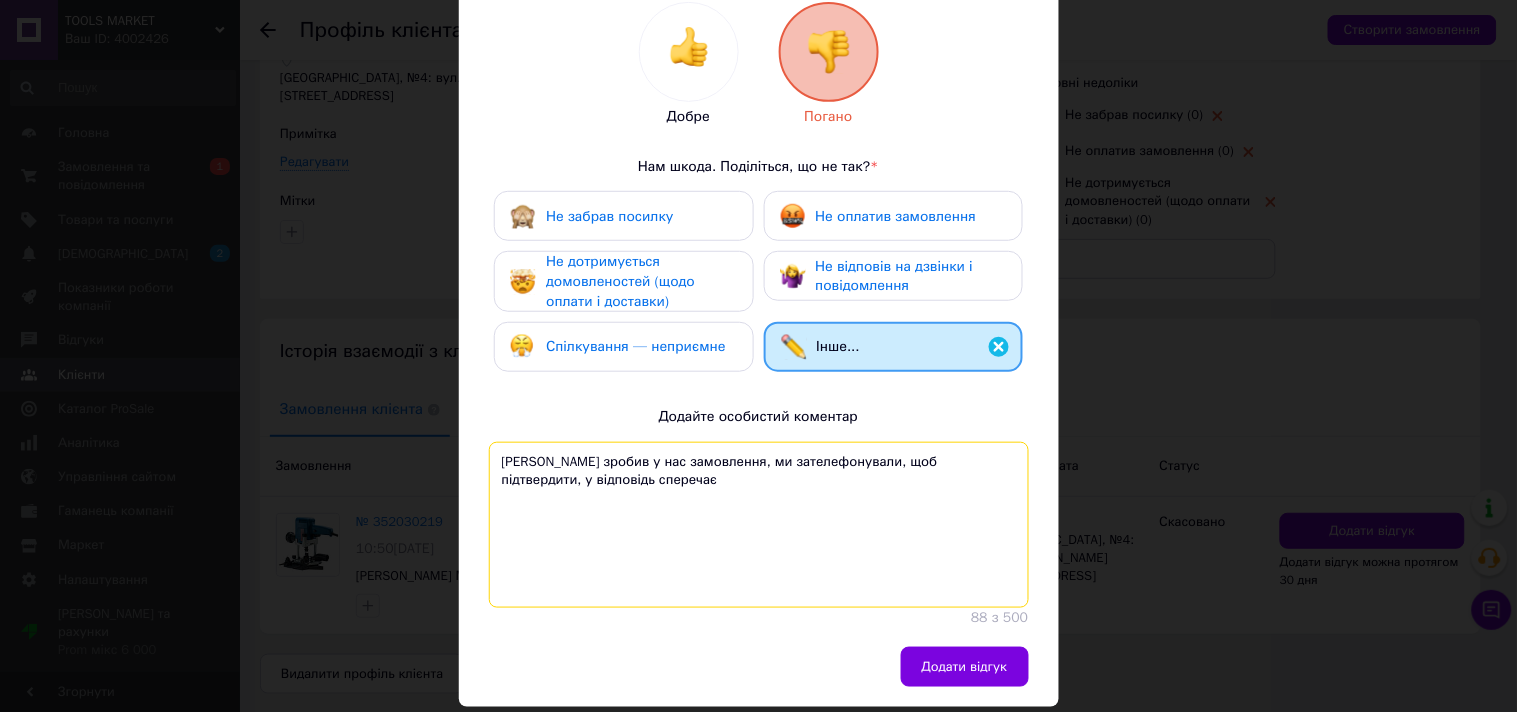click on "Клієнт зробив у нас замовлення, ми зателефонували, щоб підтвердити, у відповідь сперечає" at bounding box center [759, 525] 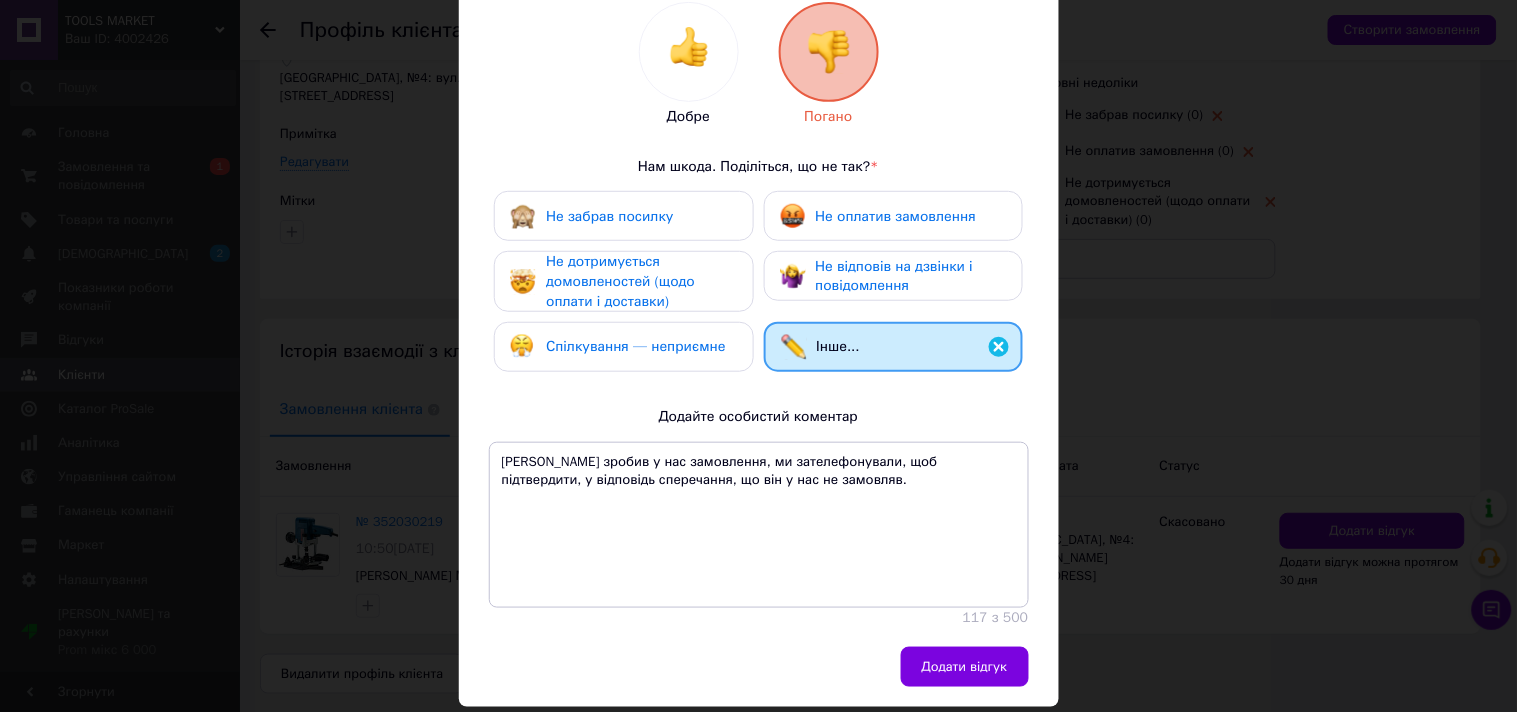 click on "Не дотримується домовленостей (щодо оплати і доставки)" at bounding box center (620, 281) 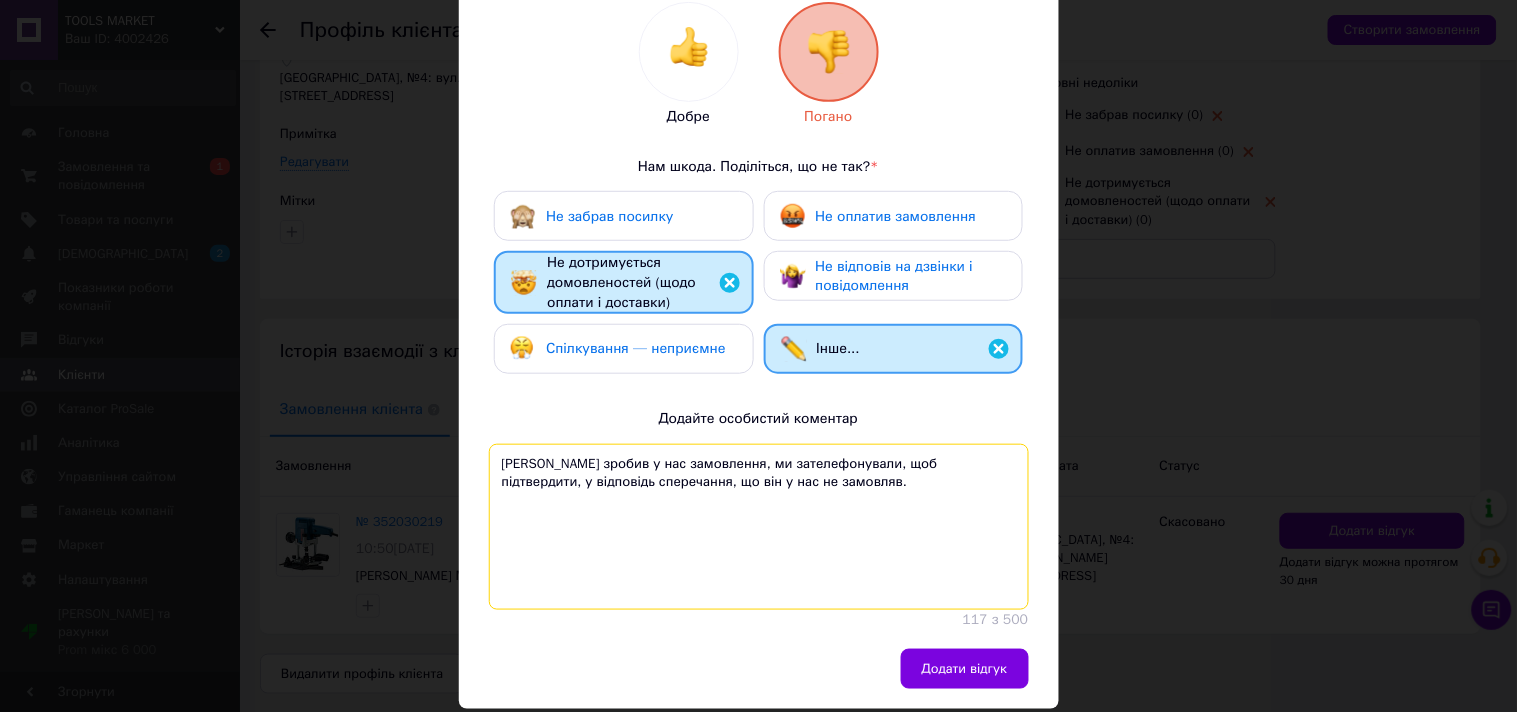 click on "Клієнт зробив у нас замовлення, ми зателефонували, щоб підтвердити, у відповідь сперечання, що він у нас не замовляв." at bounding box center [759, 527] 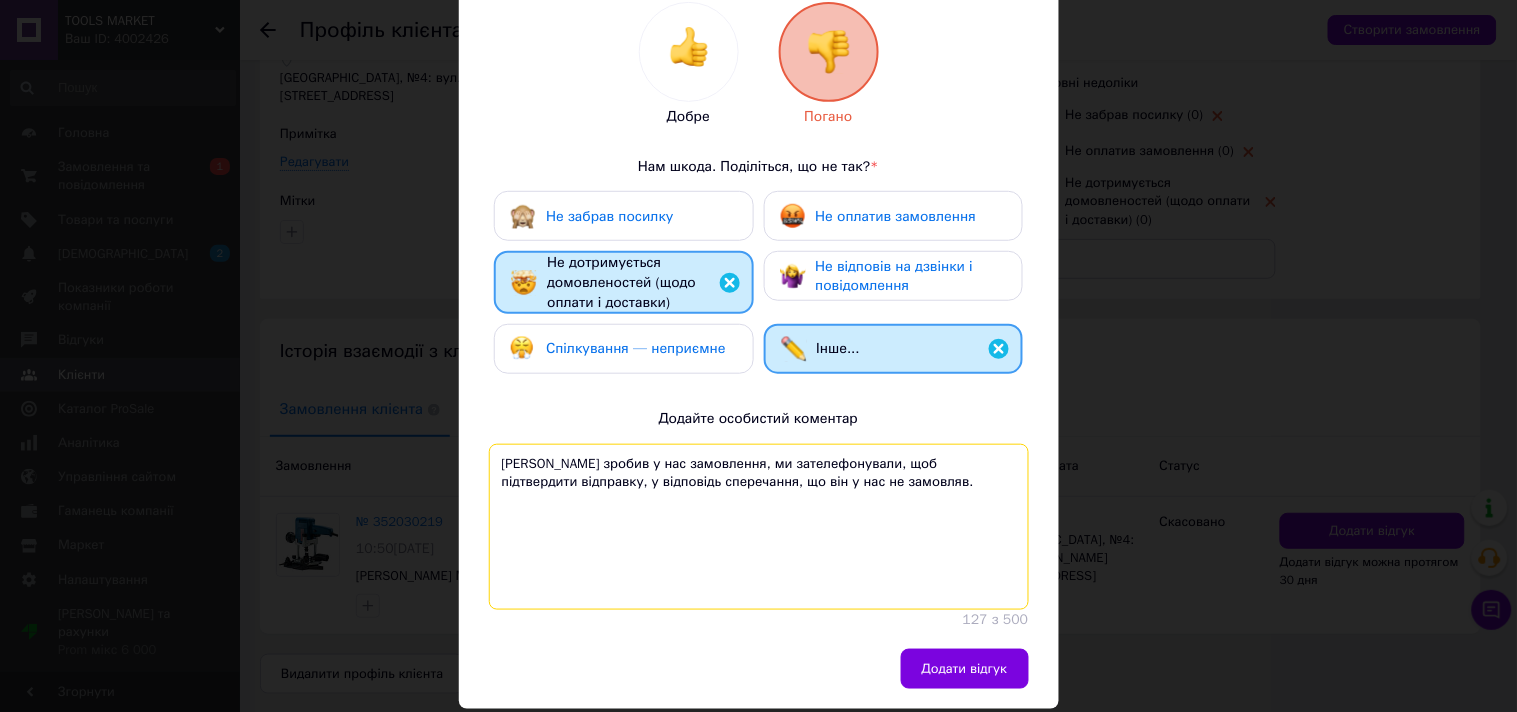 click on "Клієнт зробив у нас замовлення, ми зателефонували, щоб підтвердити відправку, у відповідь сперечання, що він у нас не замовляв." at bounding box center [759, 527] 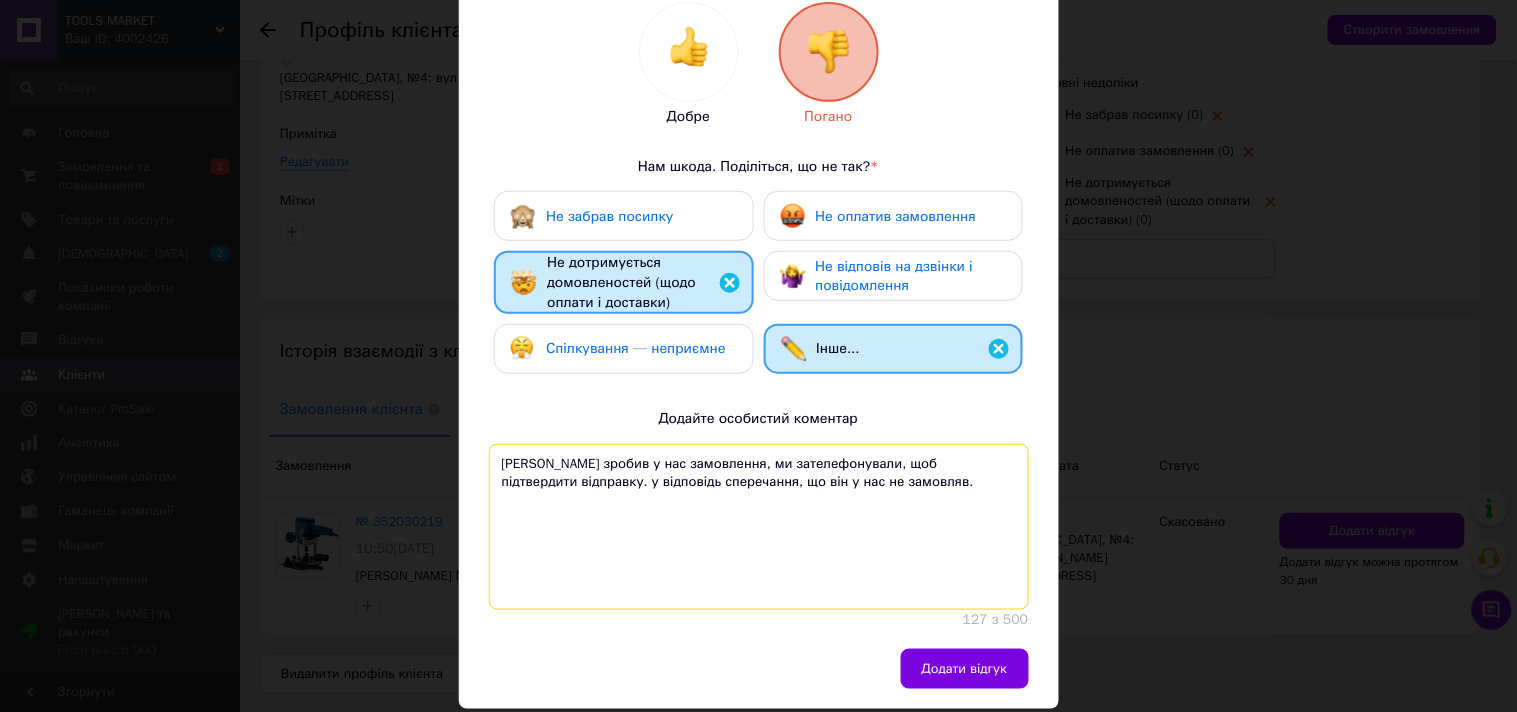 click on "Клієнт зробив у нас замовлення, ми зателефонували, щоб підтвердити відправку. у відповідь сперечання, що він у нас не замовляв." at bounding box center (759, 527) 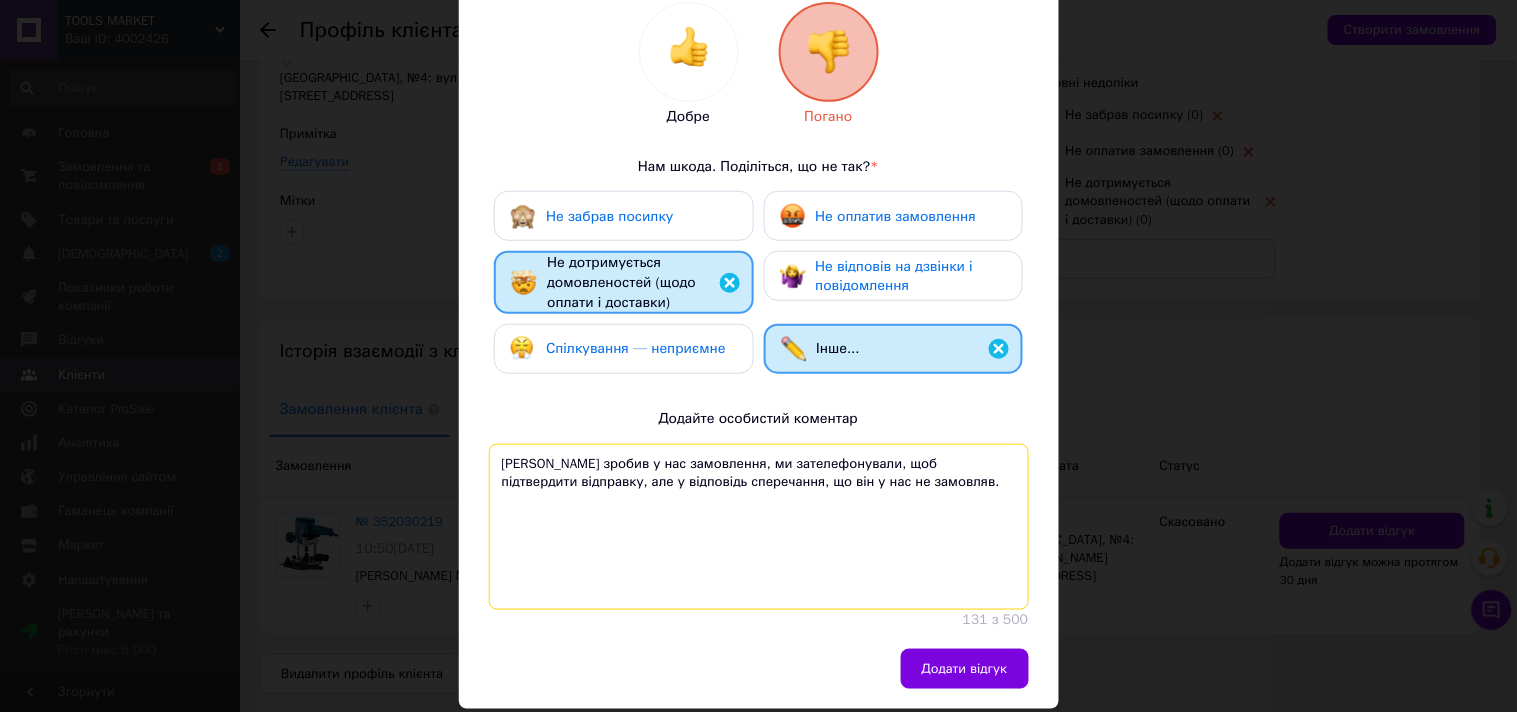 click on "Клієнт зробив у нас замовлення, ми зателефонували, щоб підтвердити відправку, але у відповідь сперечання, що він у нас не замовляв." at bounding box center (759, 527) 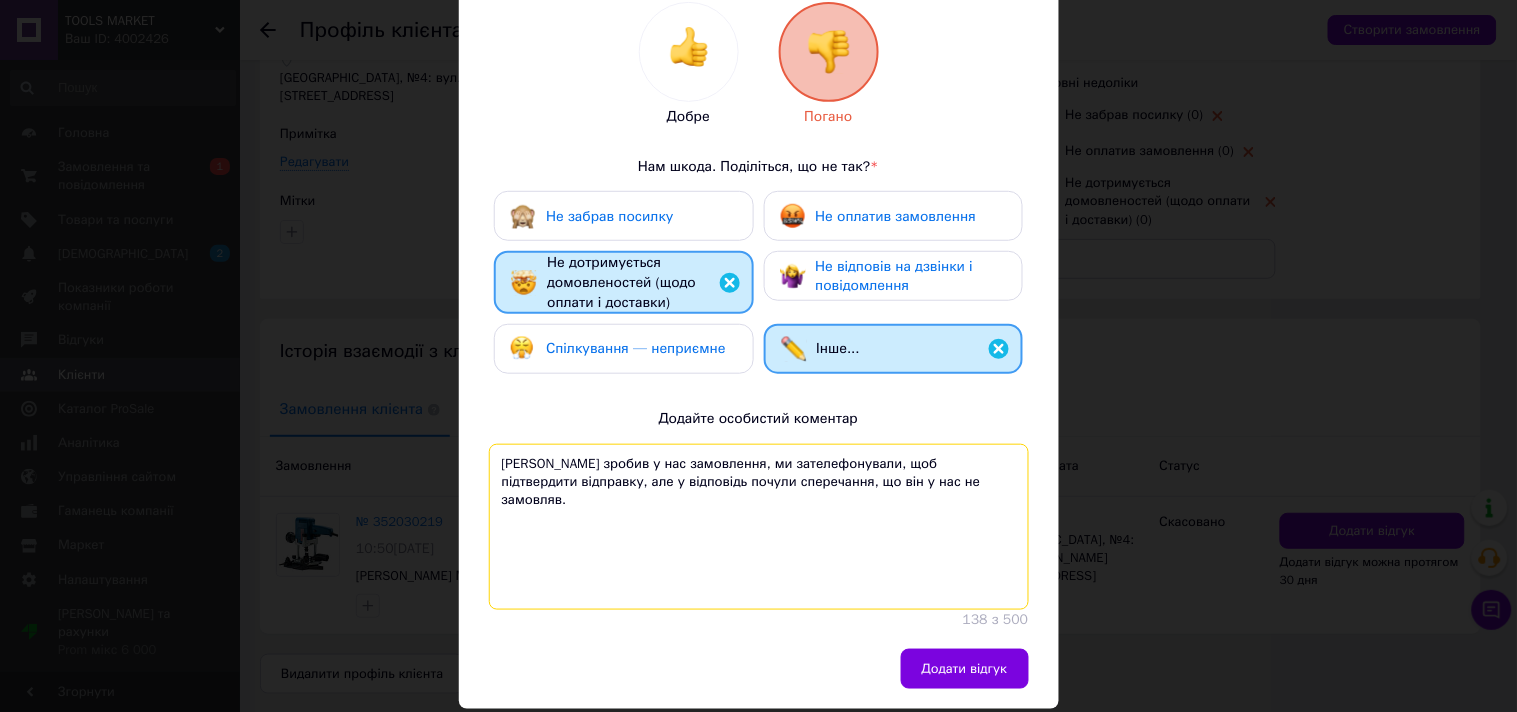 type on "Клієнт зробив у нас замовлення, ми зателефонували, щоб підтвердити відправку, але у відповідь почули сперечання, що він у нас не замовляв." 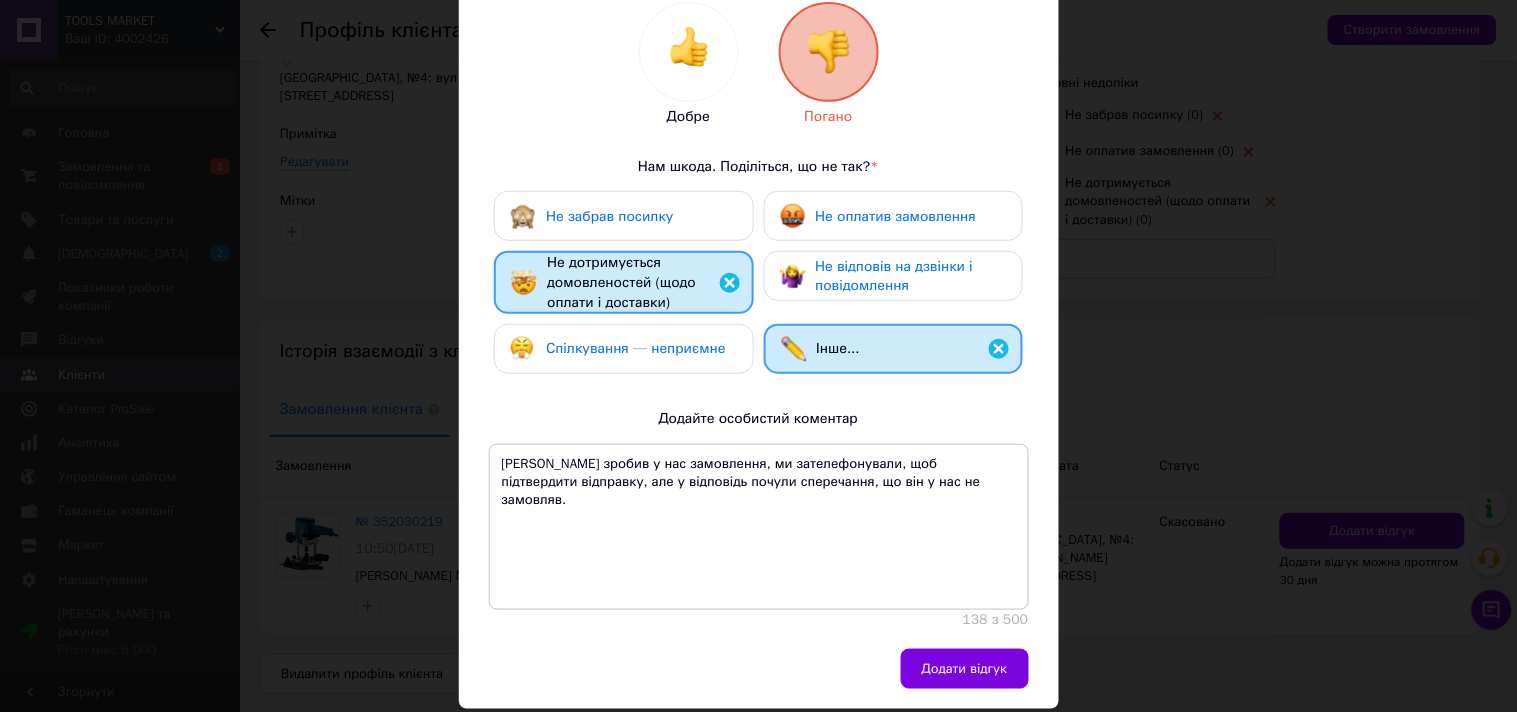 click on "Інше..." at bounding box center (893, 349) 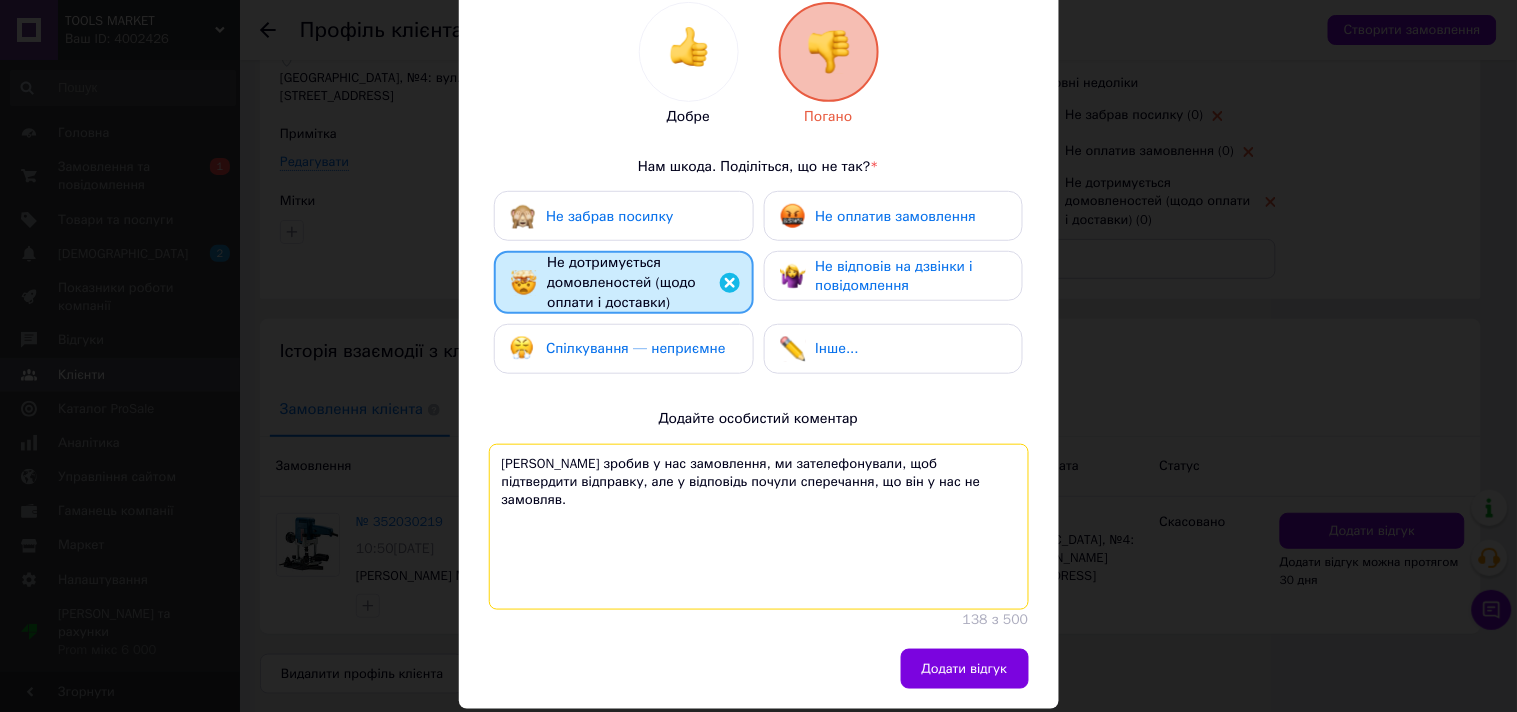 drag, startPoint x: 904, startPoint y: 483, endPoint x: 0, endPoint y: 452, distance: 904.5314 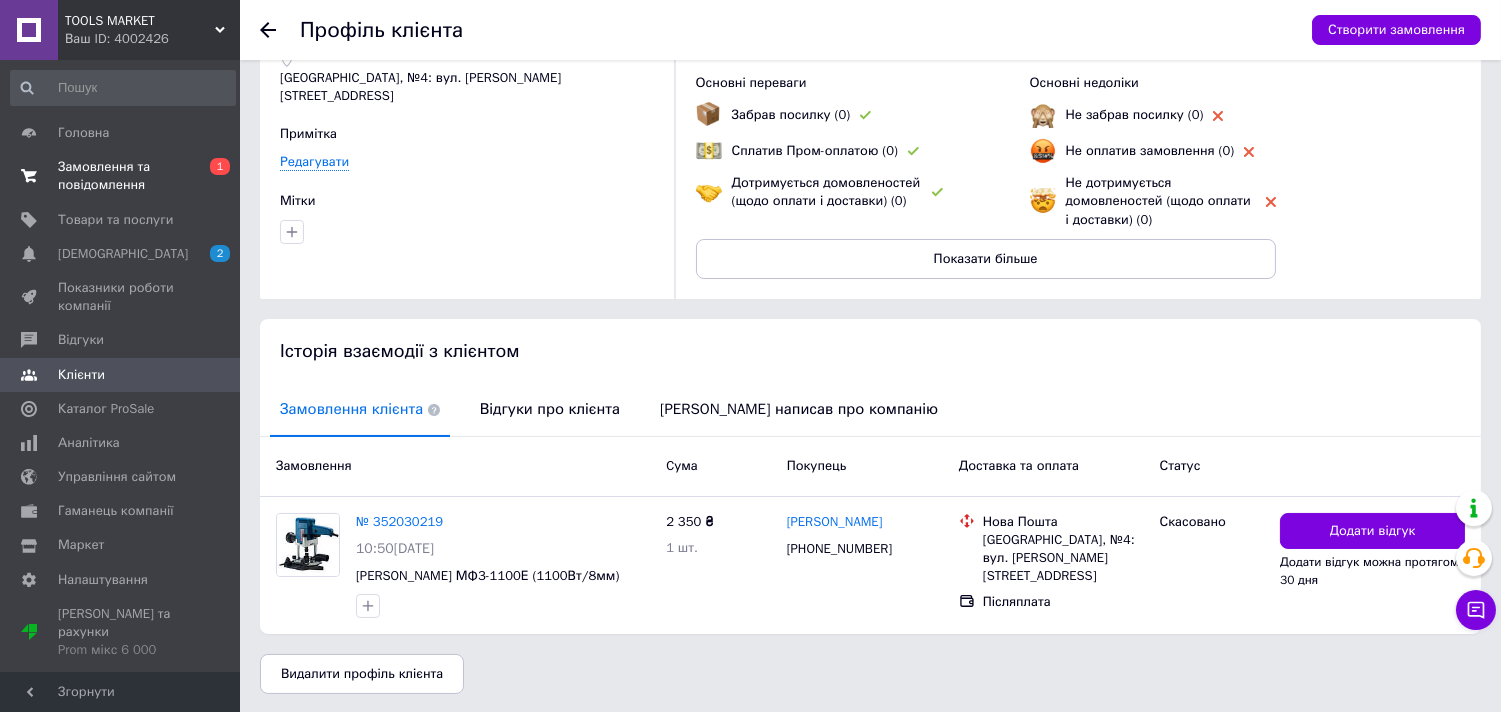 click on "Замовлення та повідомлення" at bounding box center [121, 176] 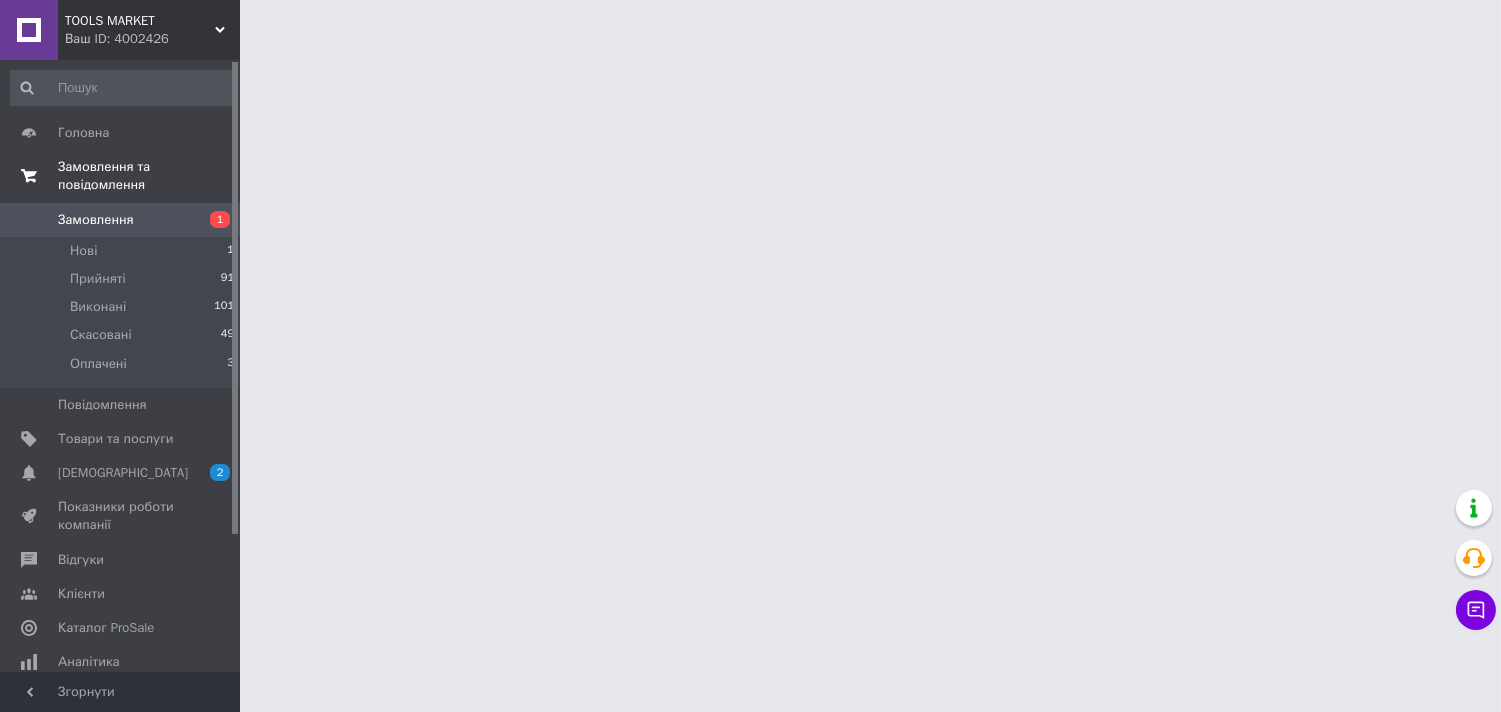 scroll, scrollTop: 0, scrollLeft: 0, axis: both 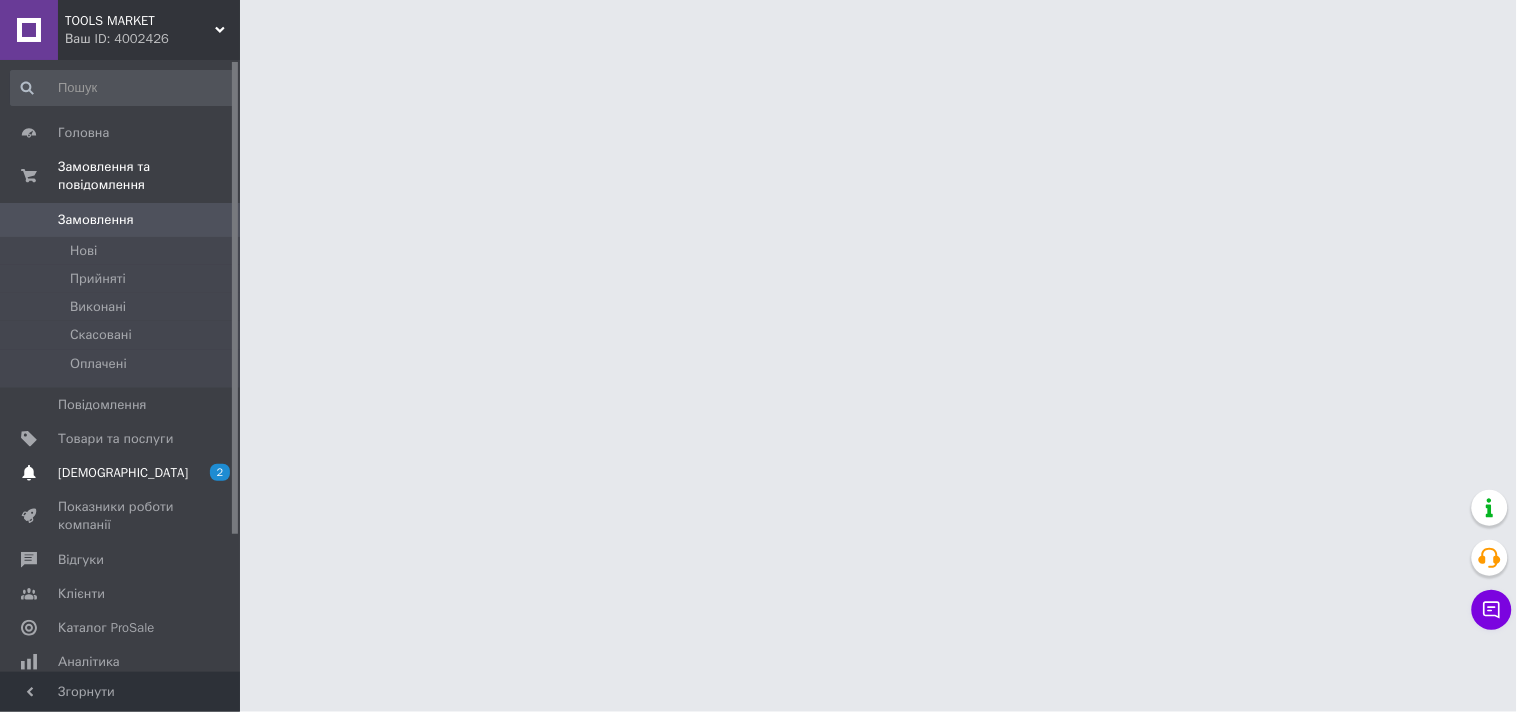 click on "Сповіщення 2 0" at bounding box center (123, 473) 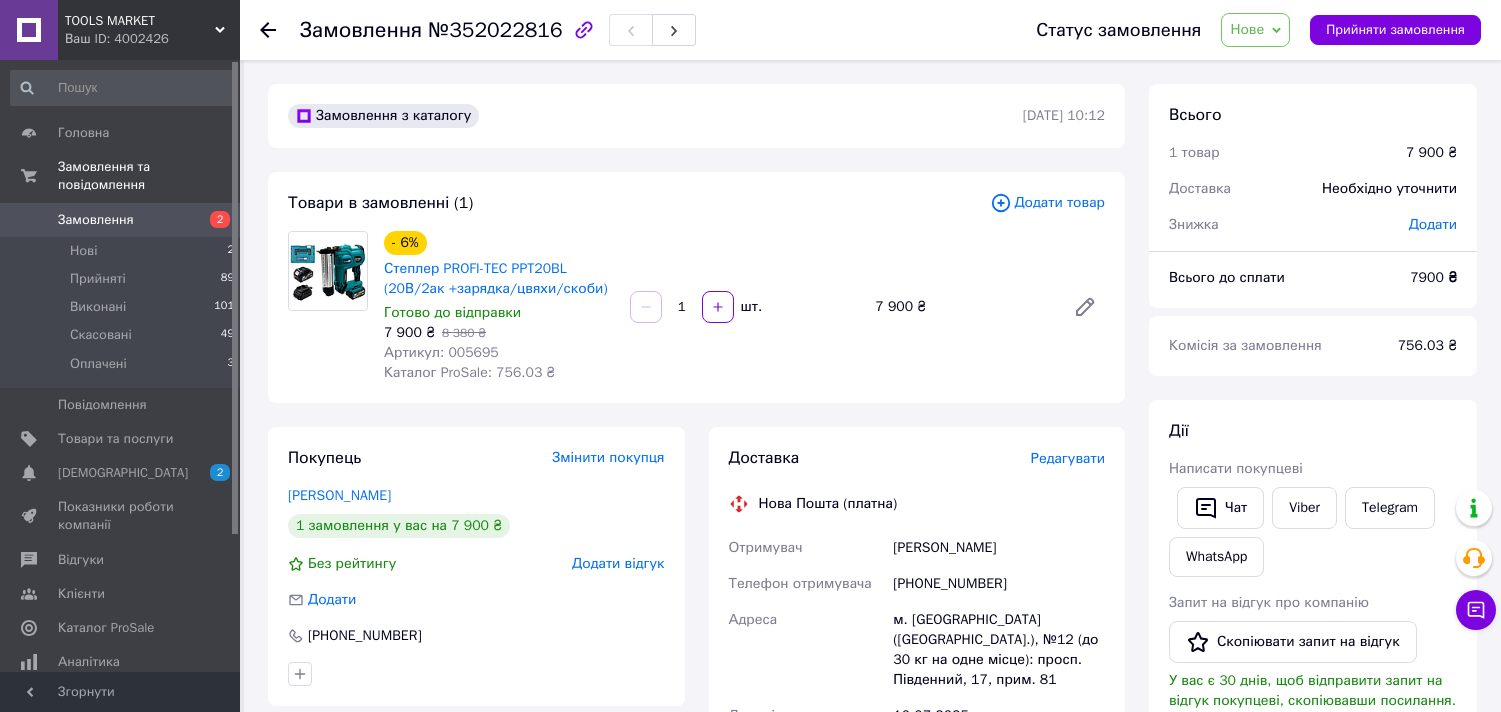 scroll, scrollTop: 0, scrollLeft: 0, axis: both 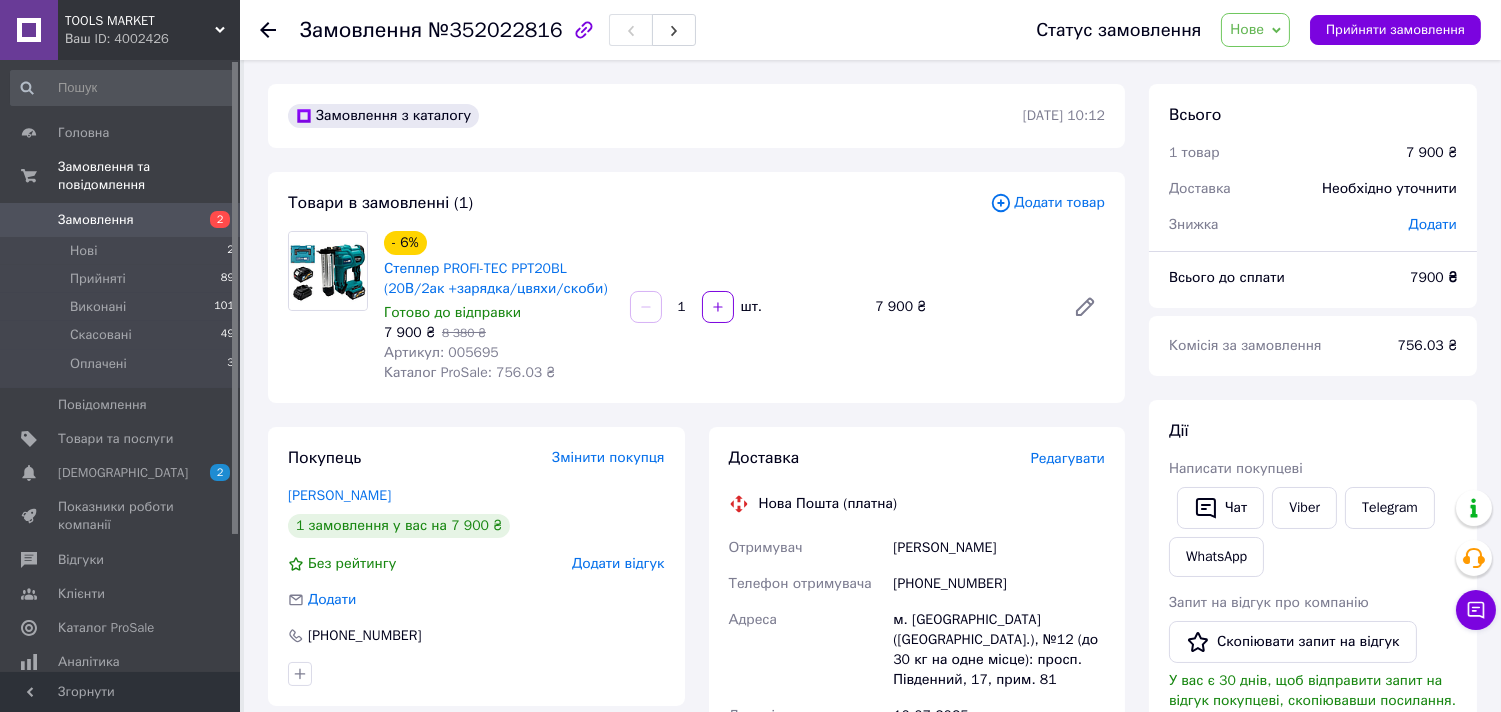 click on "Ваш ID: 4002426" at bounding box center [152, 39] 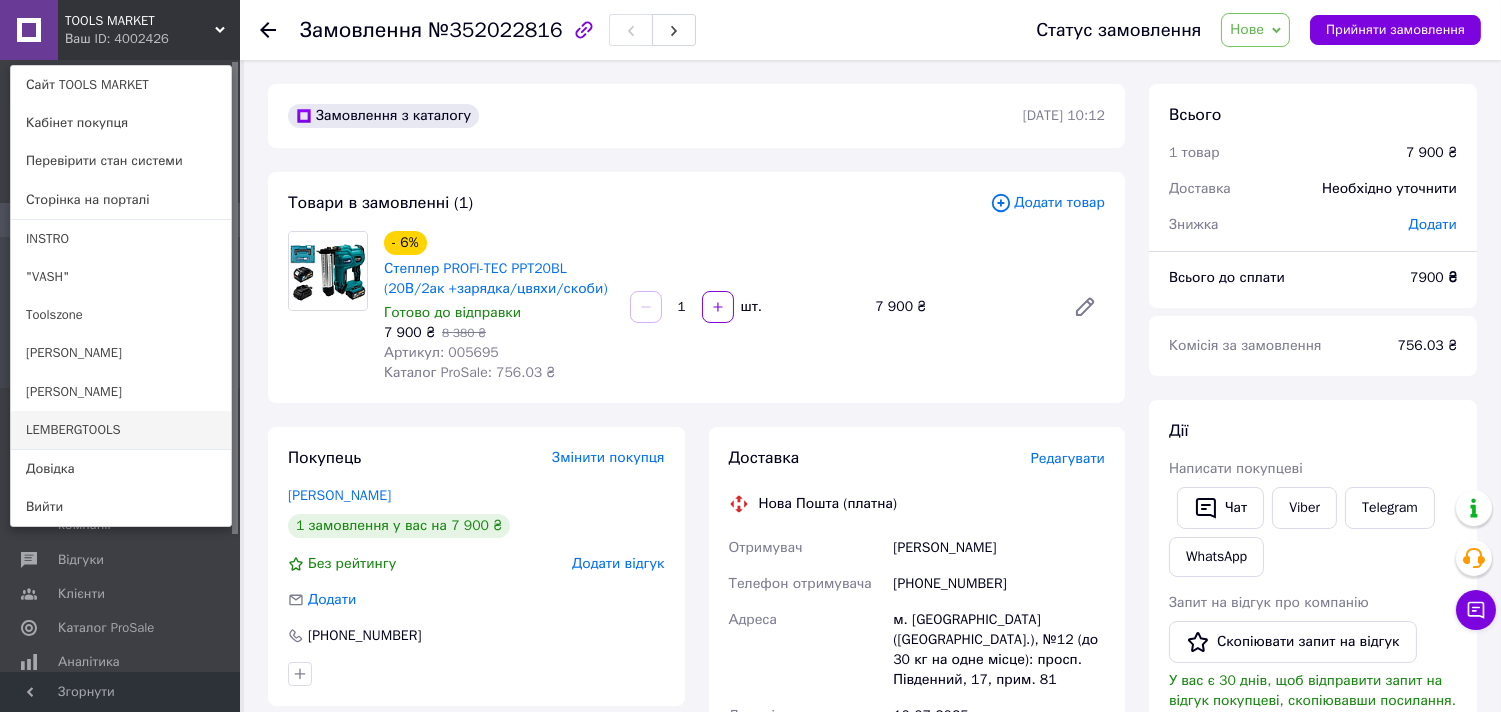 click on "LEMBERGTOOLS" at bounding box center [121, 430] 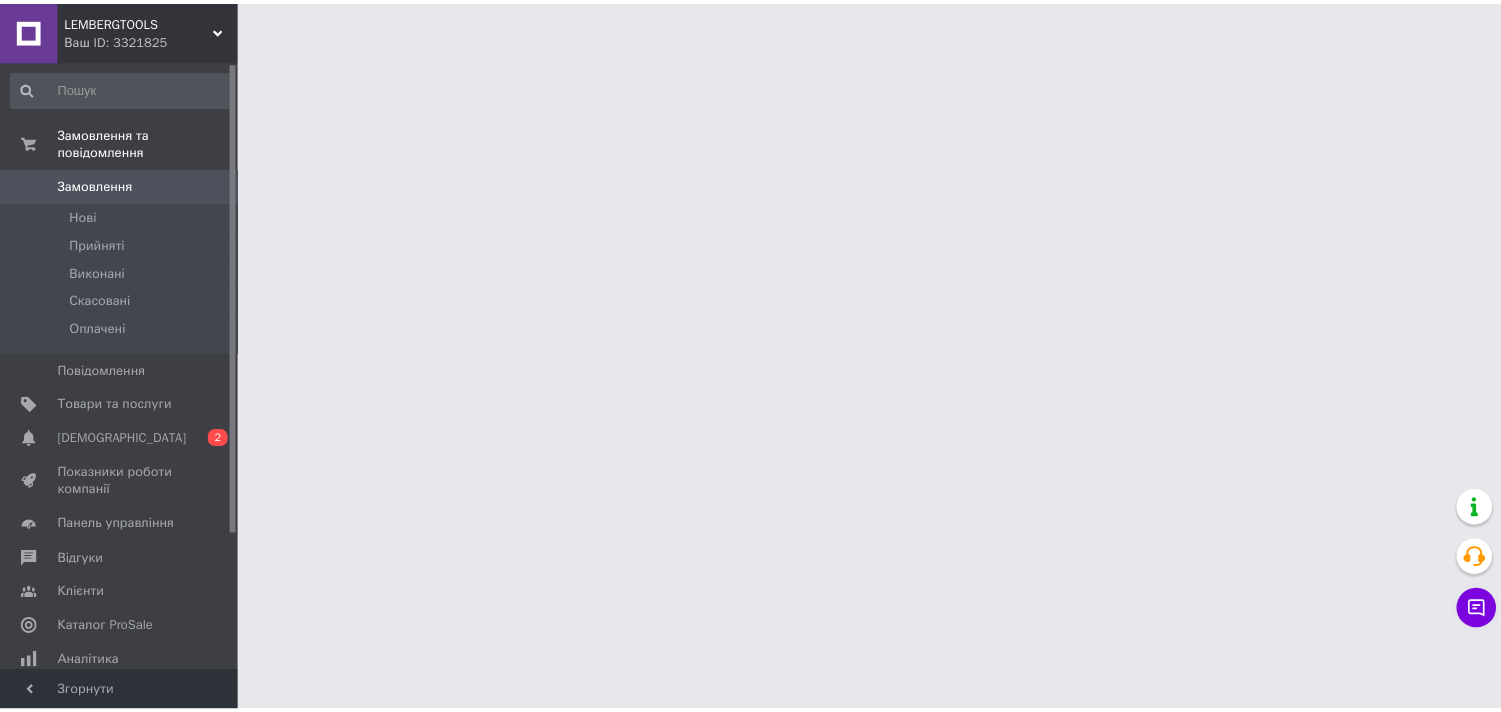 scroll, scrollTop: 0, scrollLeft: 0, axis: both 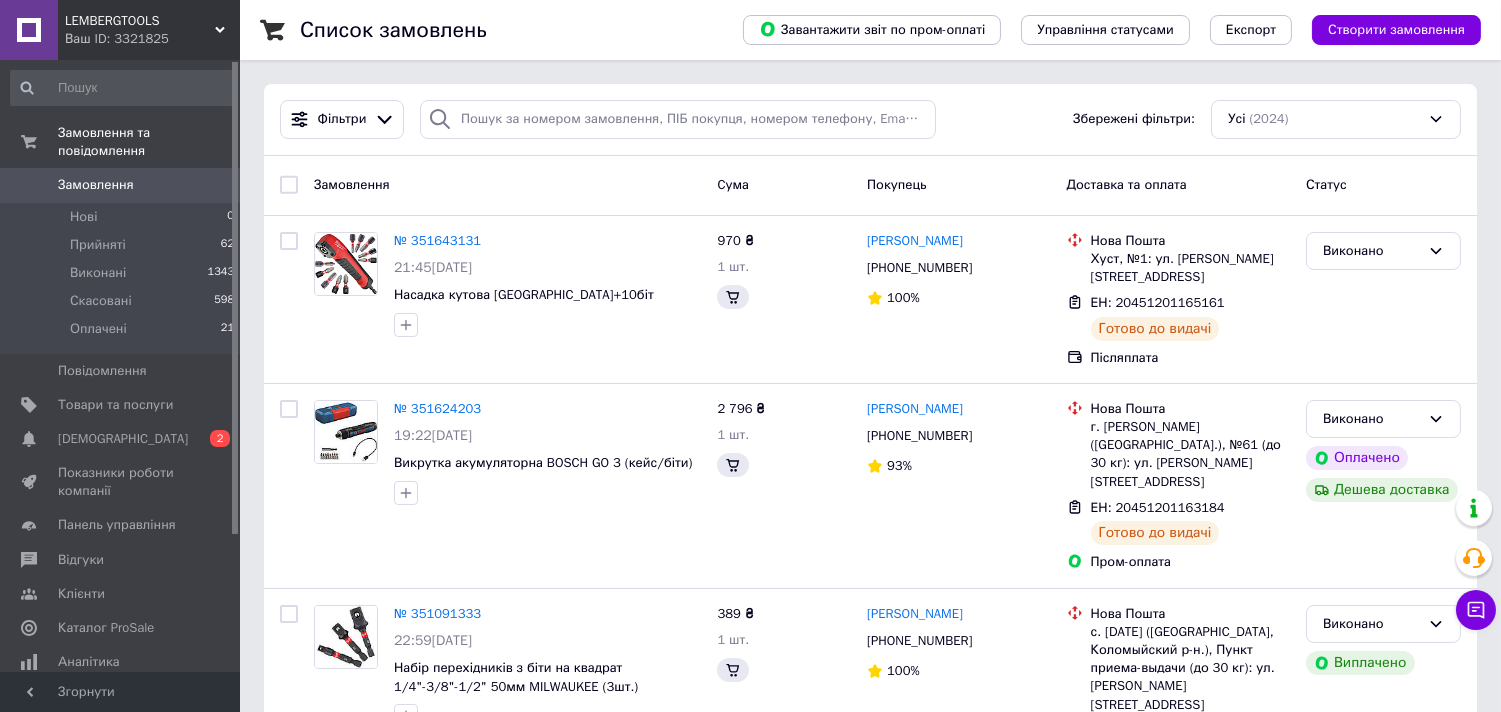 click on "Ваш ID: 3321825" at bounding box center (152, 39) 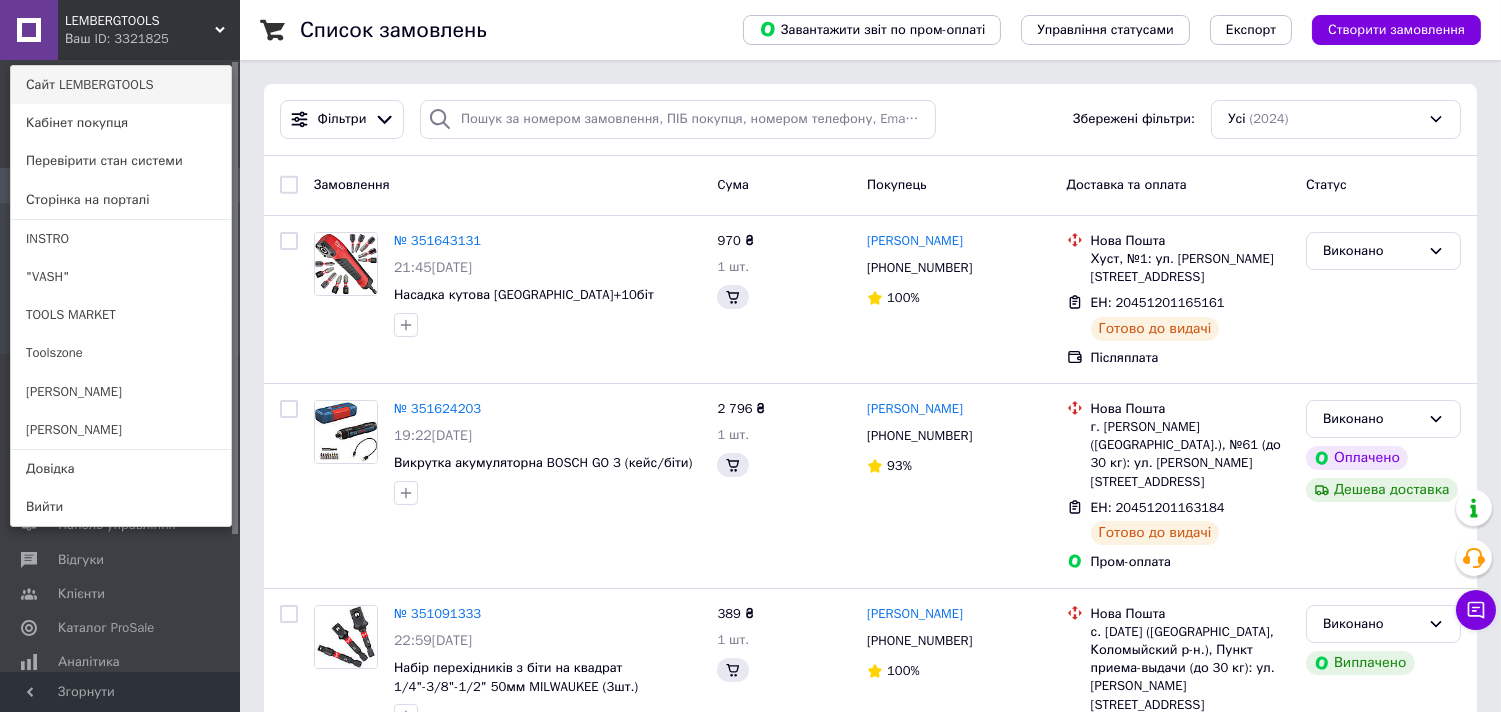 click on "Сайт LEMBERGTOOLS" at bounding box center [121, 85] 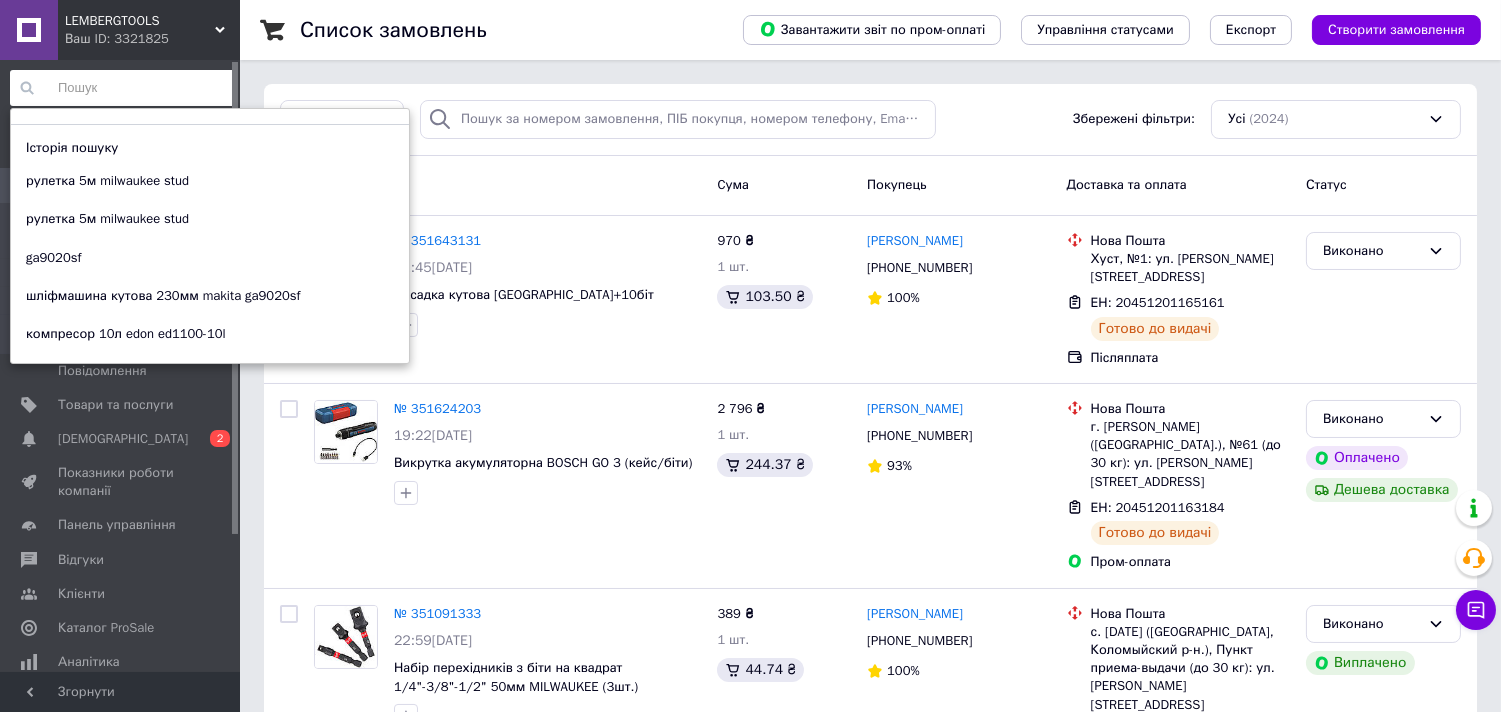 click at bounding box center [123, 88] 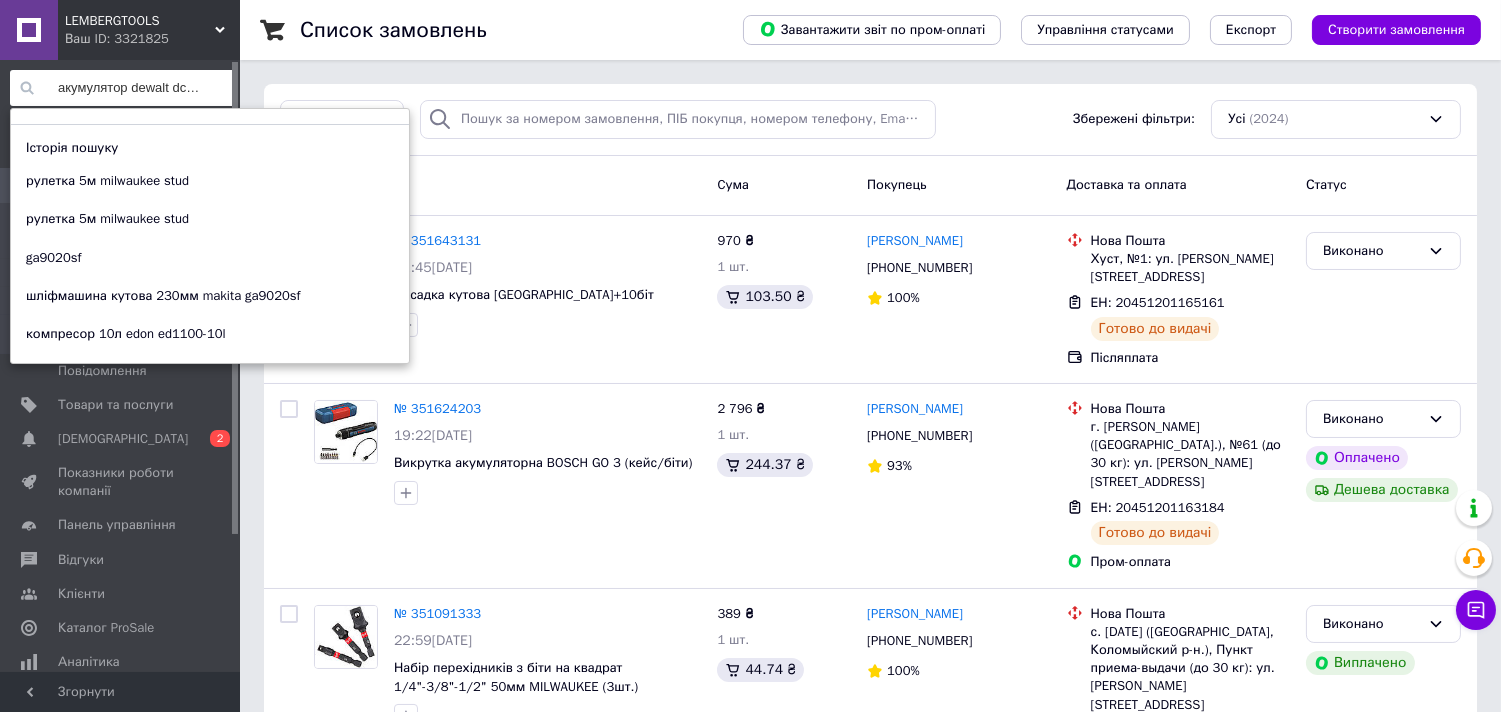 scroll, scrollTop: 0, scrollLeft: 71, axis: horizontal 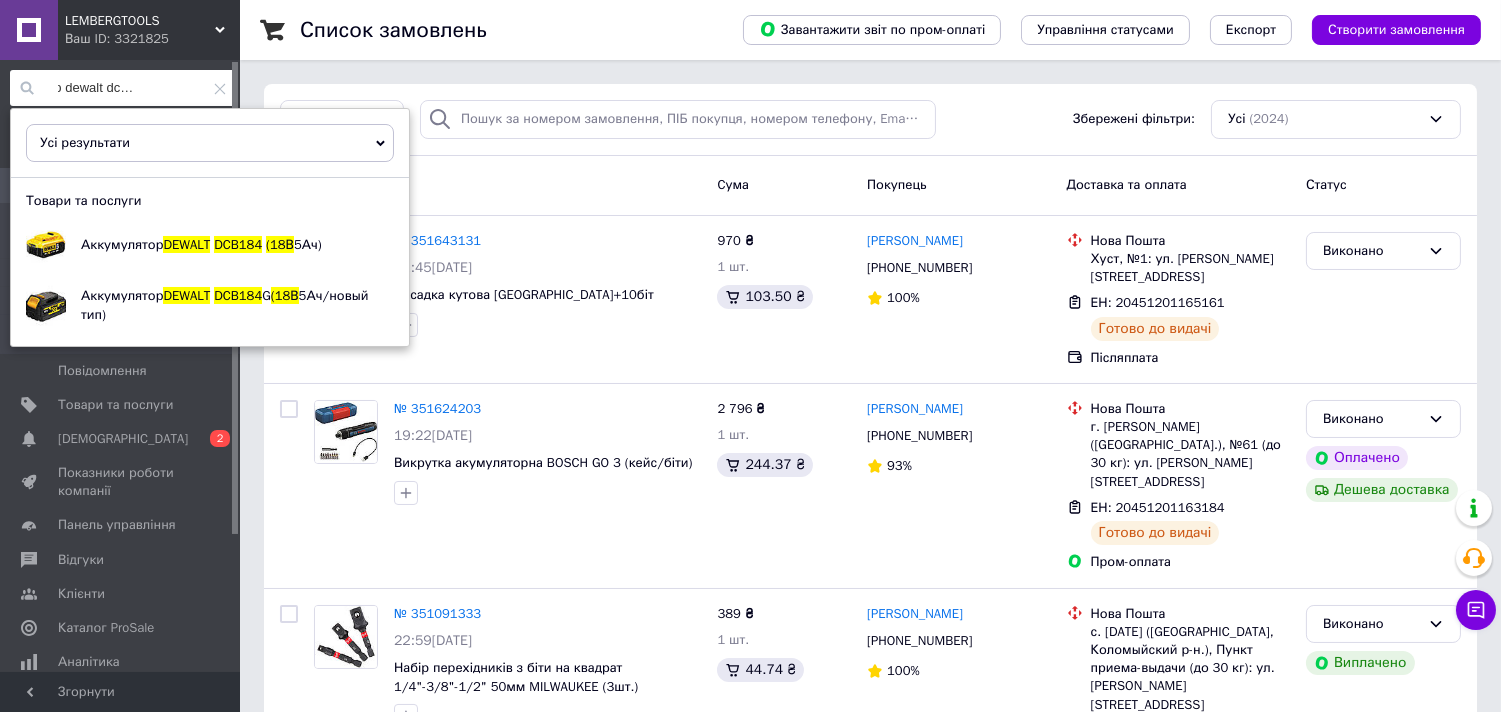 click on "акумулятор dewalt dcb184 (18в 5аг)" at bounding box center (123, 88) 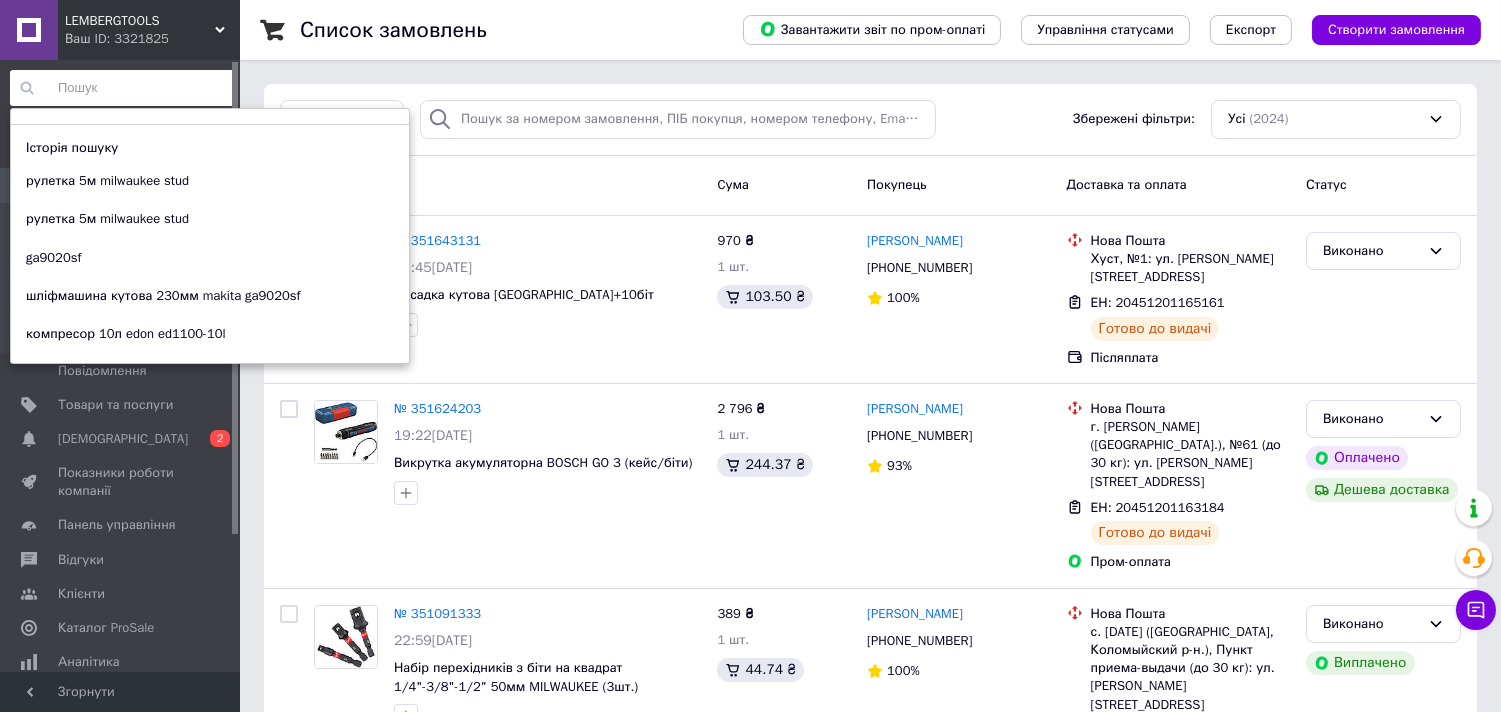 click at bounding box center (123, 88) 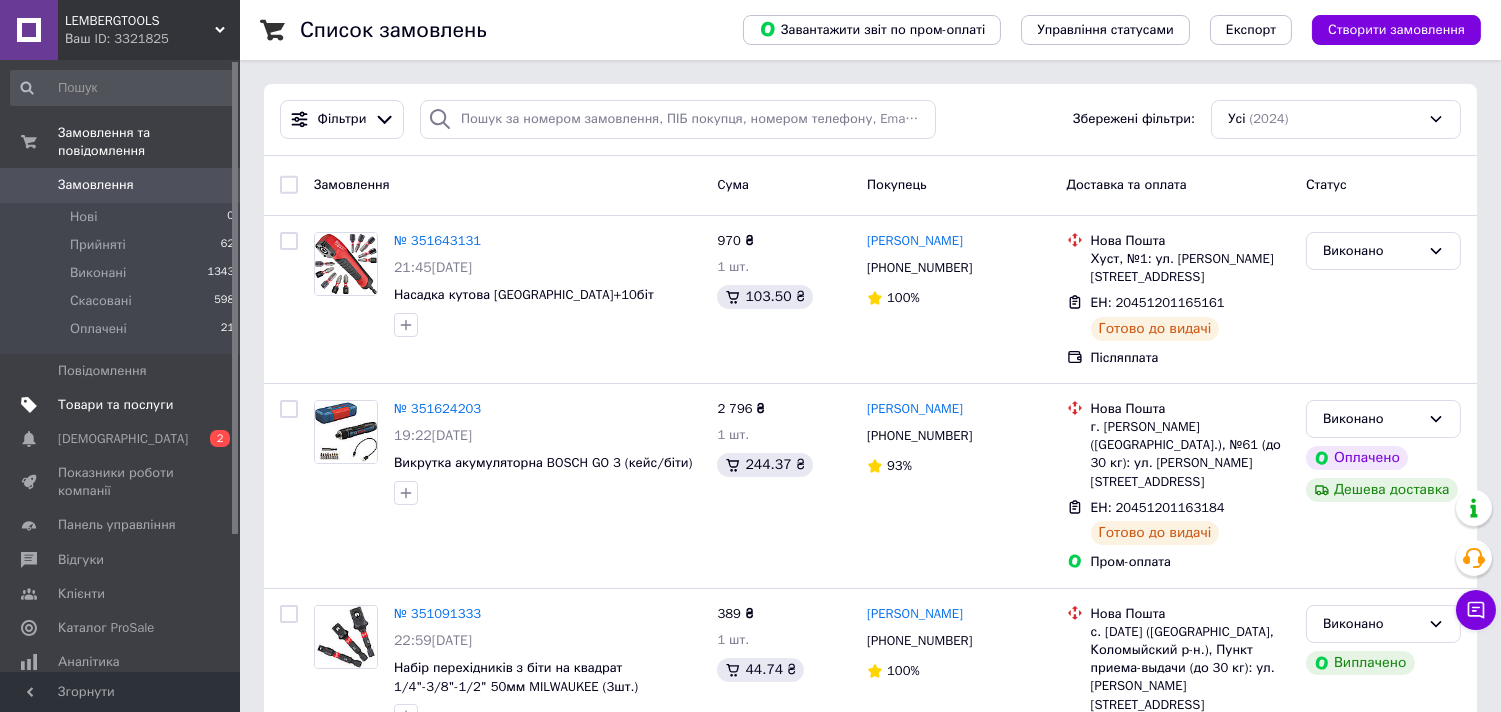 click at bounding box center (29, 405) 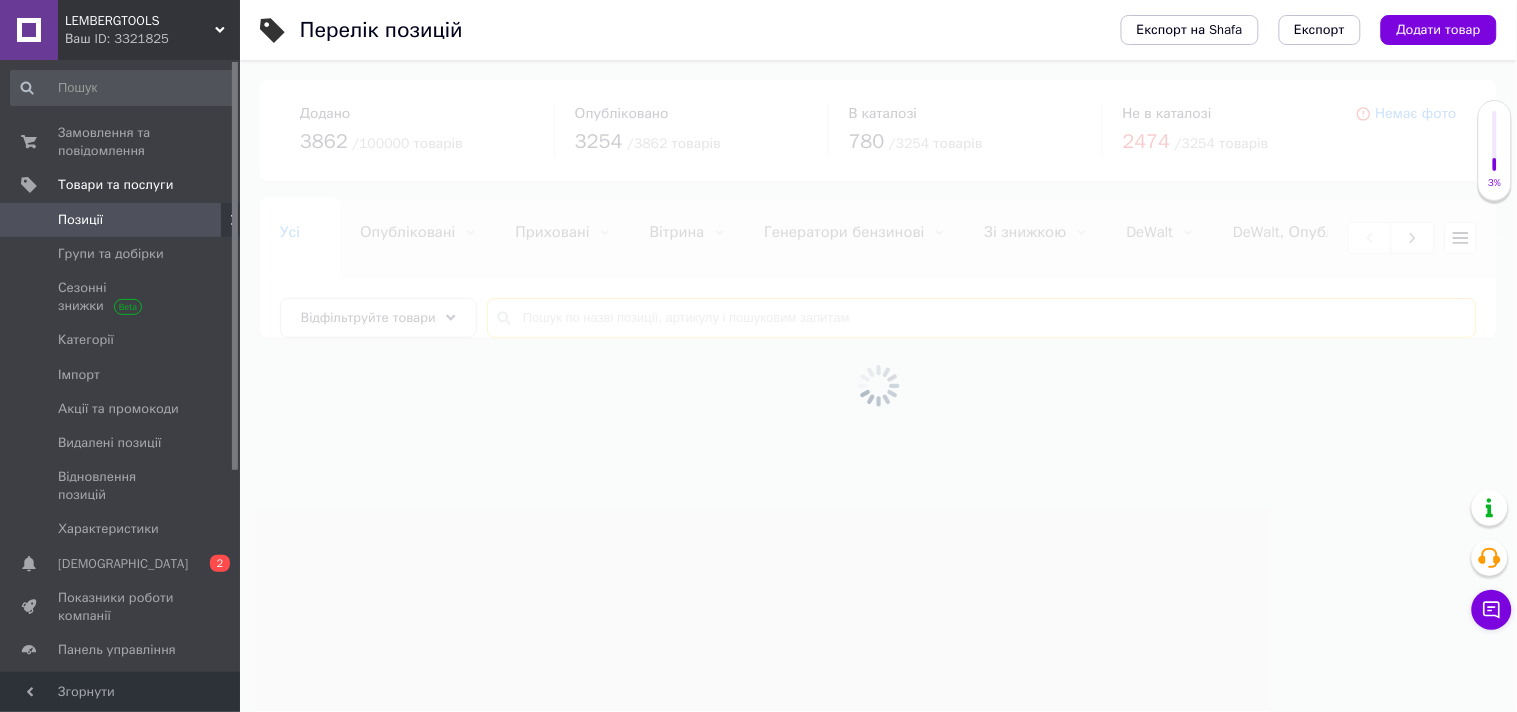 click at bounding box center (982, 318) 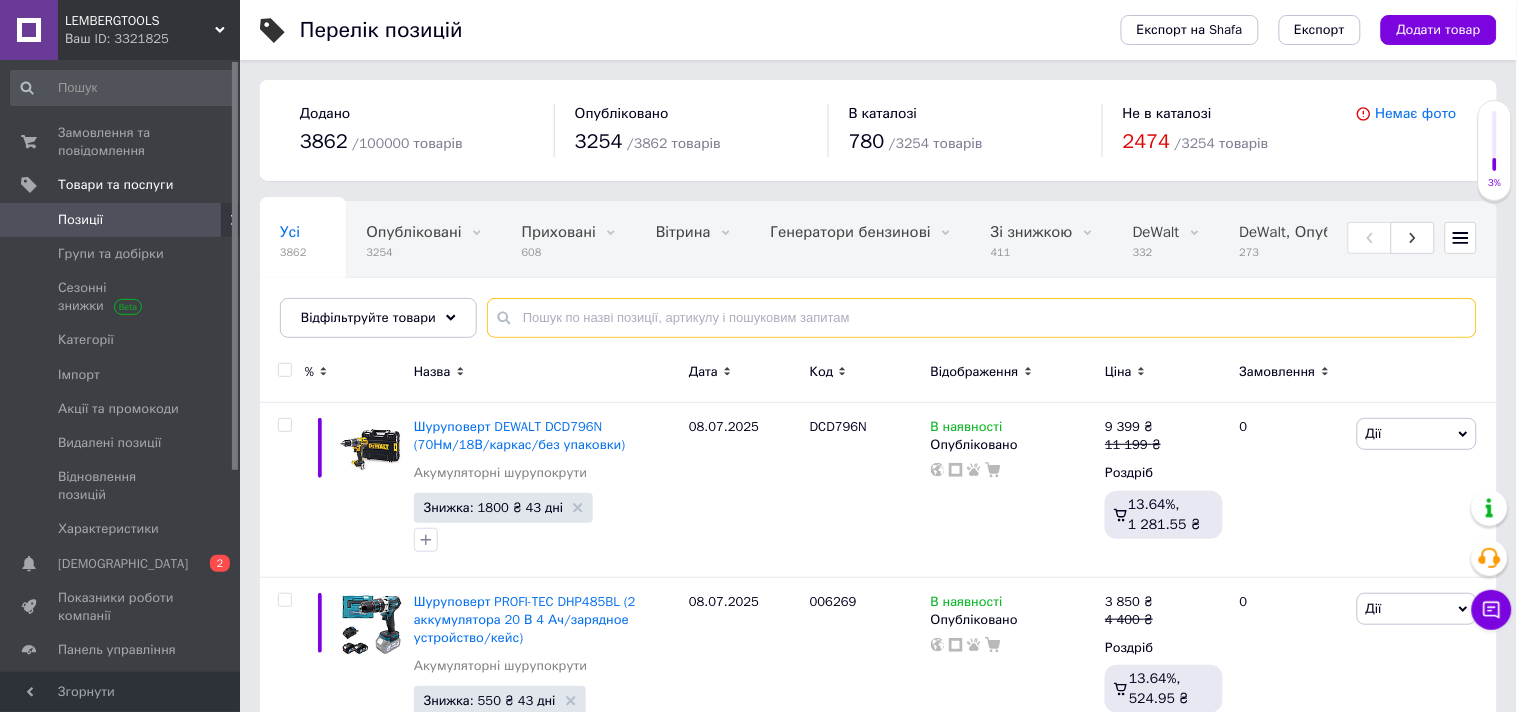click at bounding box center [982, 318] 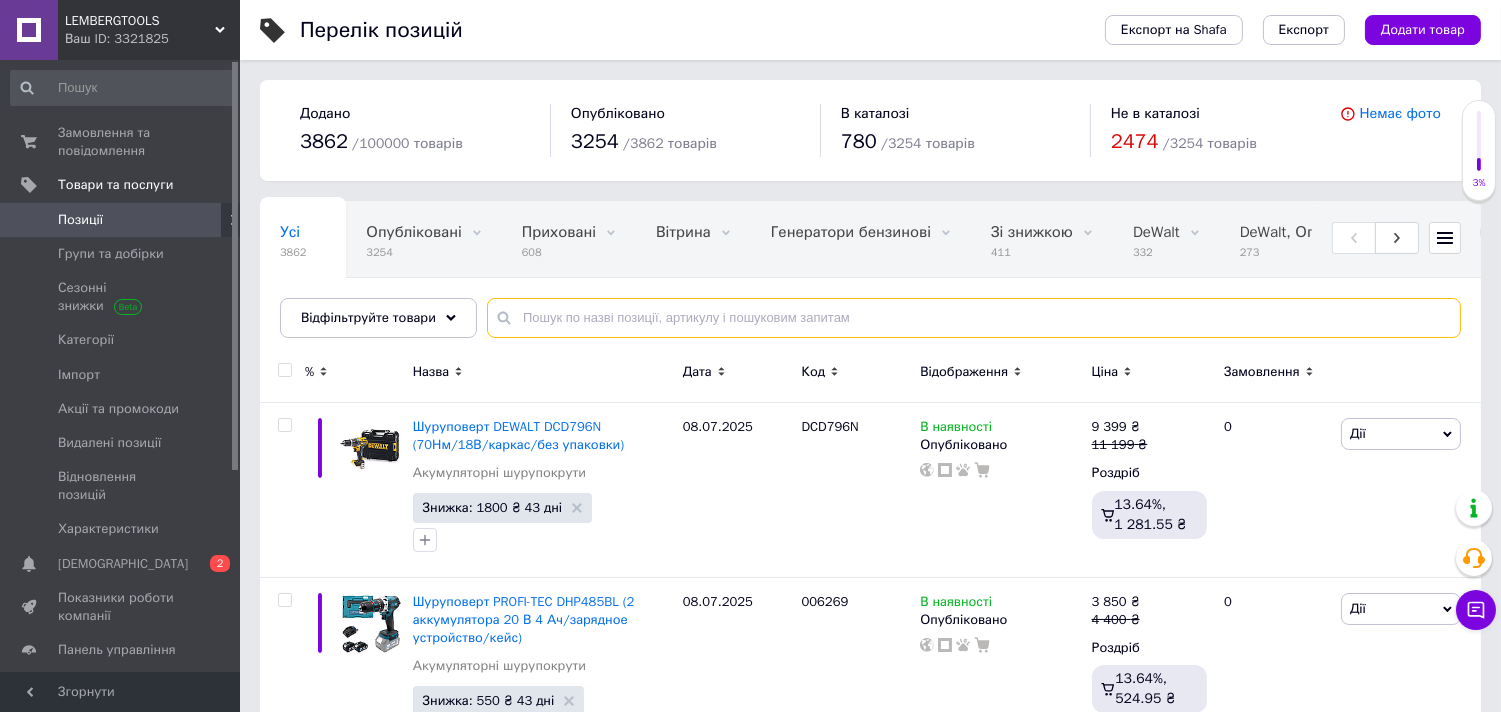 paste on "Акумулятор DEWALT DCB184 (18В 5Аг)" 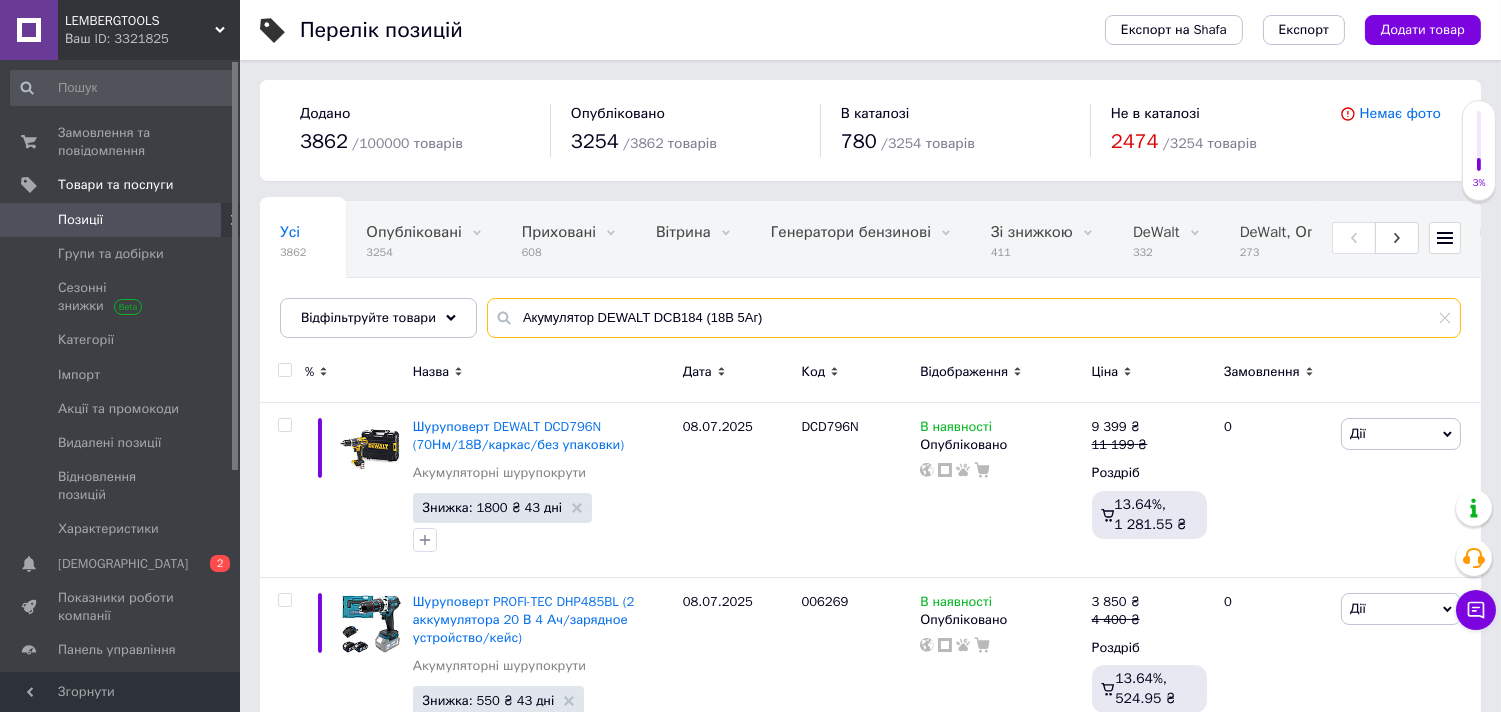 type on "Акумулятор DEWALT DCB184 (18В 5Аг)" 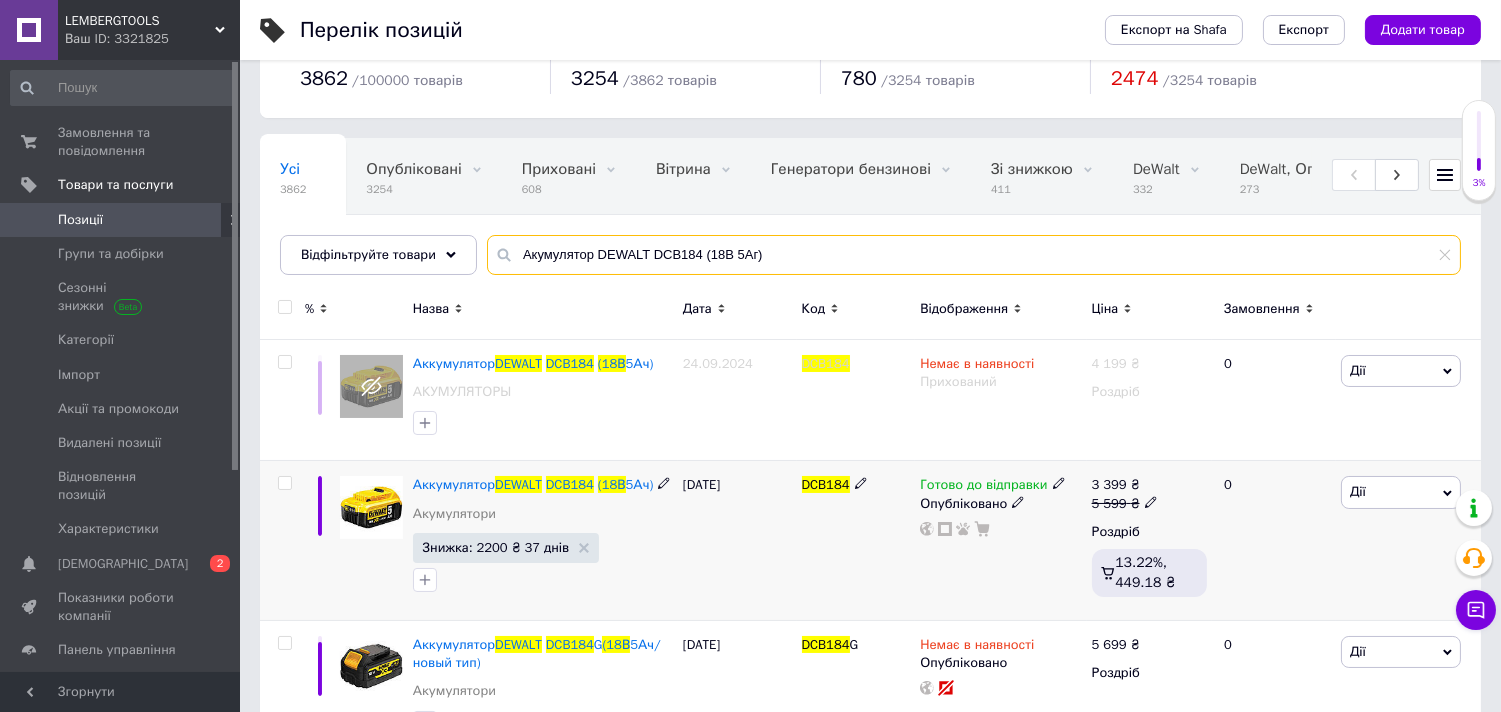 scroll, scrollTop: 131, scrollLeft: 0, axis: vertical 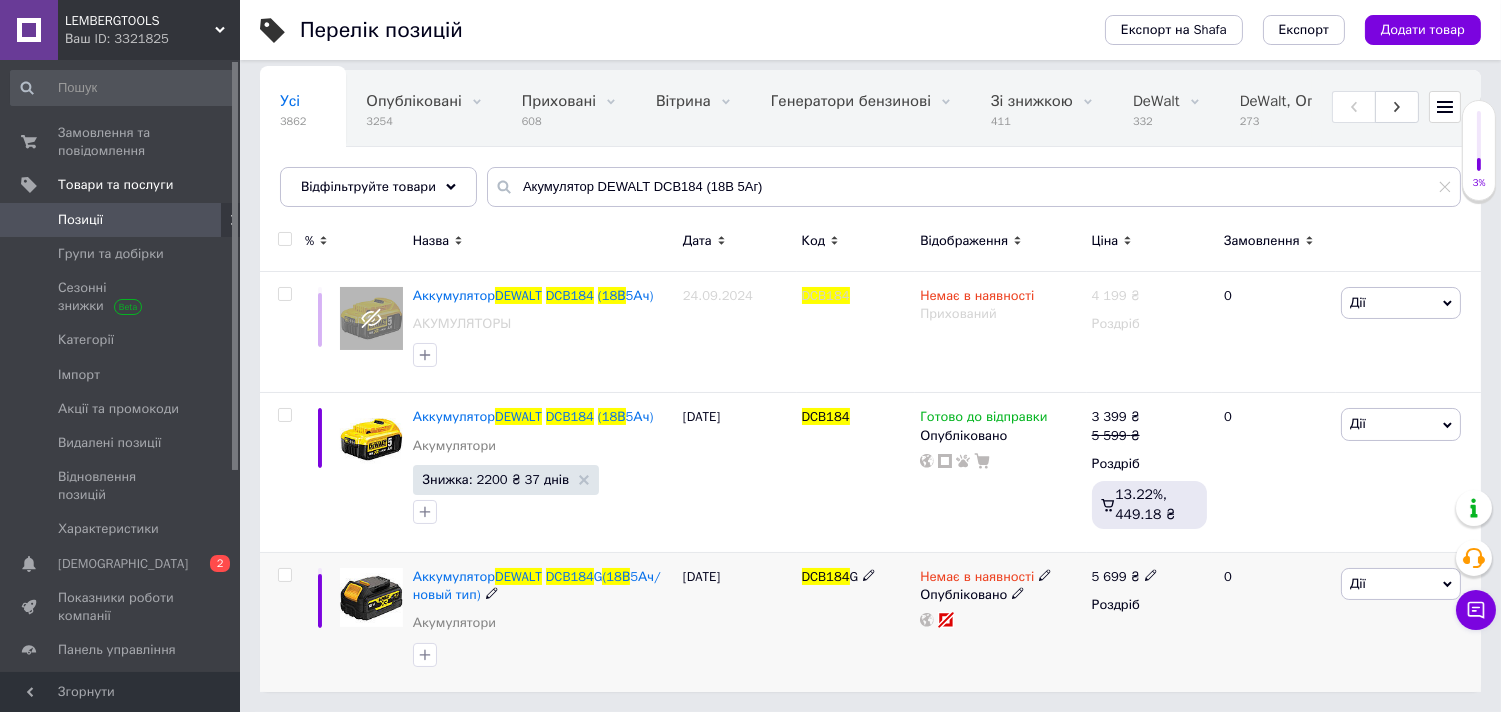 click at bounding box center [285, 575] 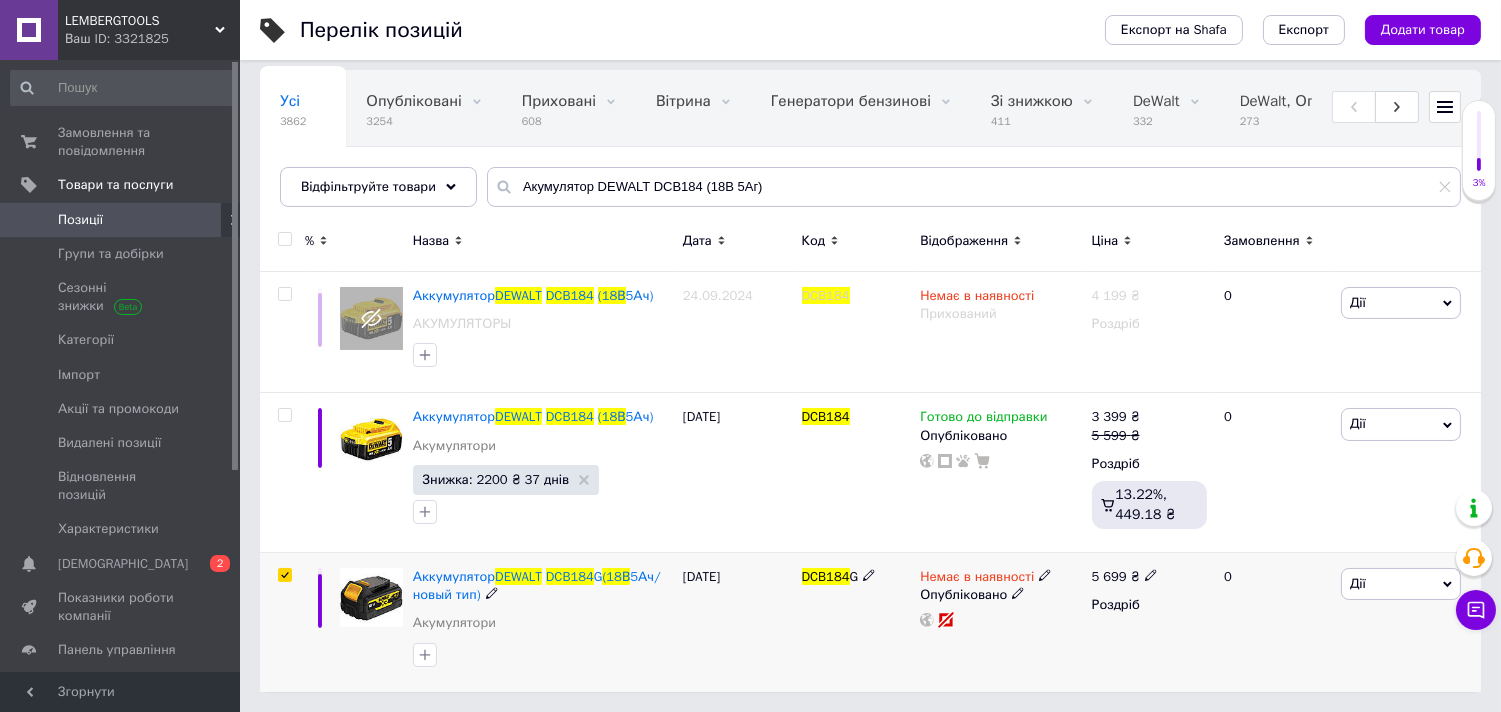 checkbox on "true" 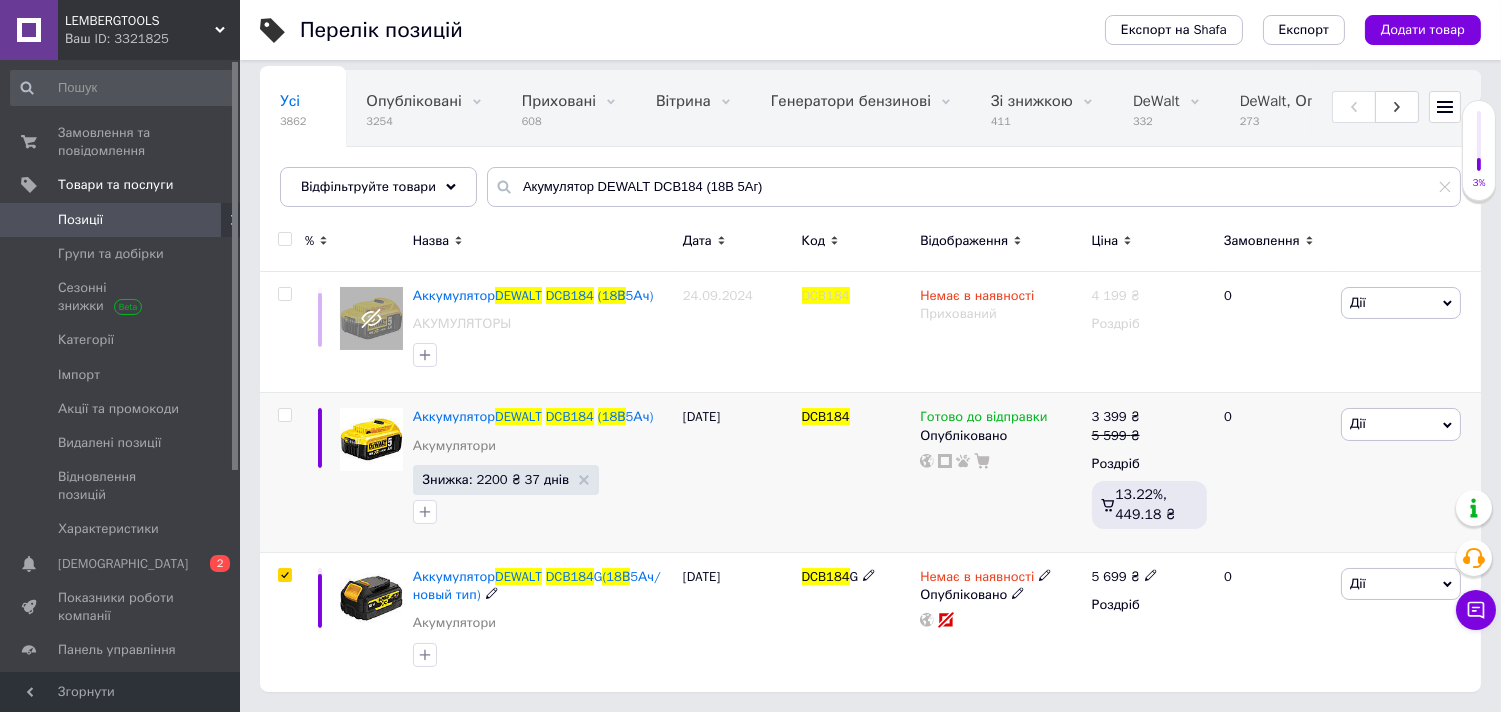 scroll, scrollTop: 130, scrollLeft: 0, axis: vertical 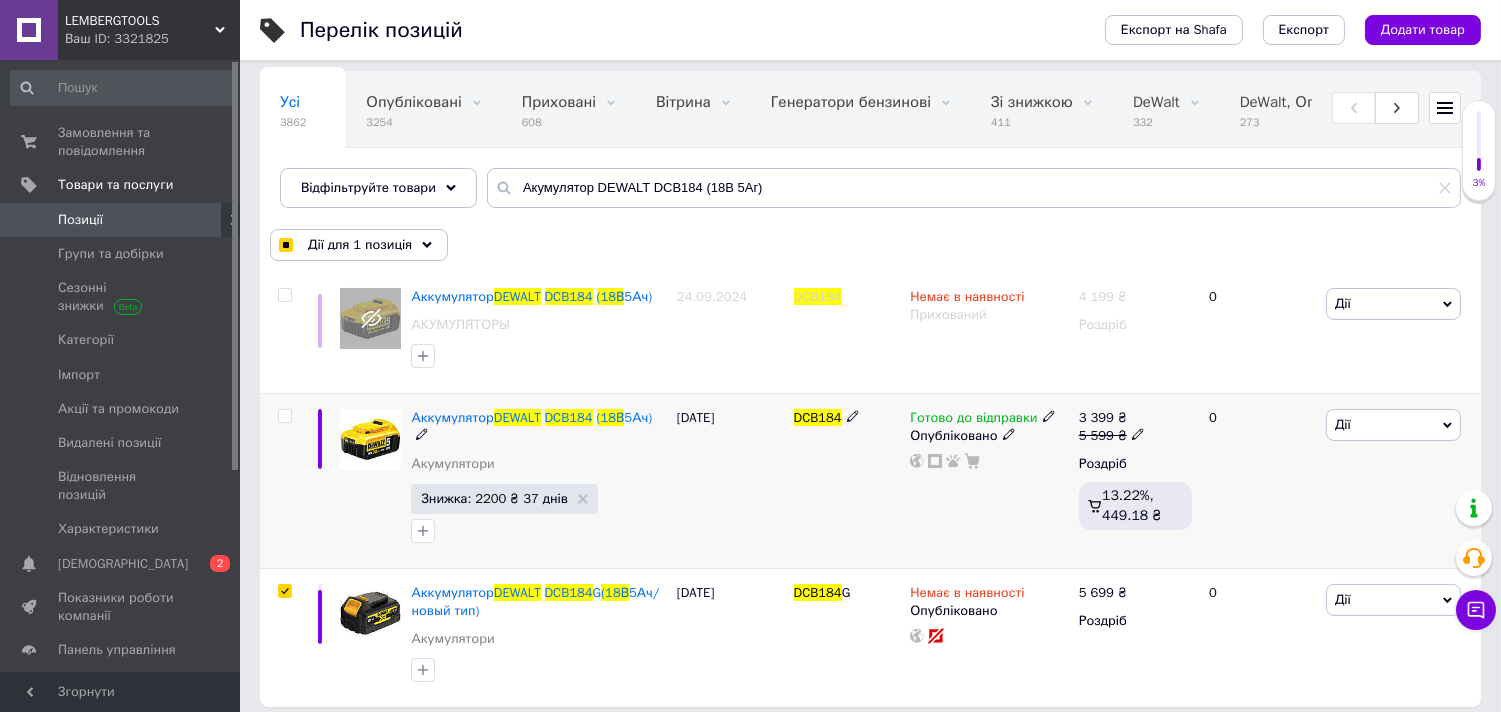 click at bounding box center [285, 416] 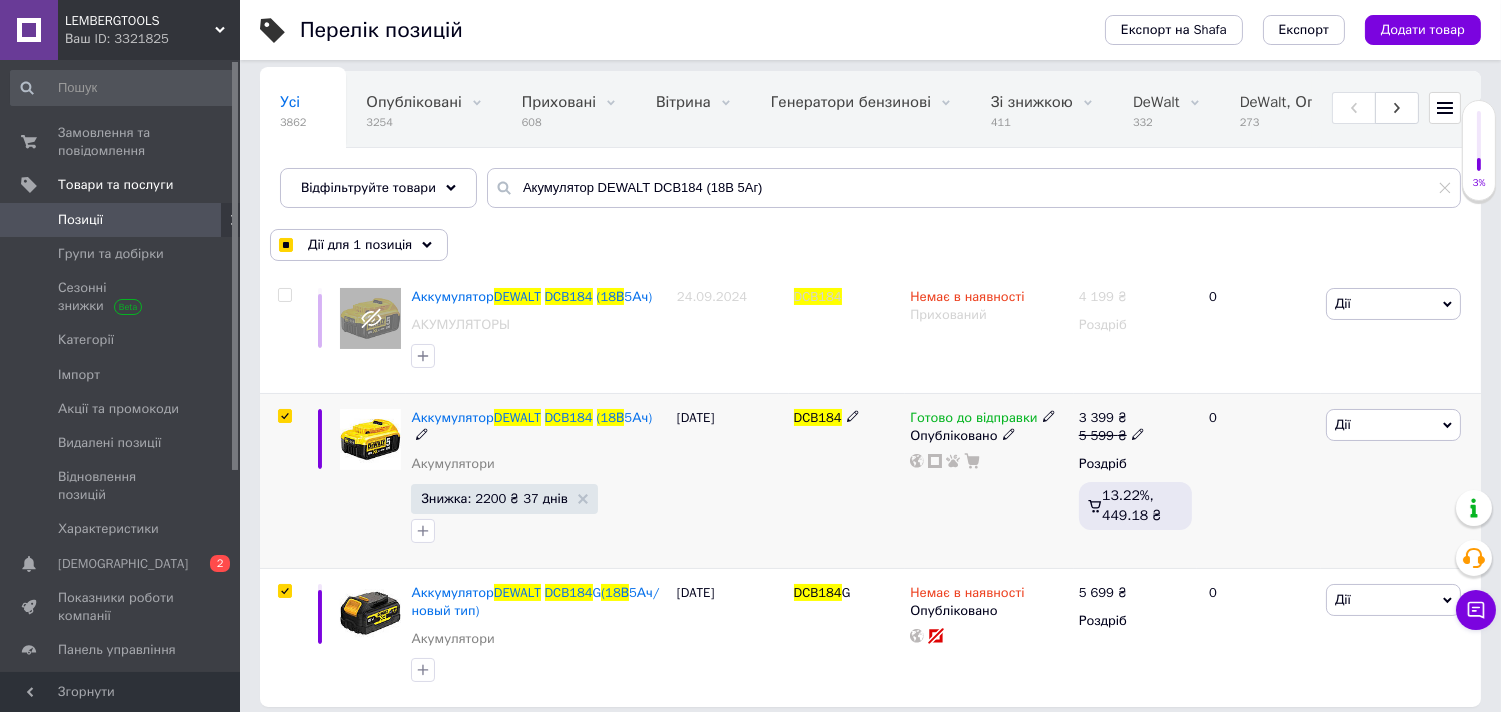 checkbox on "true" 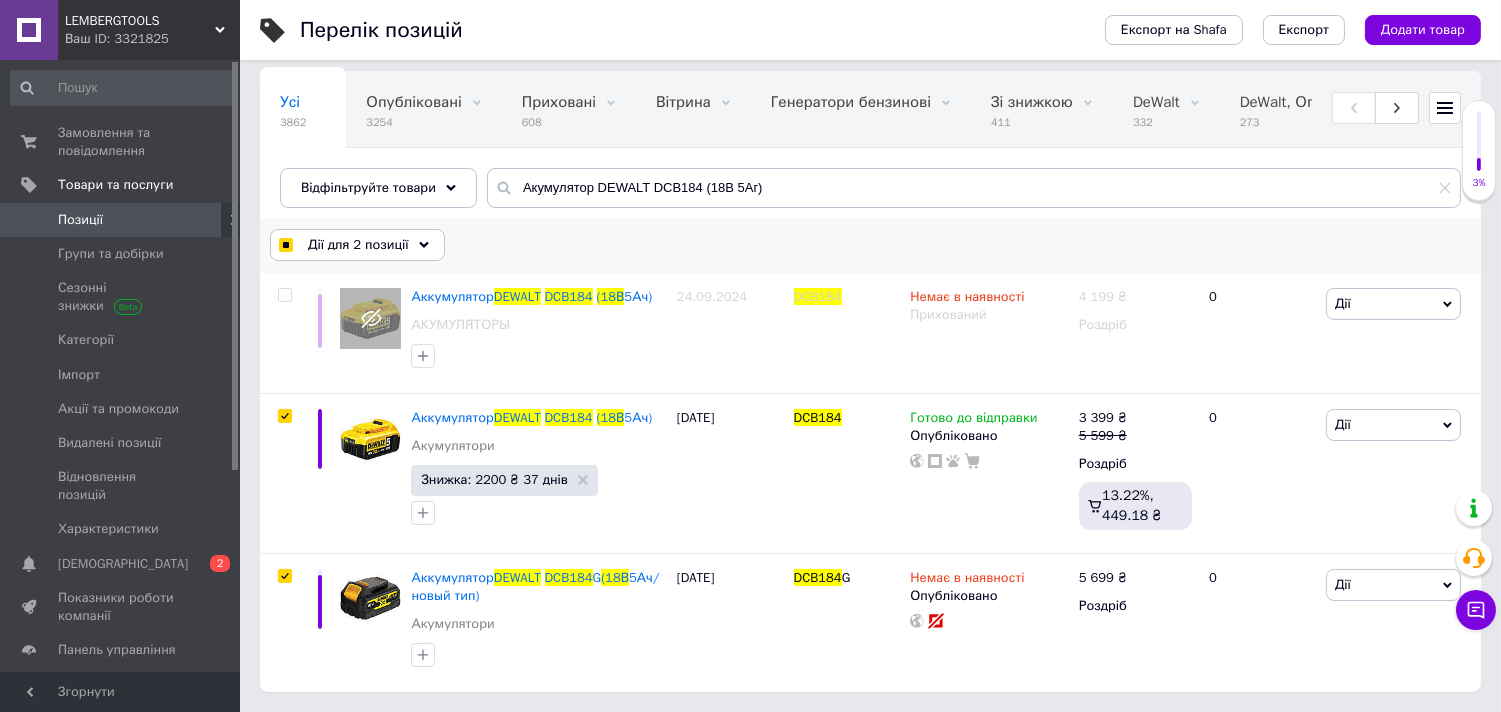 click on "Дії для 2 позиції" at bounding box center [357, 245] 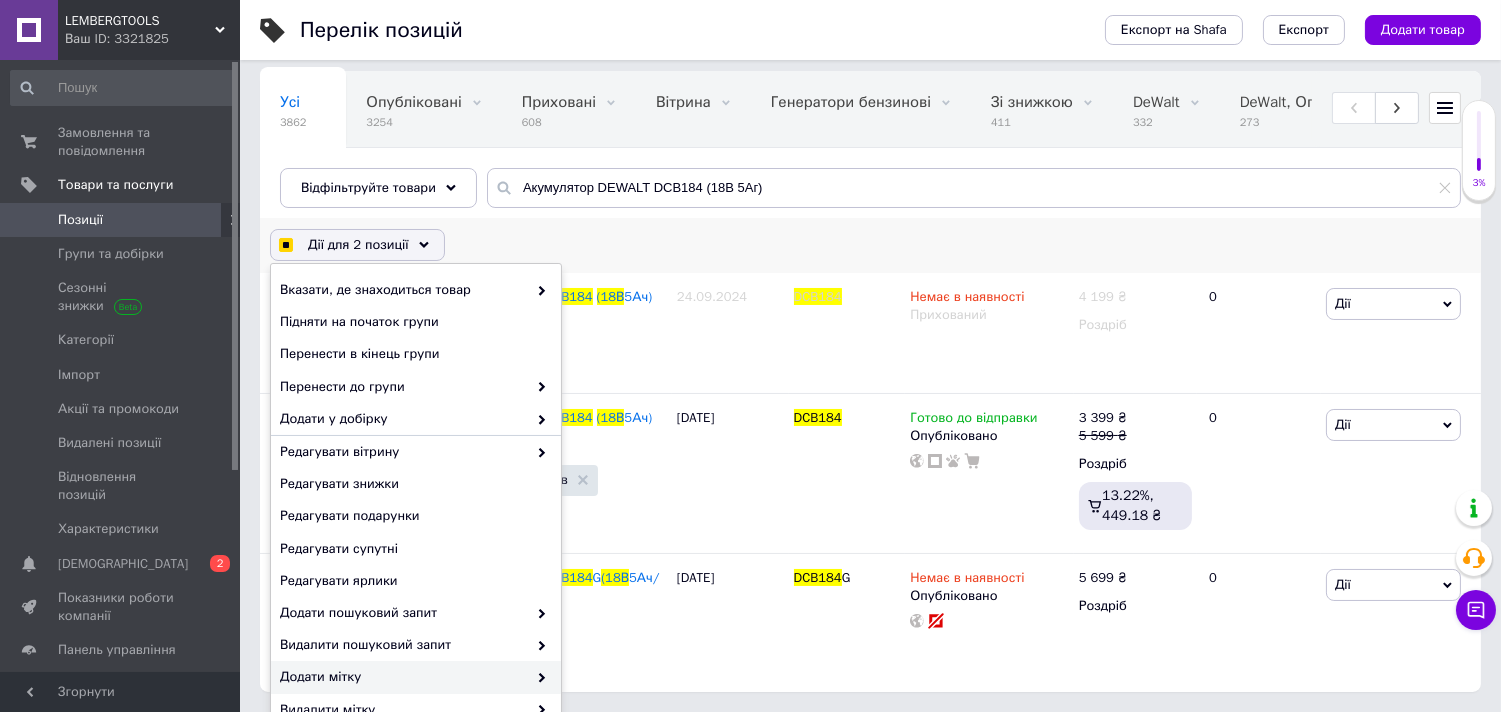 scroll, scrollTop: 145, scrollLeft: 0, axis: vertical 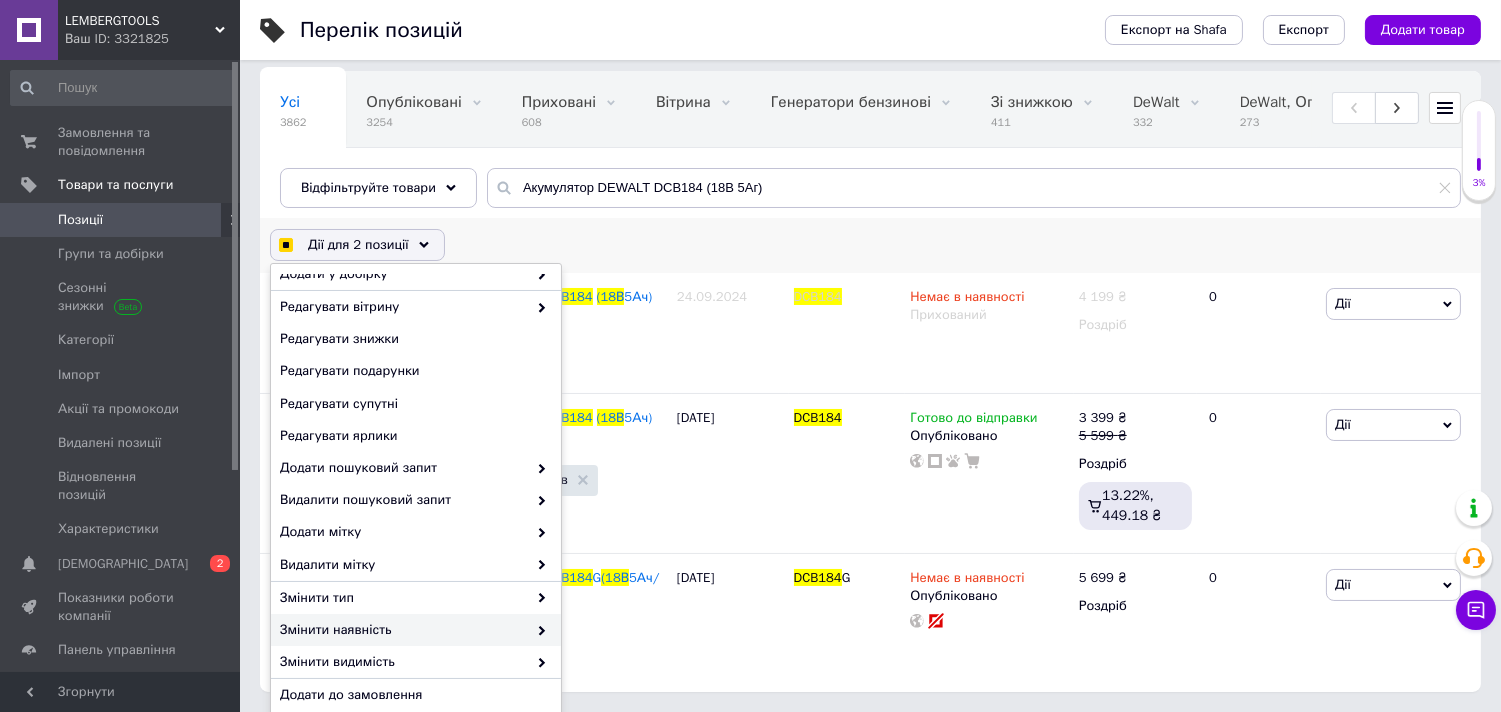 click on "Змінити наявність" at bounding box center [403, 630] 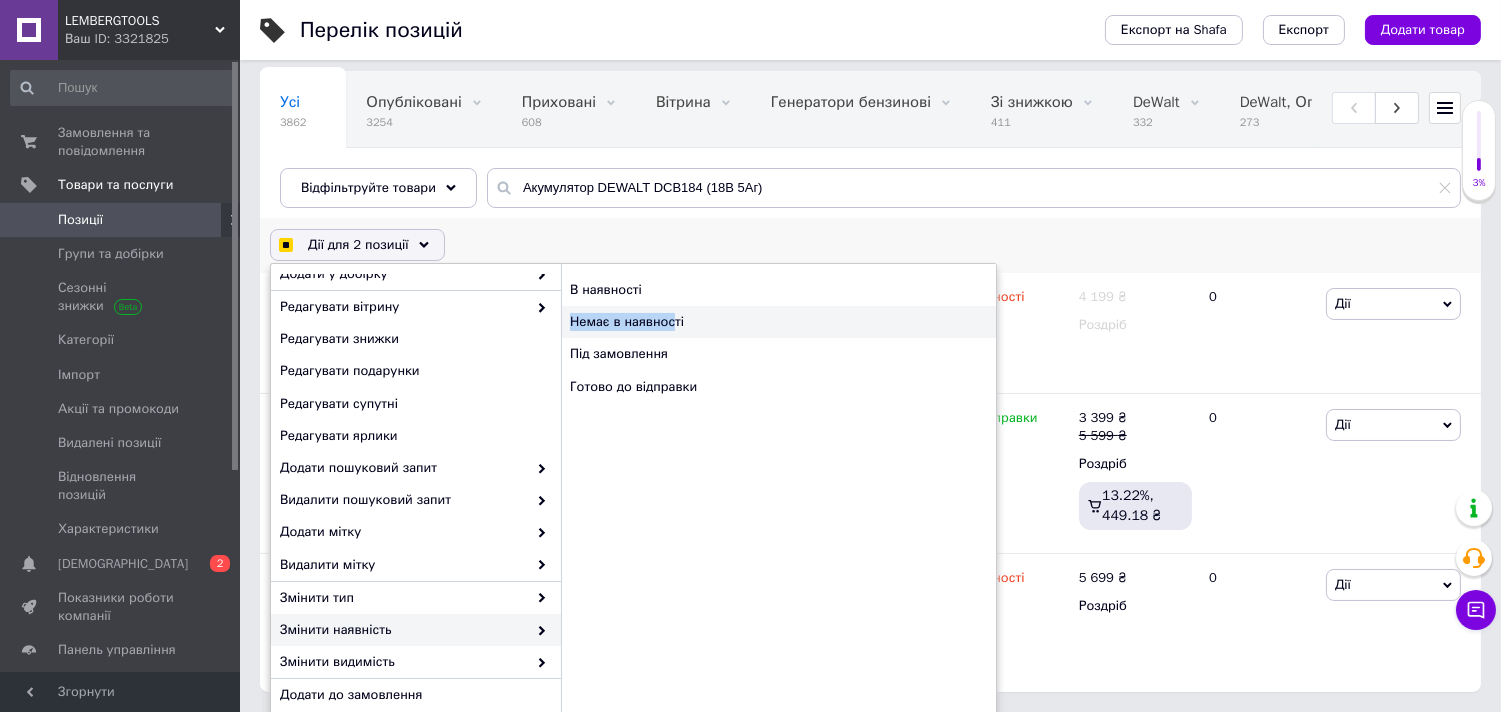 drag, startPoint x: 670, startPoint y: 305, endPoint x: 670, endPoint y: 330, distance: 25 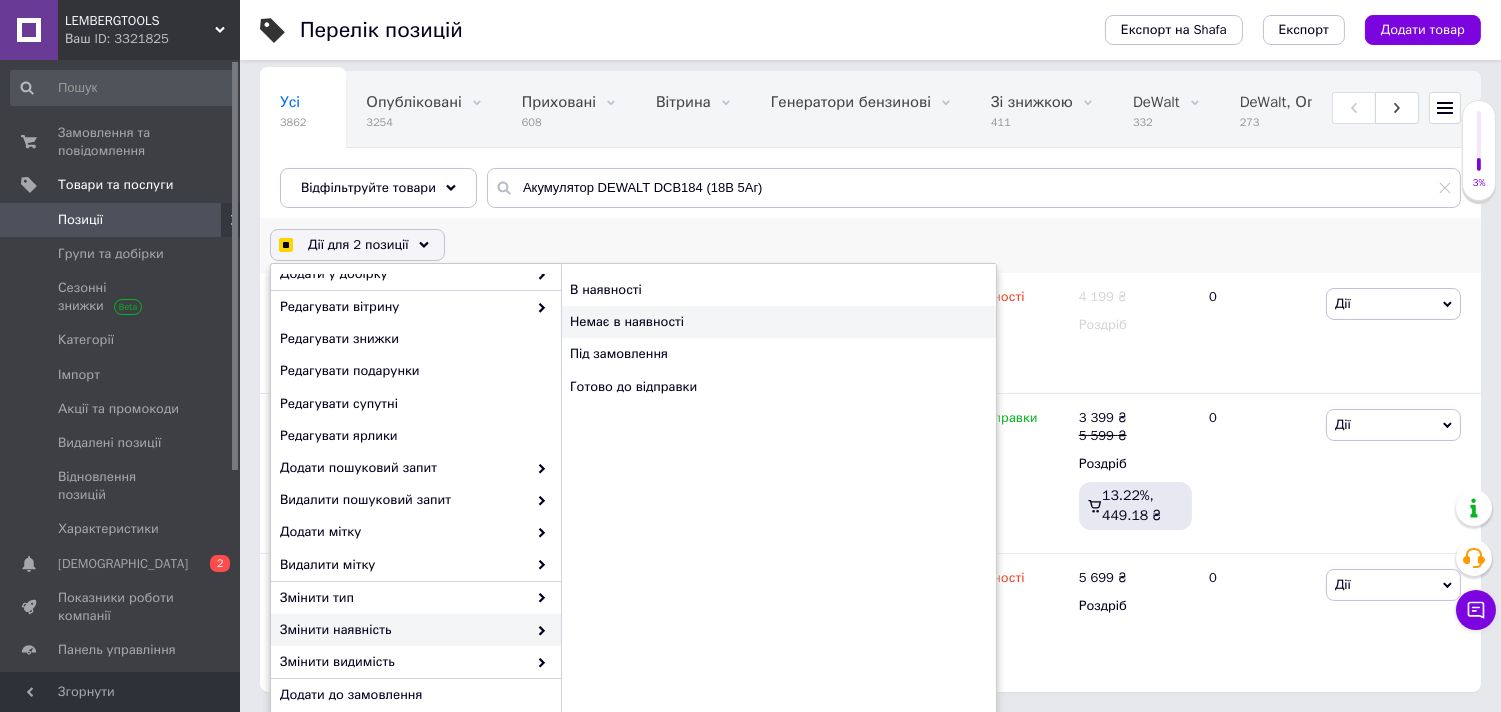 checkbox on "true" 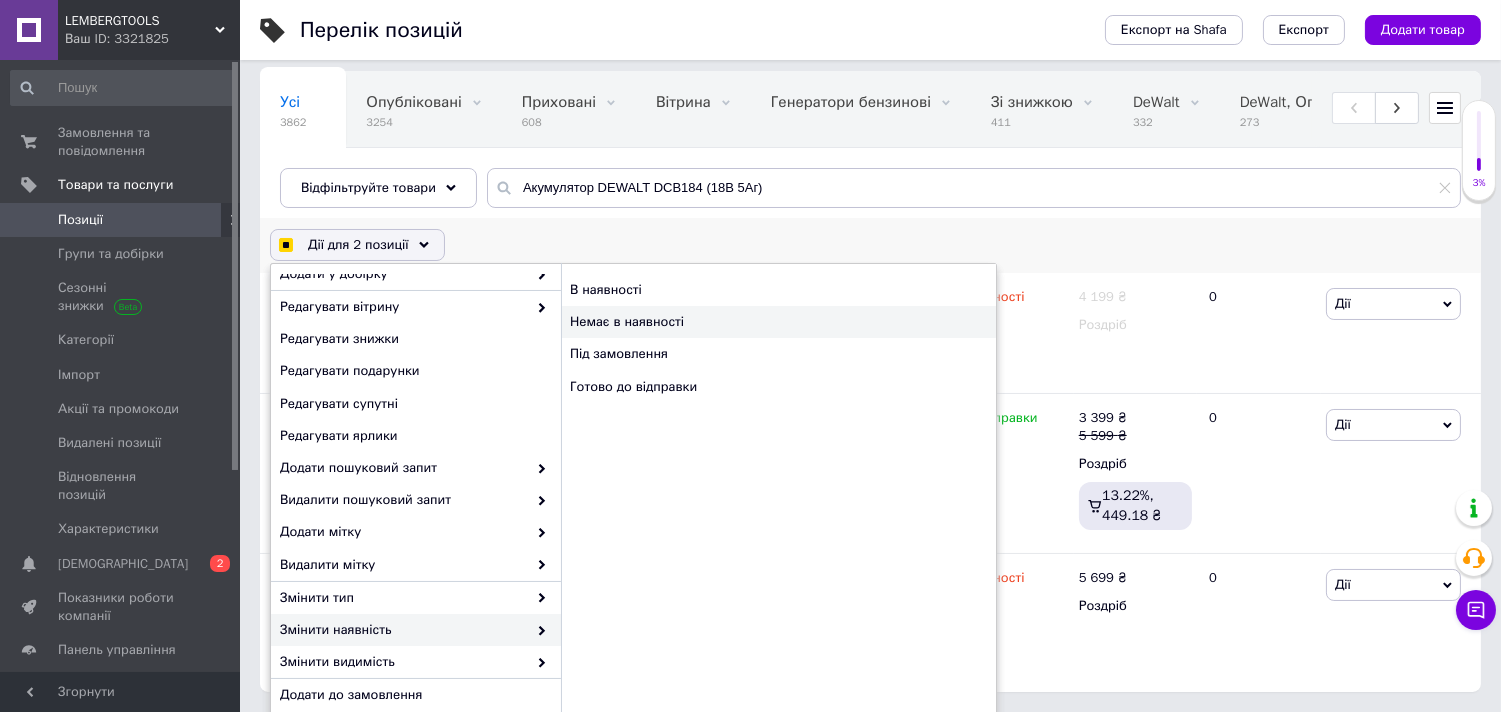 checkbox on "false" 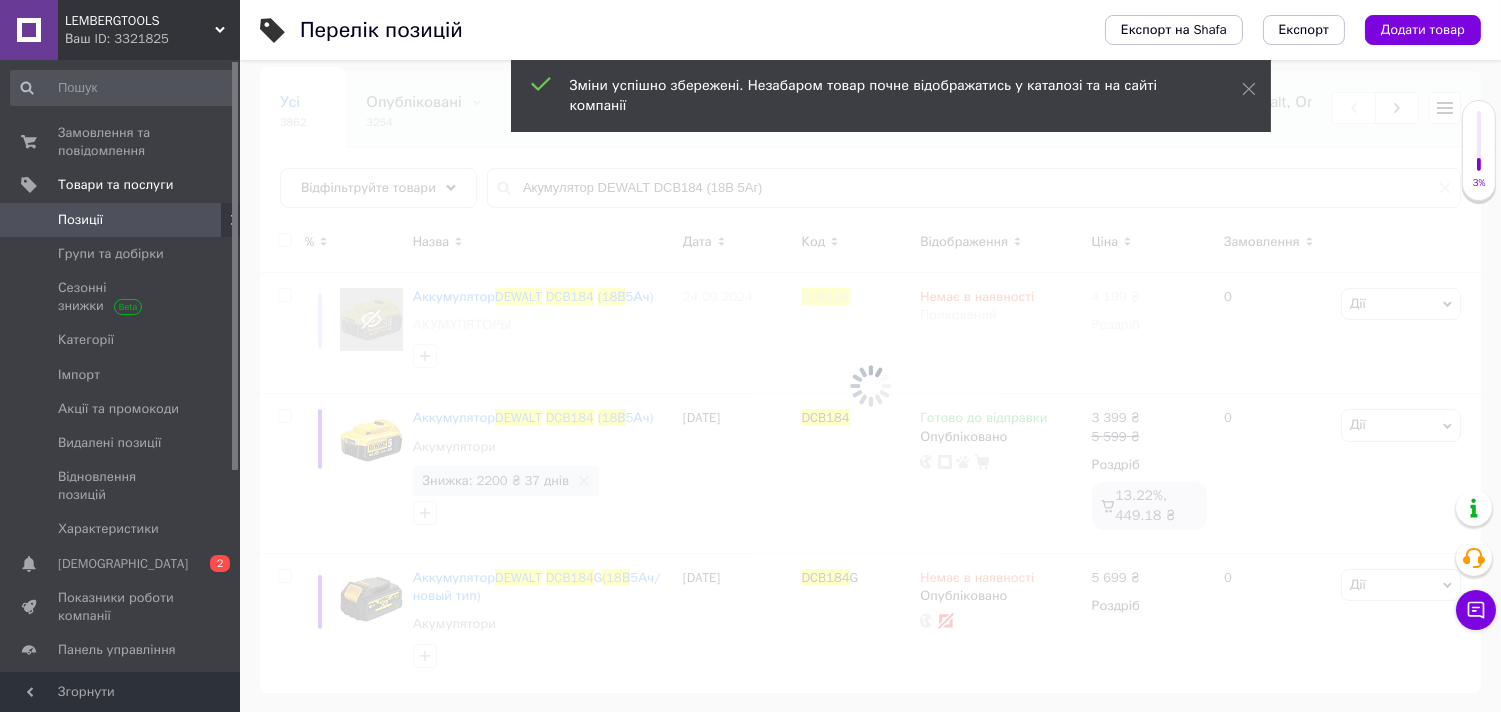 click at bounding box center (870, 386) 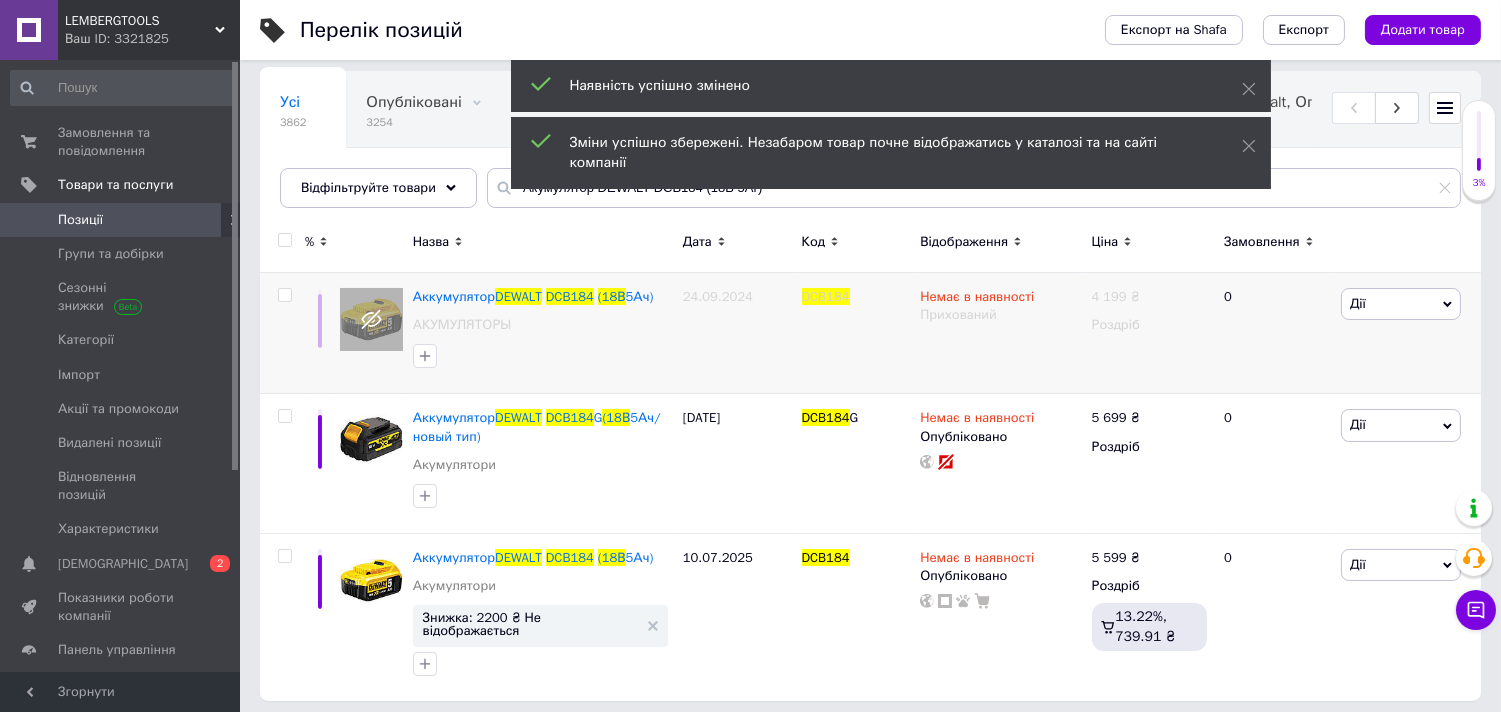 scroll, scrollTop: 127, scrollLeft: 0, axis: vertical 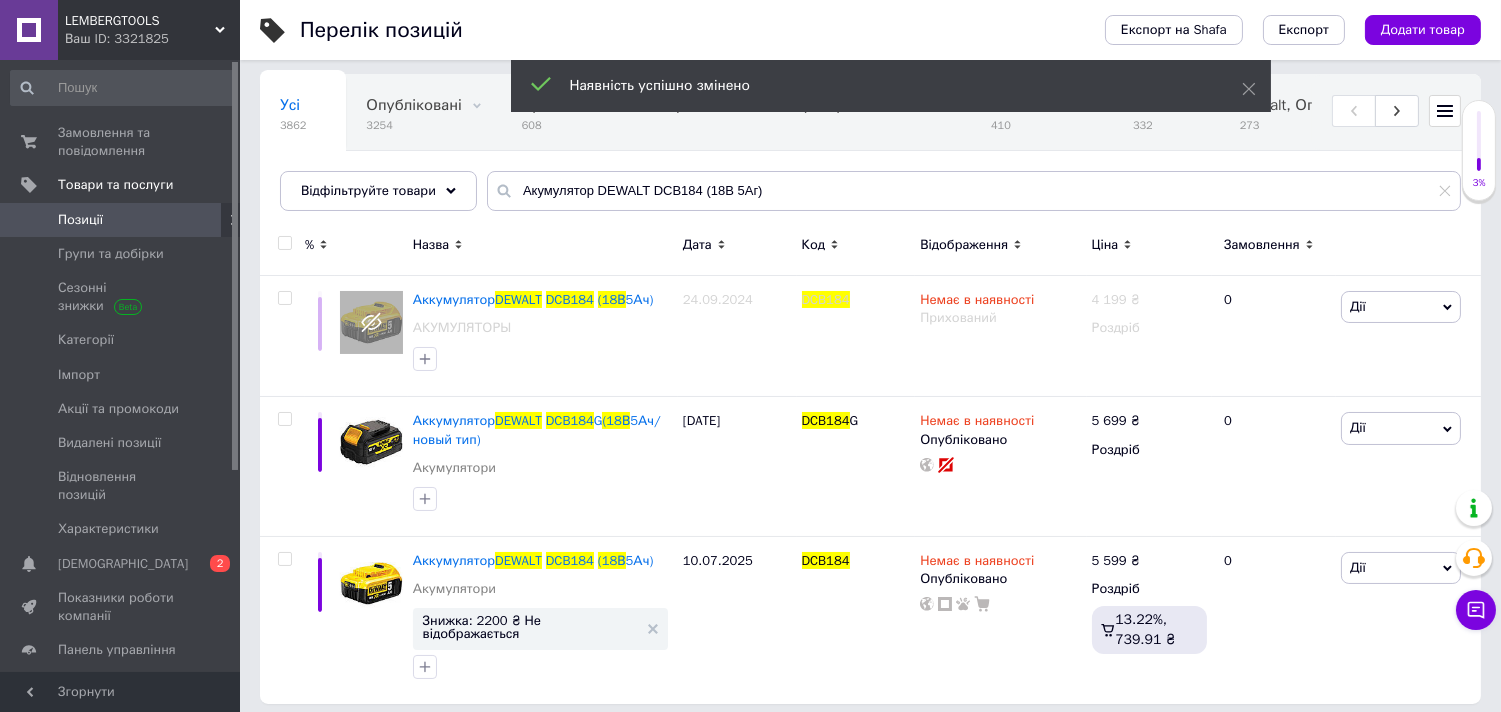 click on "LEMBERGTOOLS" at bounding box center [140, 21] 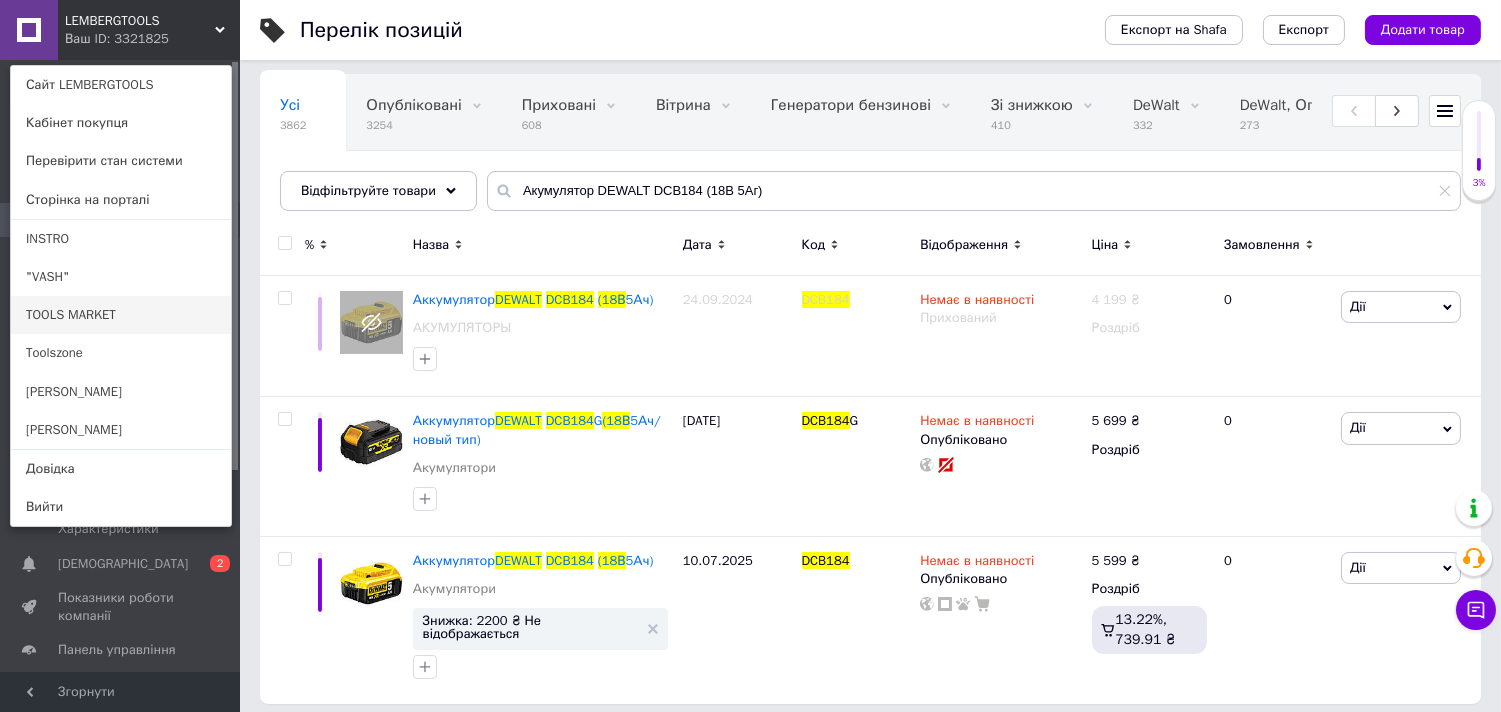 click on "TOOLS MARKET" at bounding box center (121, 315) 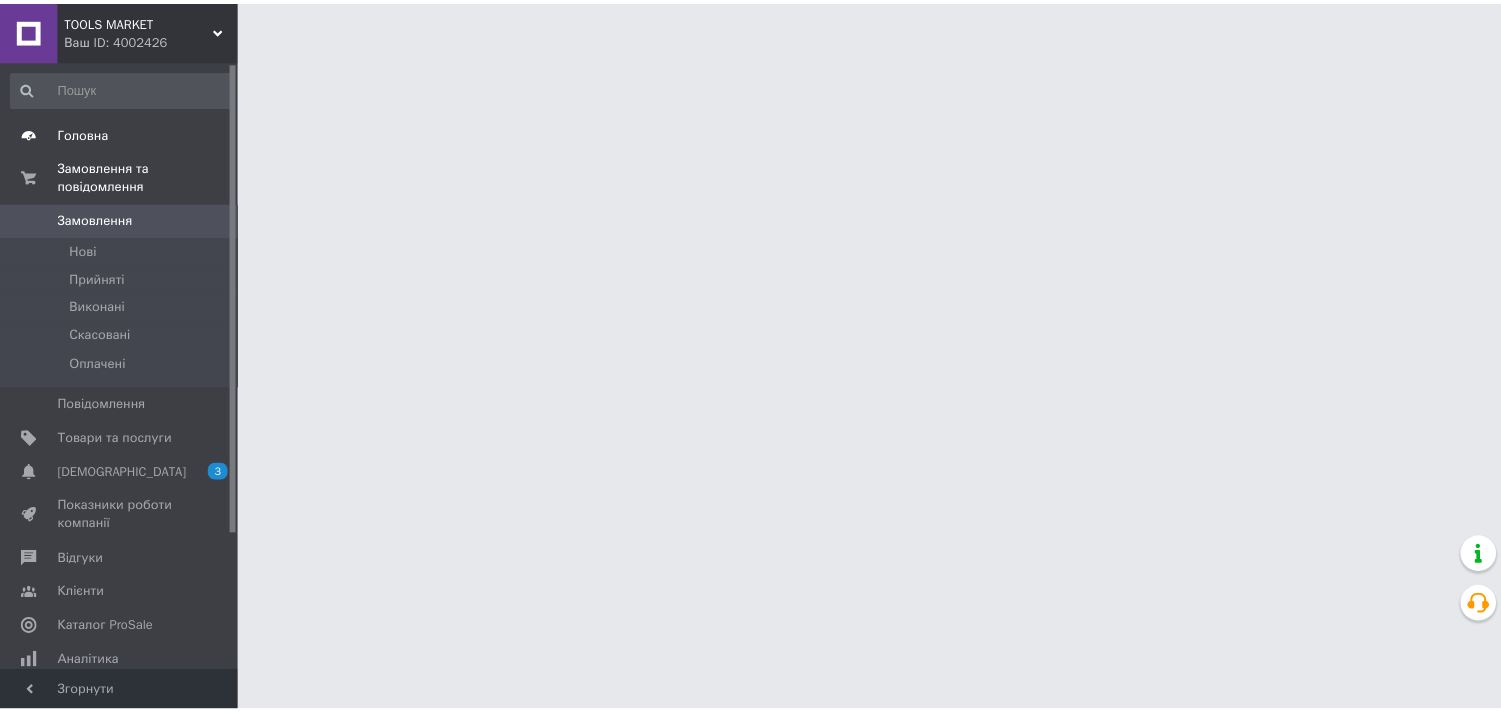 scroll, scrollTop: 0, scrollLeft: 0, axis: both 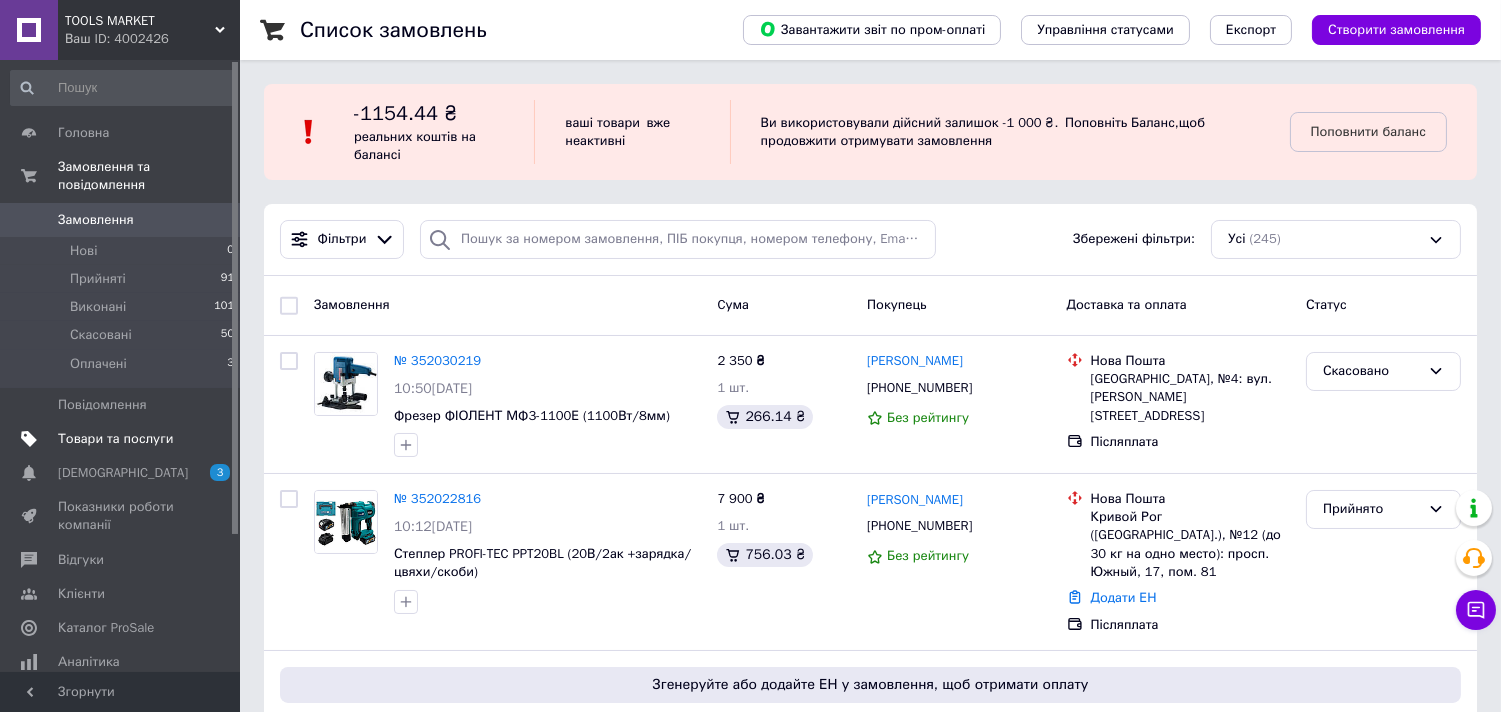 click on "Товари та послуги" at bounding box center [115, 439] 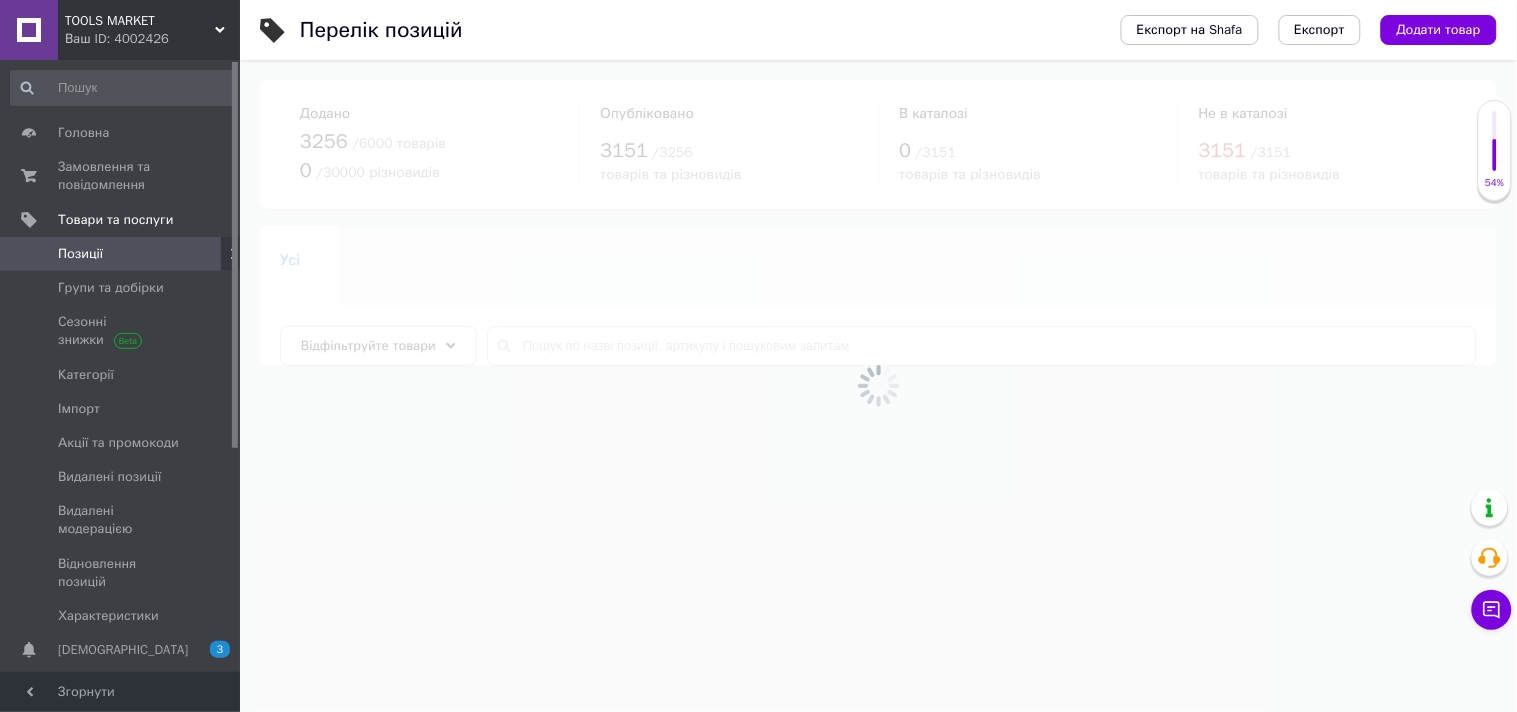 click at bounding box center [878, 386] 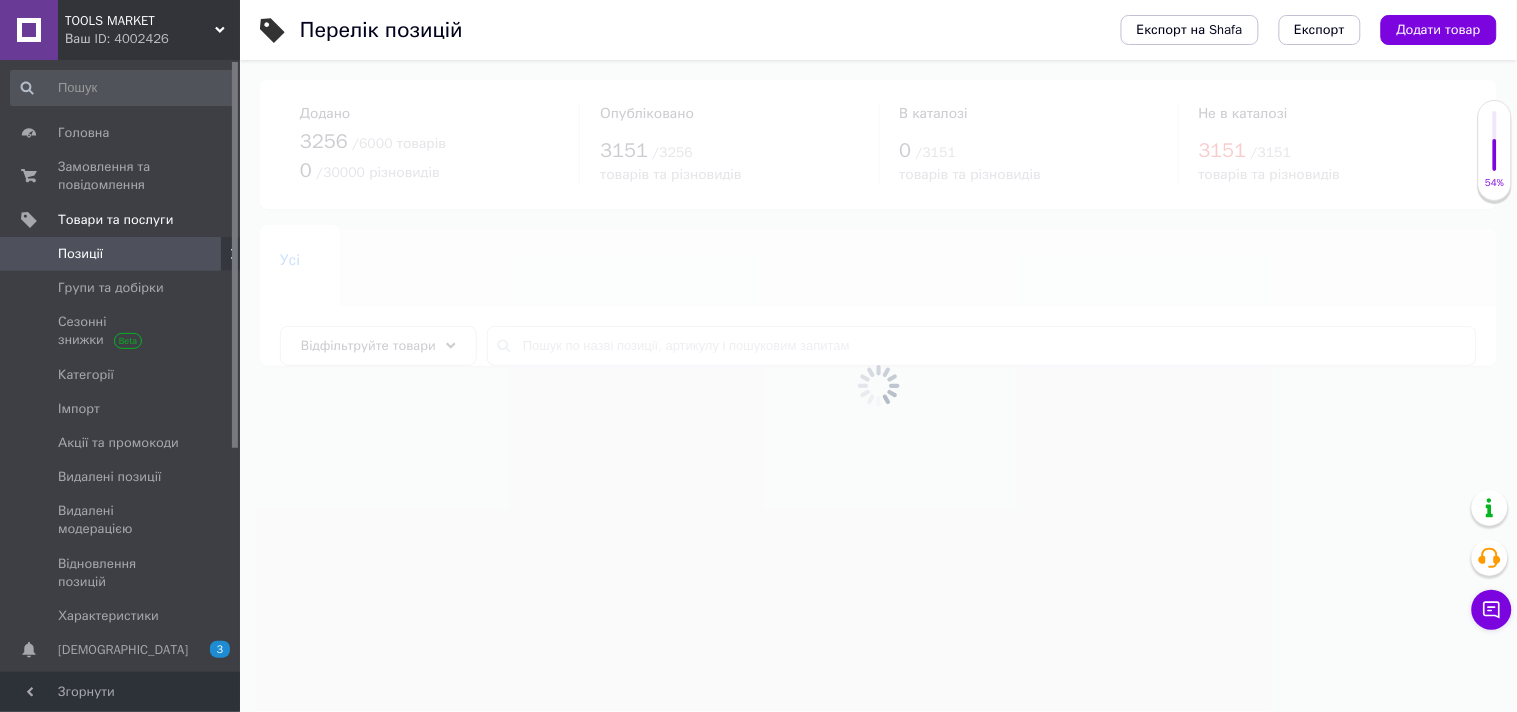 click at bounding box center (878, 386) 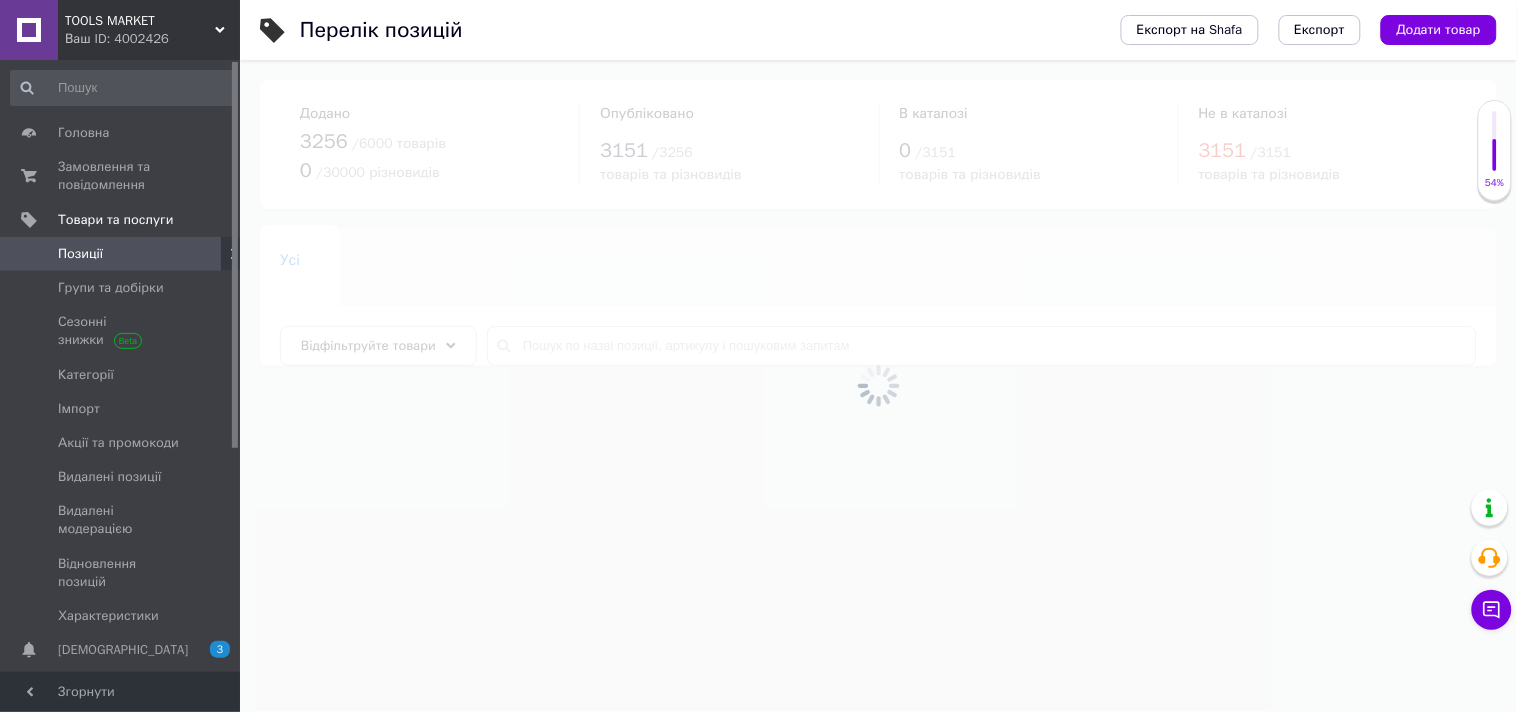 click at bounding box center (878, 386) 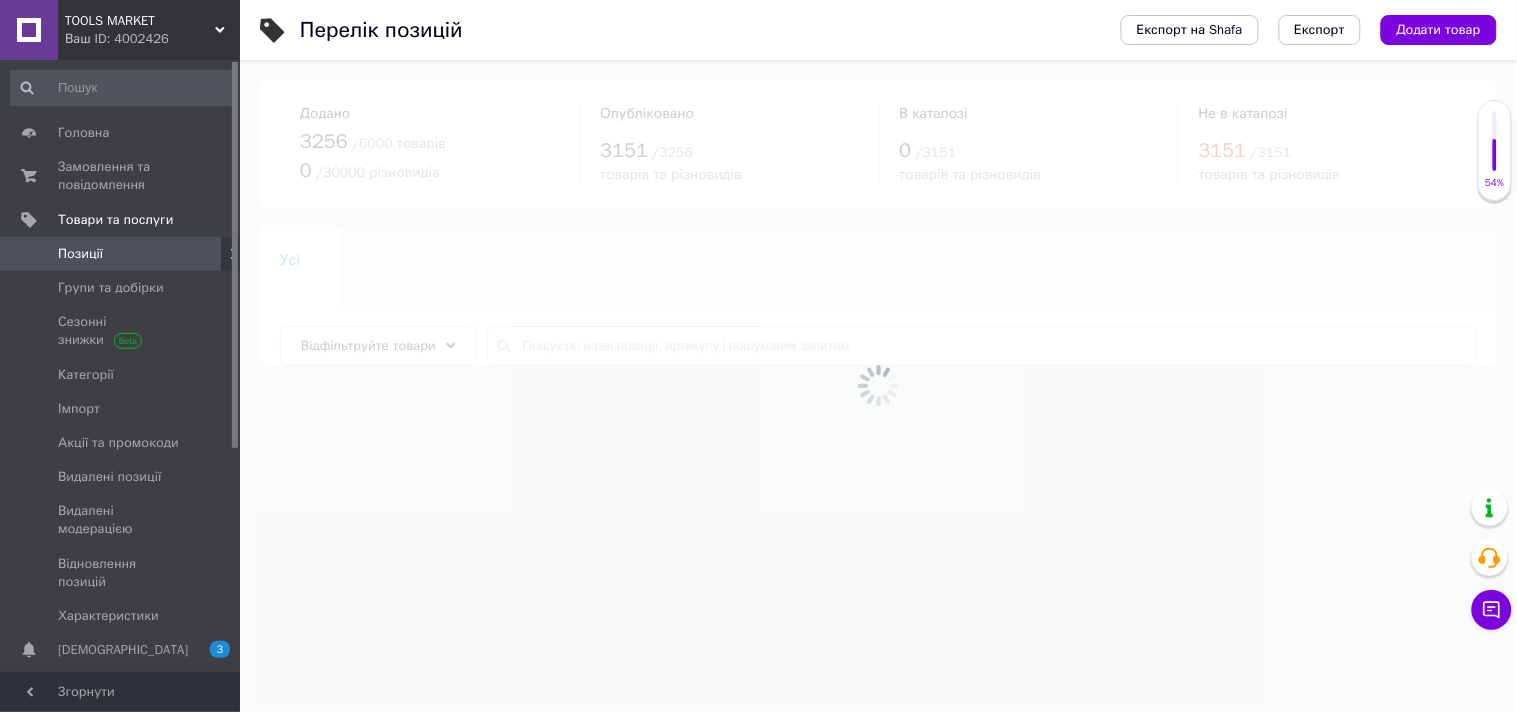 click at bounding box center [878, 386] 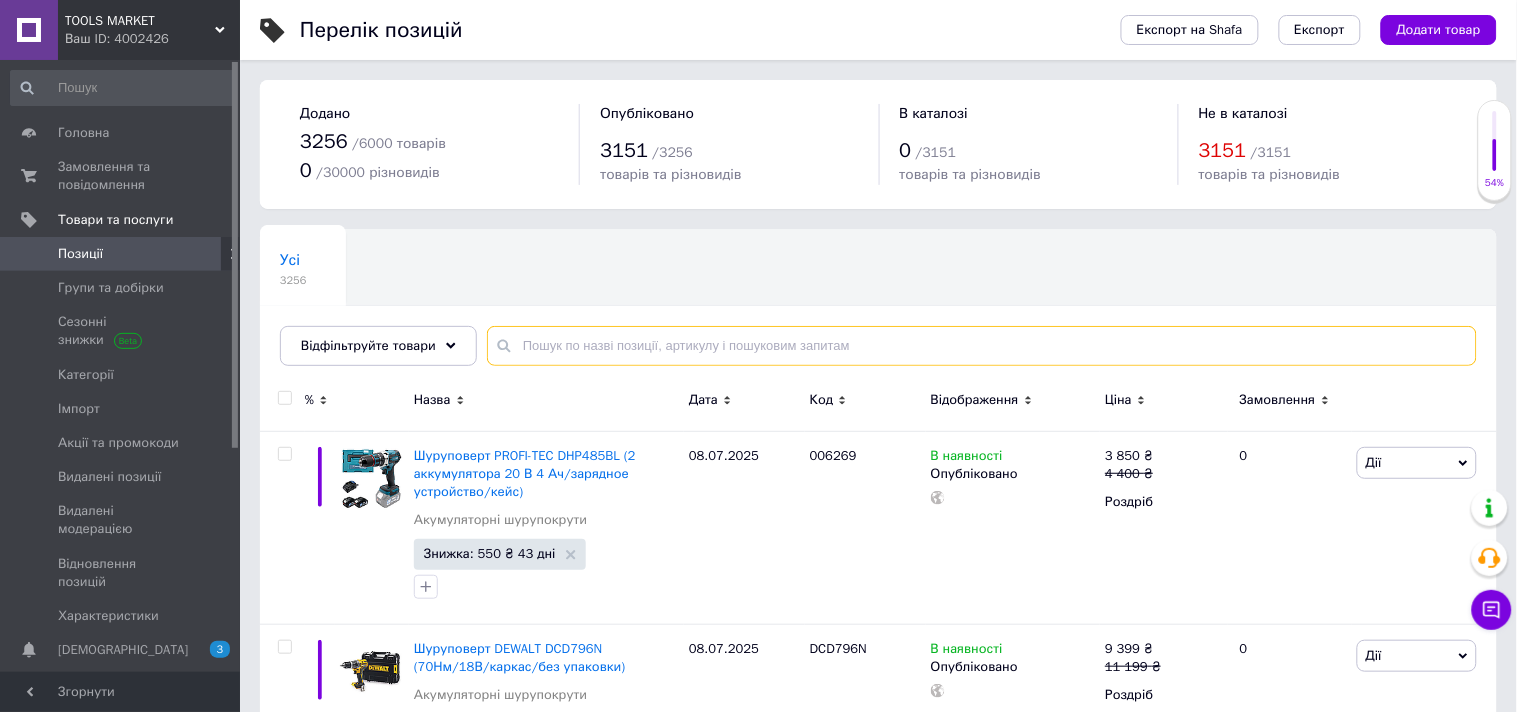 click at bounding box center [982, 346] 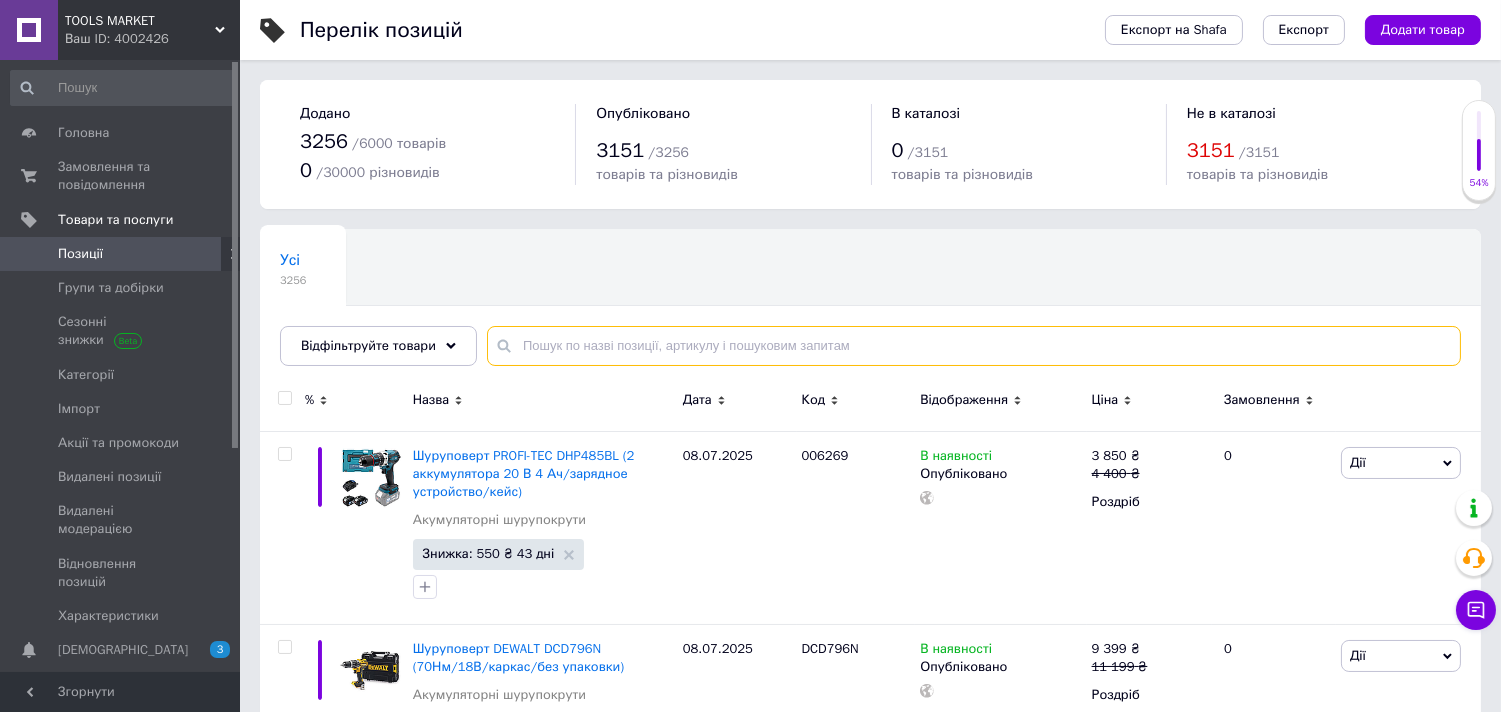 paste on "Акумулятор DEWALT DCB184 (18В 5Аг)" 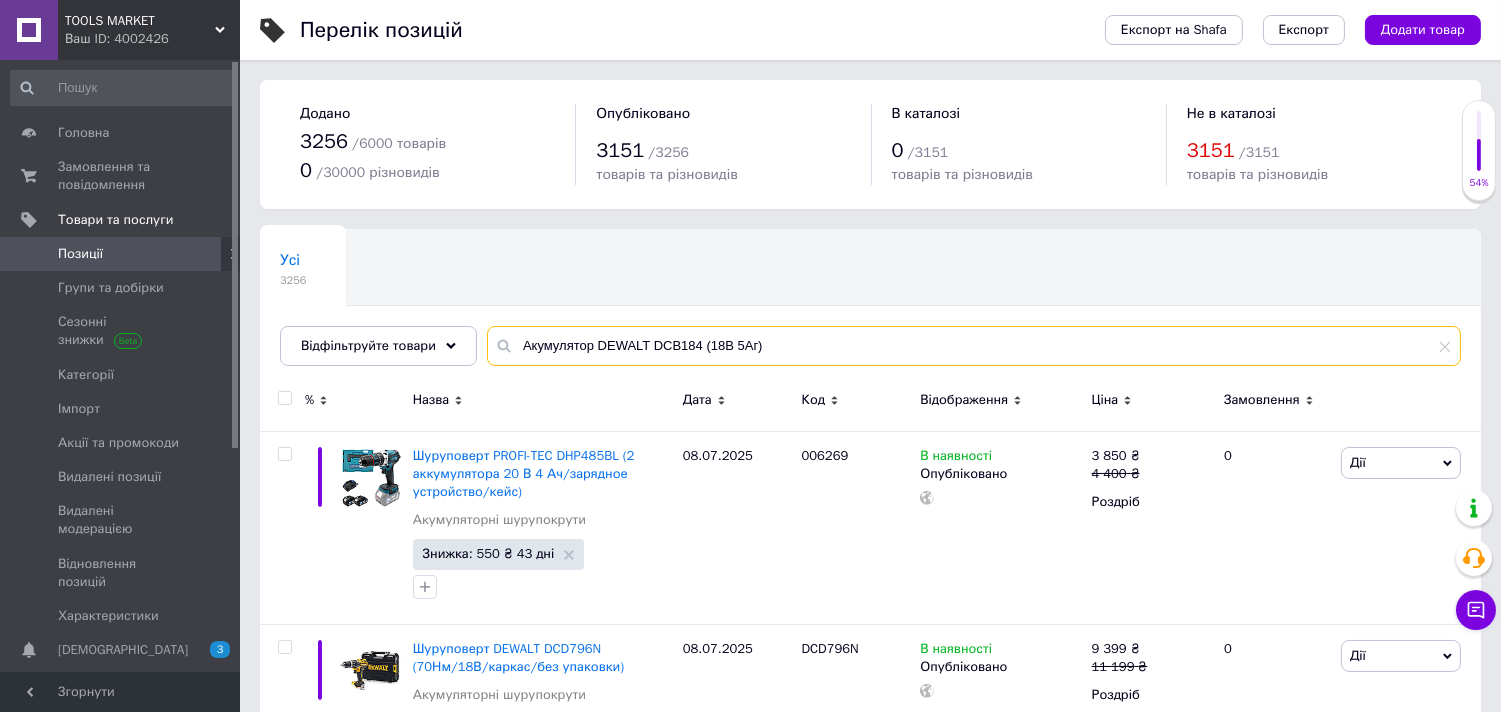type on "Акумулятор DEWALT DCB184 (18В 5Аг)" 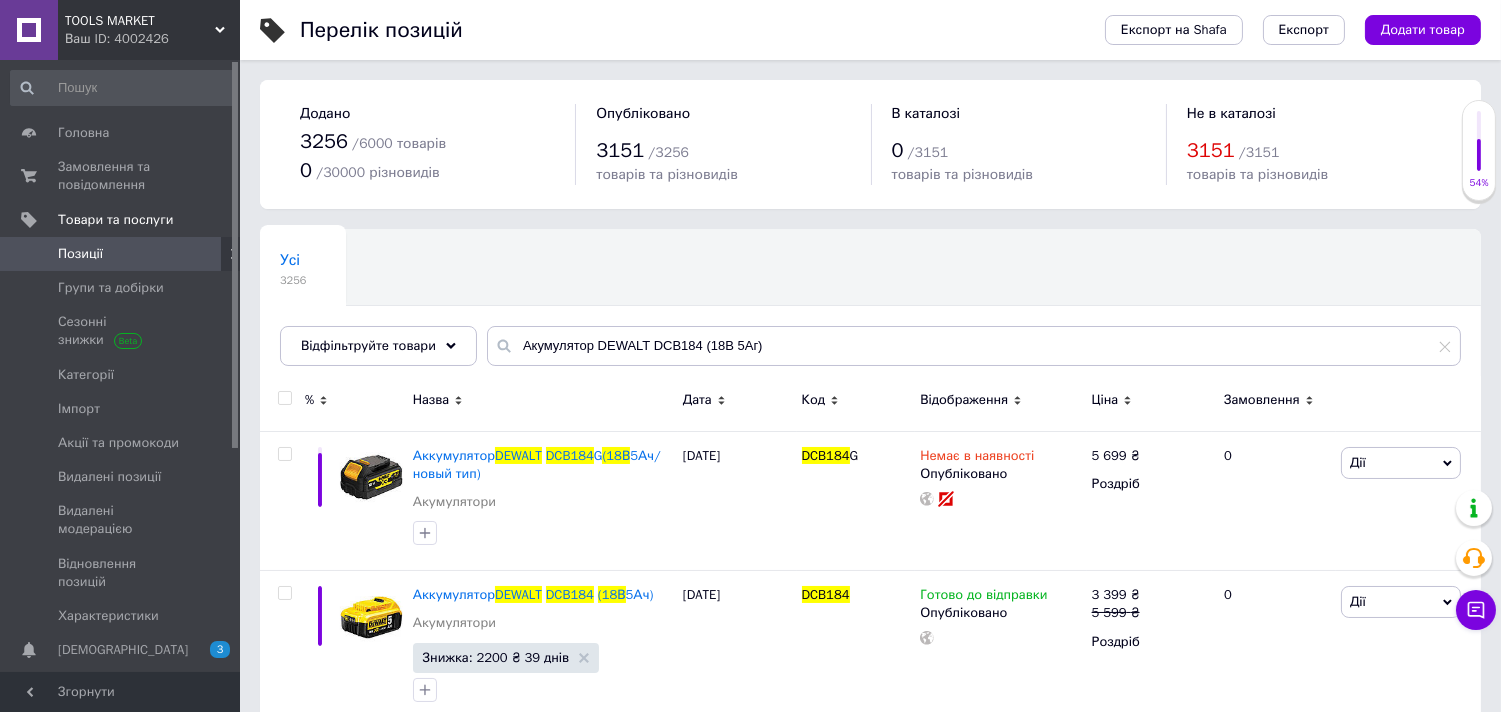 click at bounding box center [282, 403] 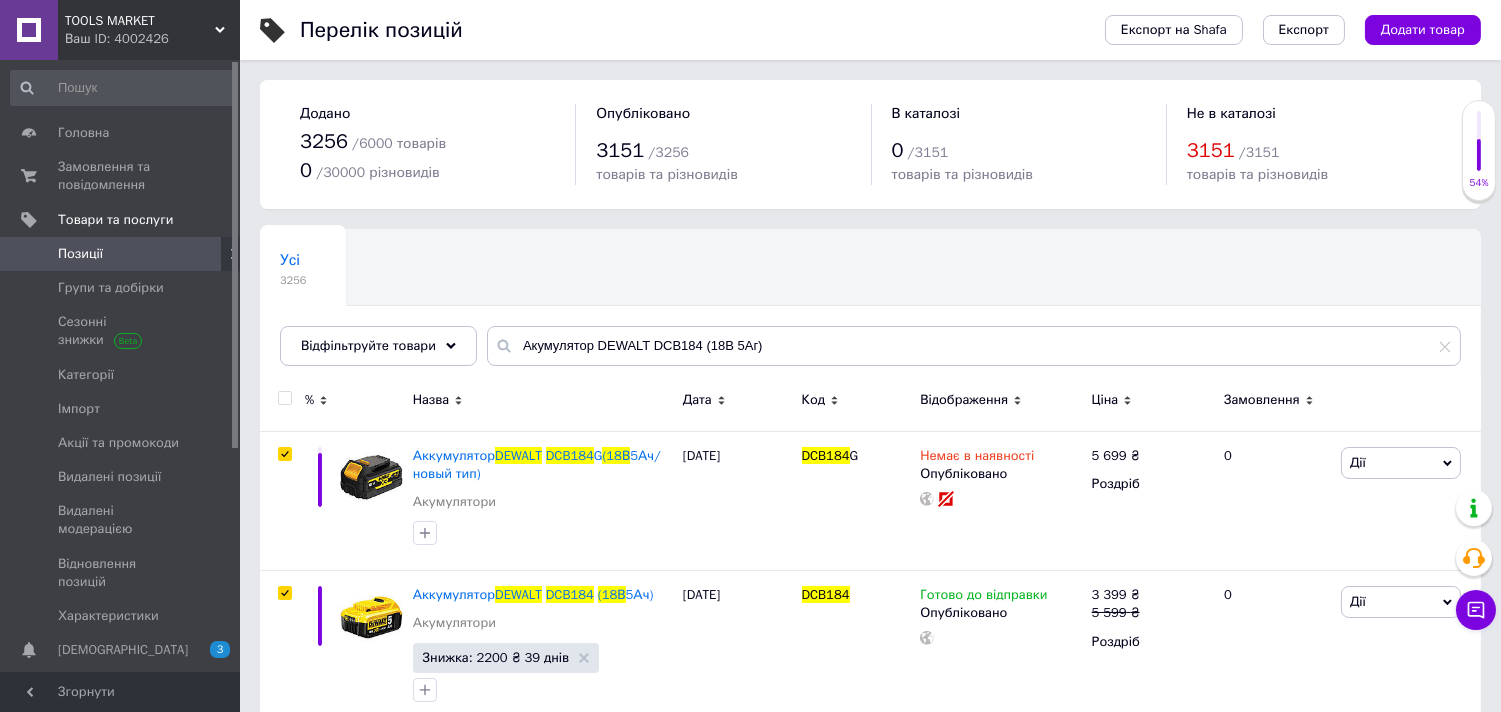 checkbox on "true" 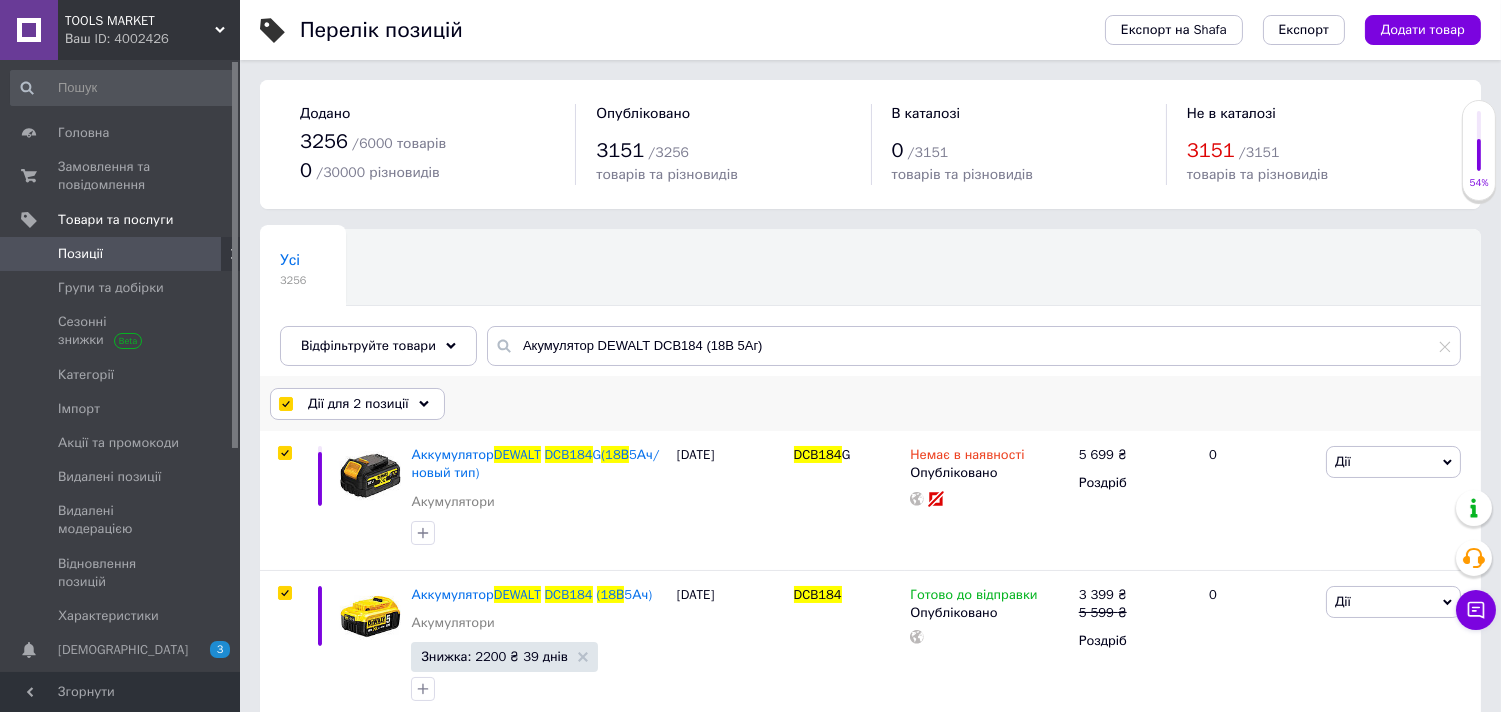 drag, startPoint x: 396, startPoint y: 372, endPoint x: 401, endPoint y: 396, distance: 24.5153 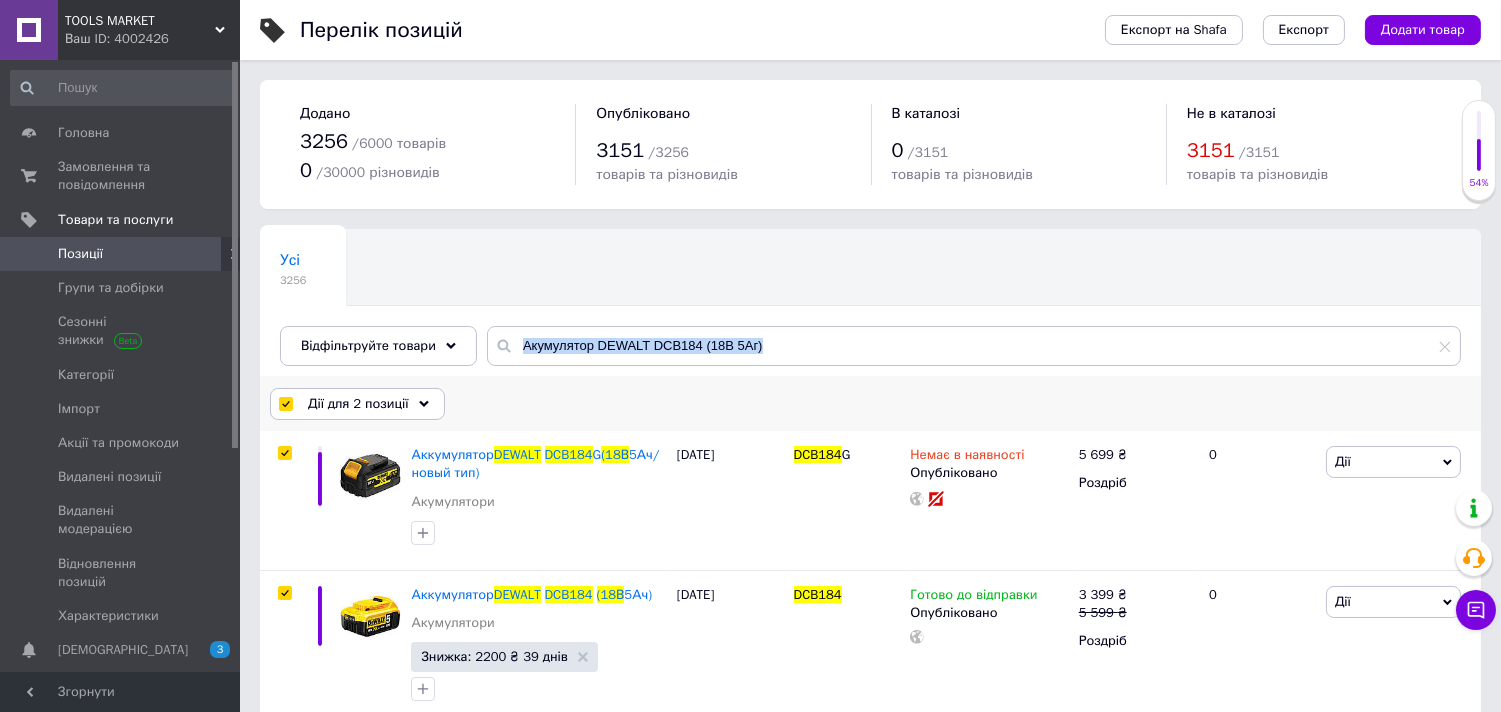 click on "Дії для 2 позиції" at bounding box center (358, 404) 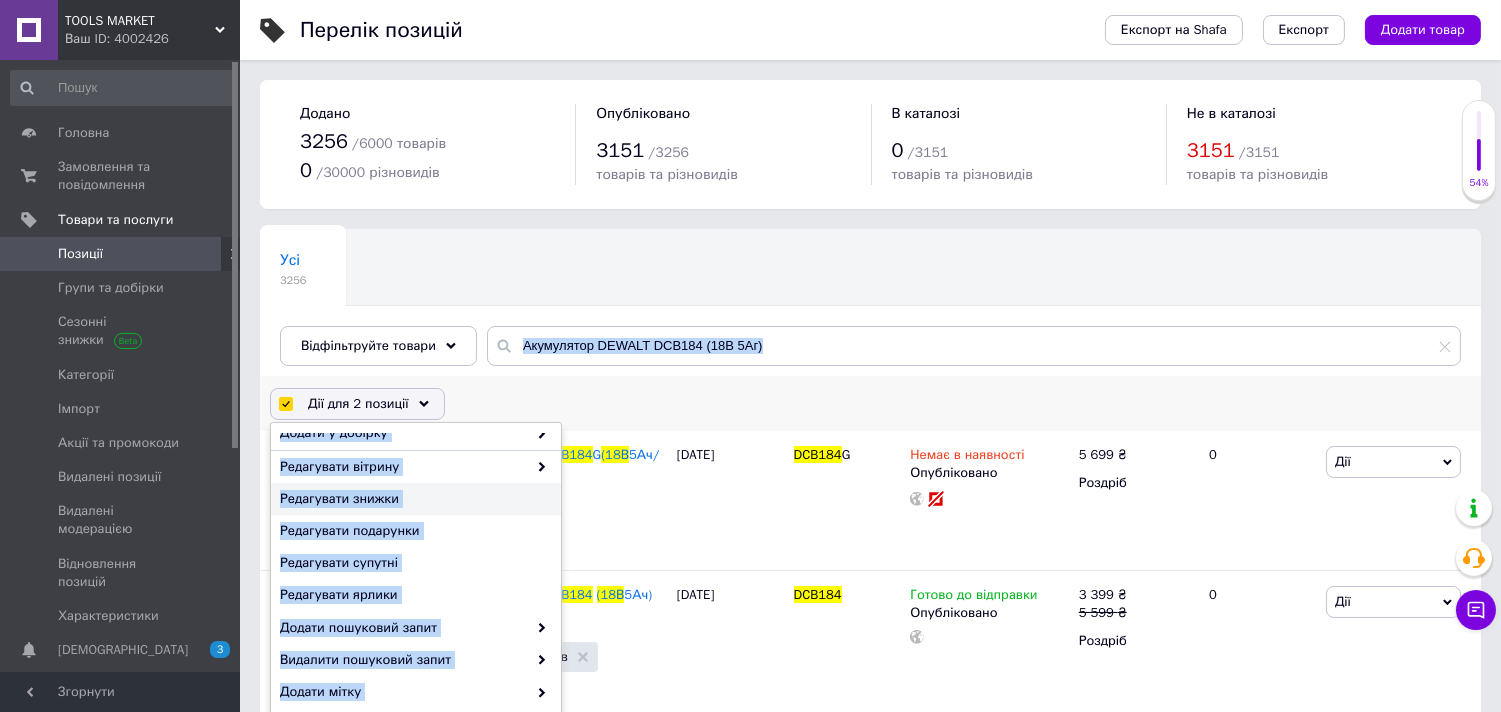 scroll, scrollTop: 145, scrollLeft: 0, axis: vertical 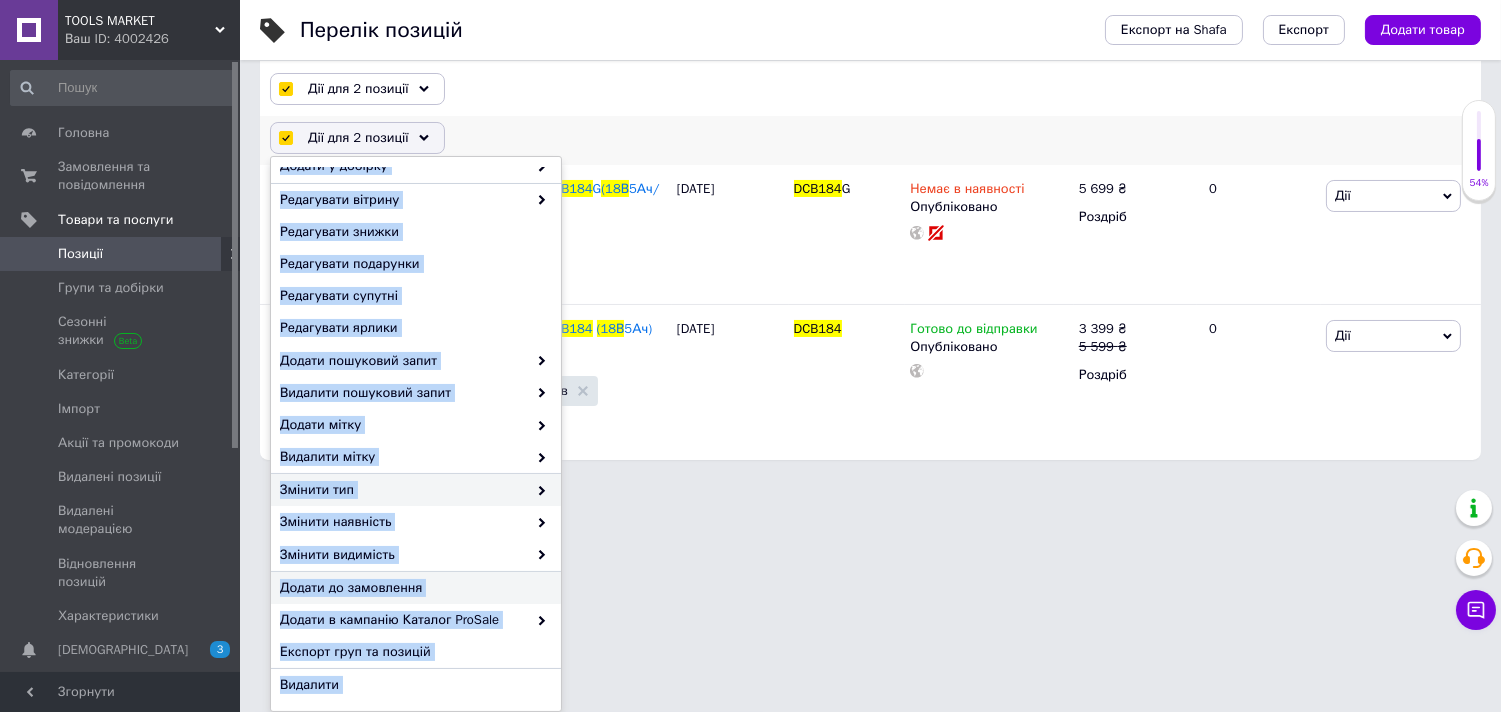 click on "Змінити тип" at bounding box center [403, 490] 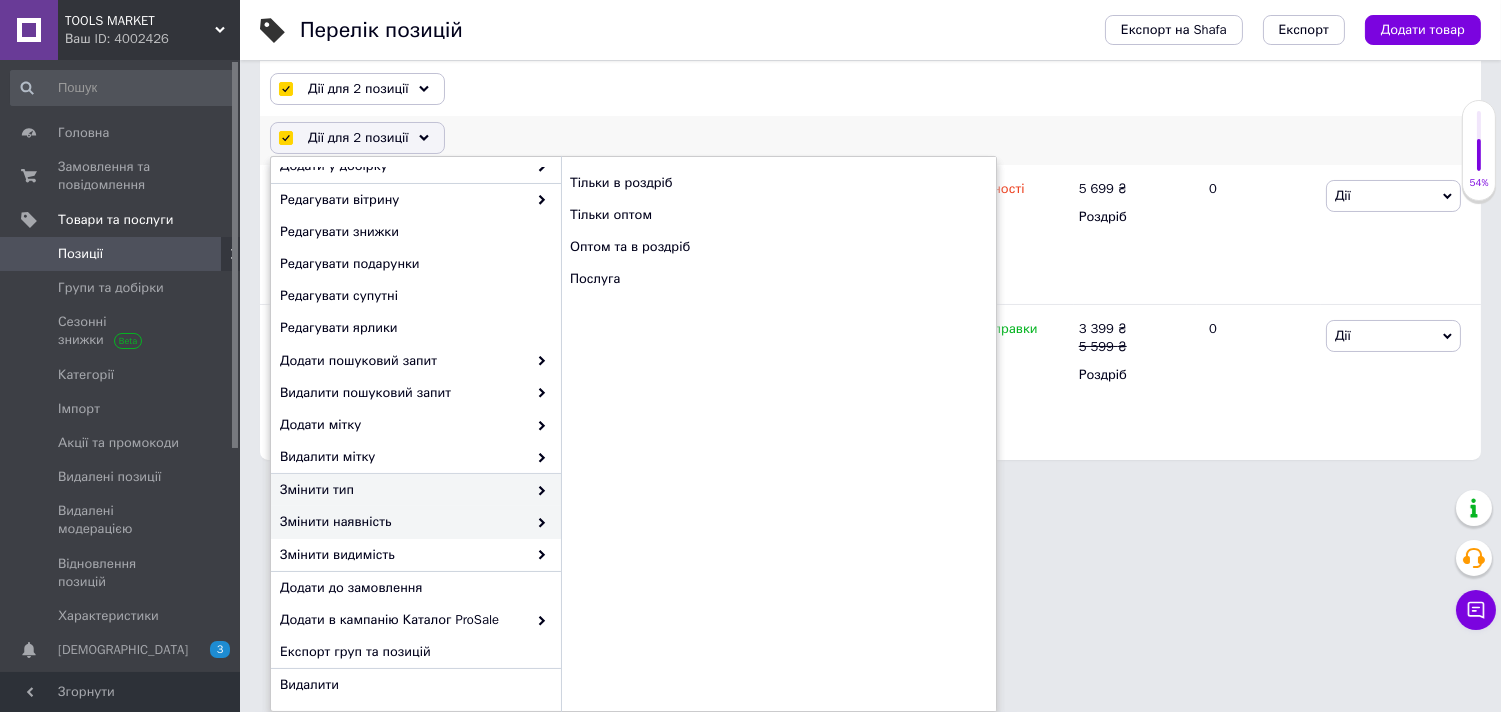 click on "Змінити наявність" at bounding box center [403, 522] 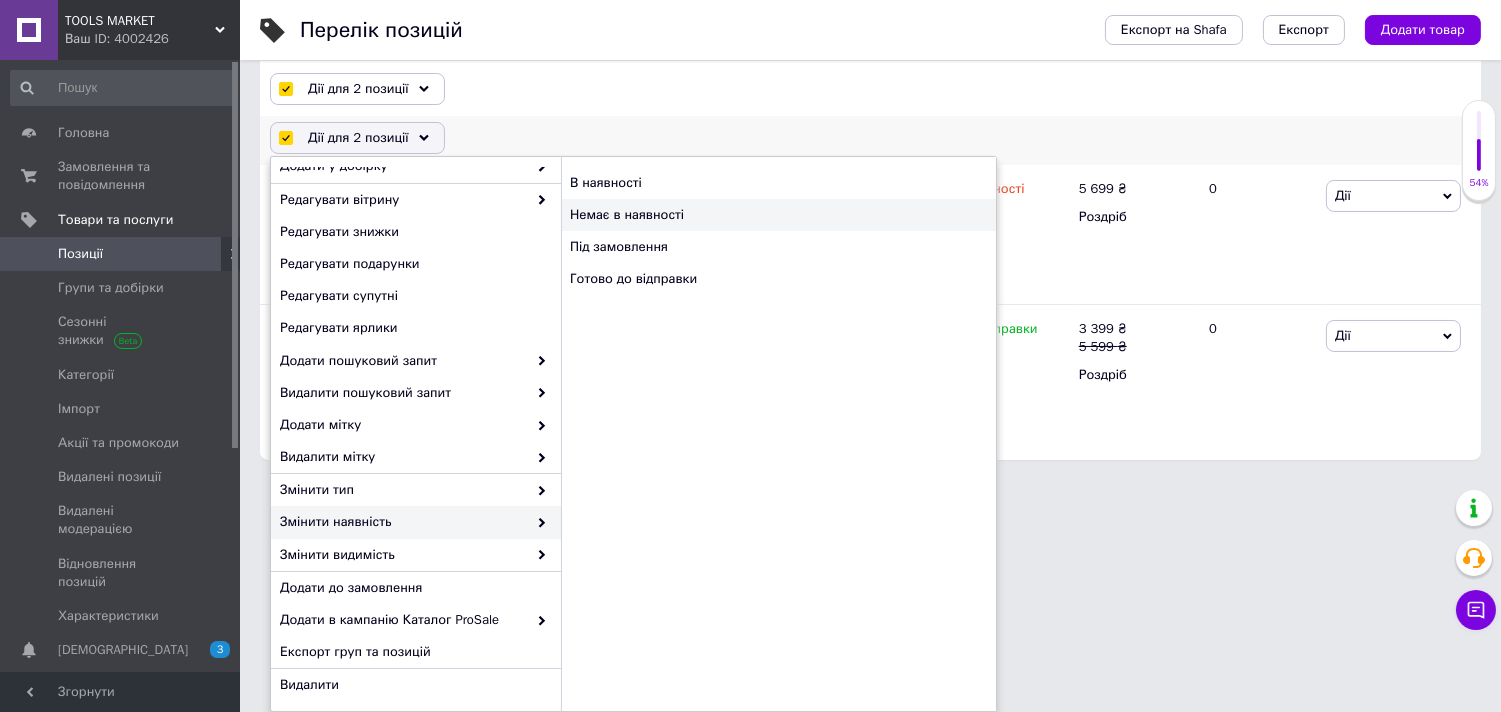 click on "Немає в наявності" at bounding box center (778, 215) 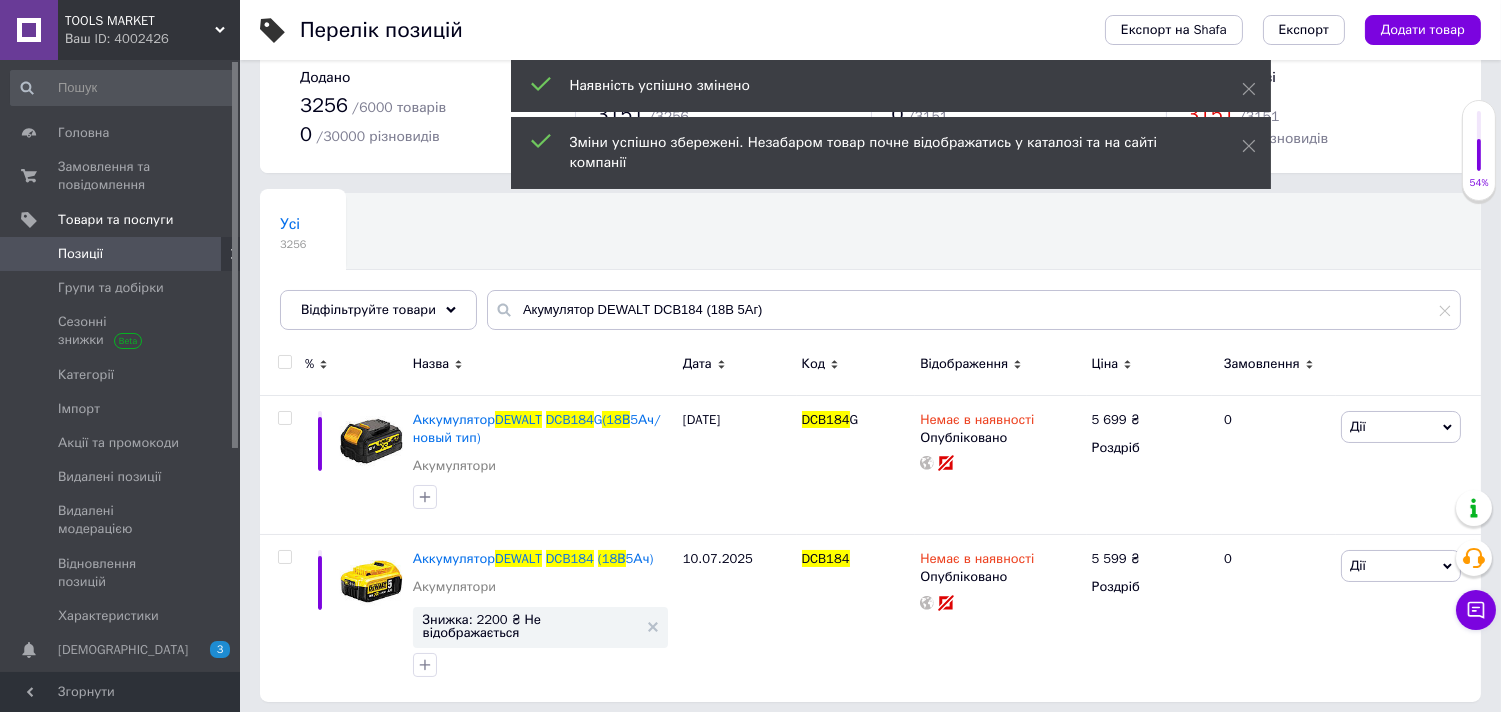 scroll, scrollTop: 35, scrollLeft: 0, axis: vertical 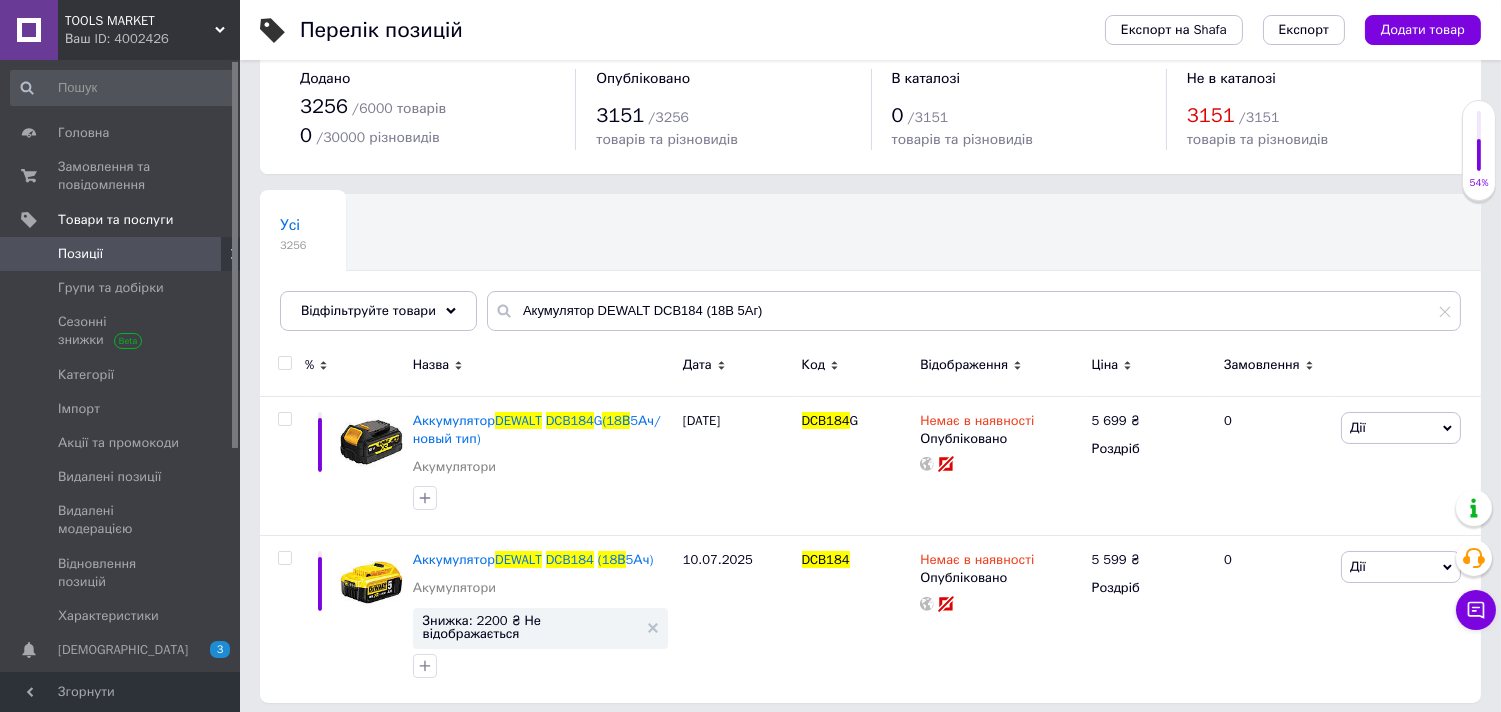 click on "Ваш ID: 4002426" at bounding box center [152, 39] 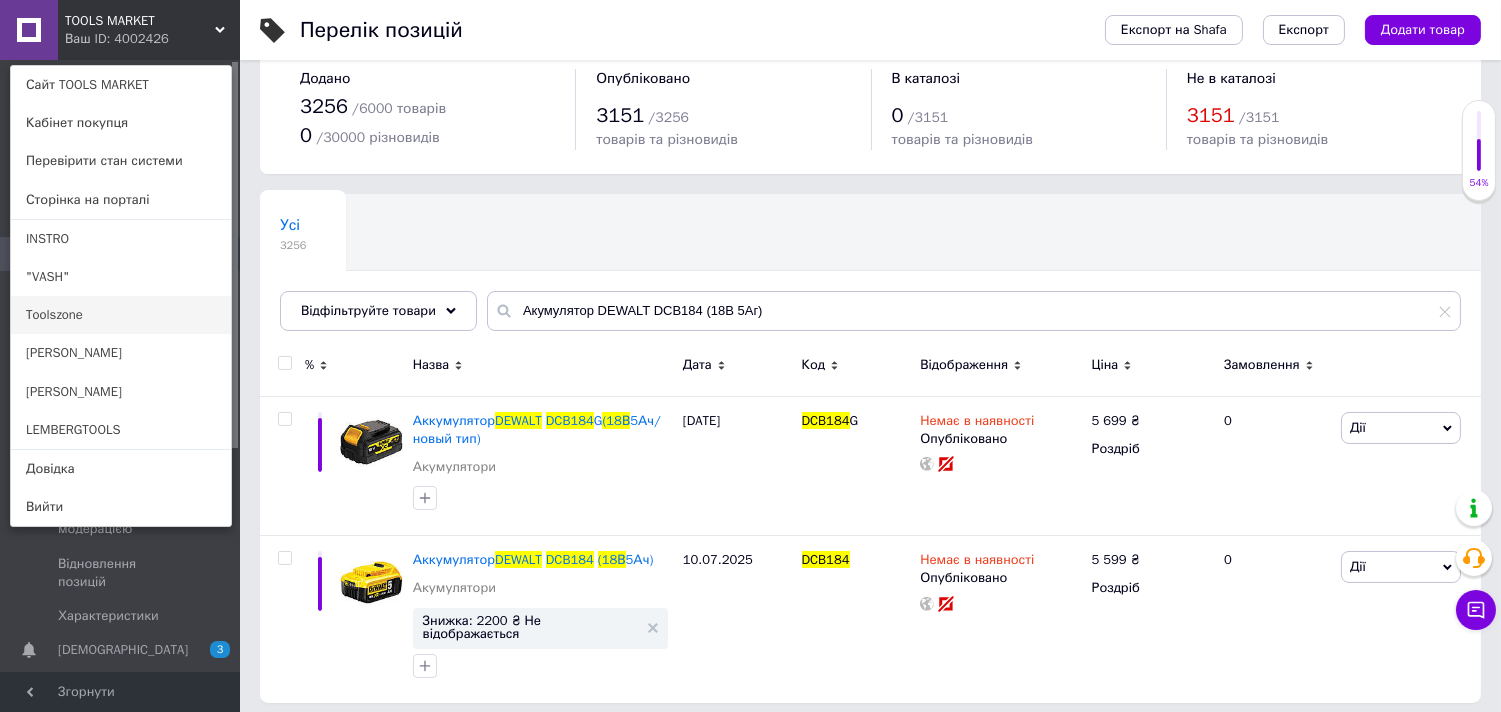 click on "Toolszone" at bounding box center [121, 315] 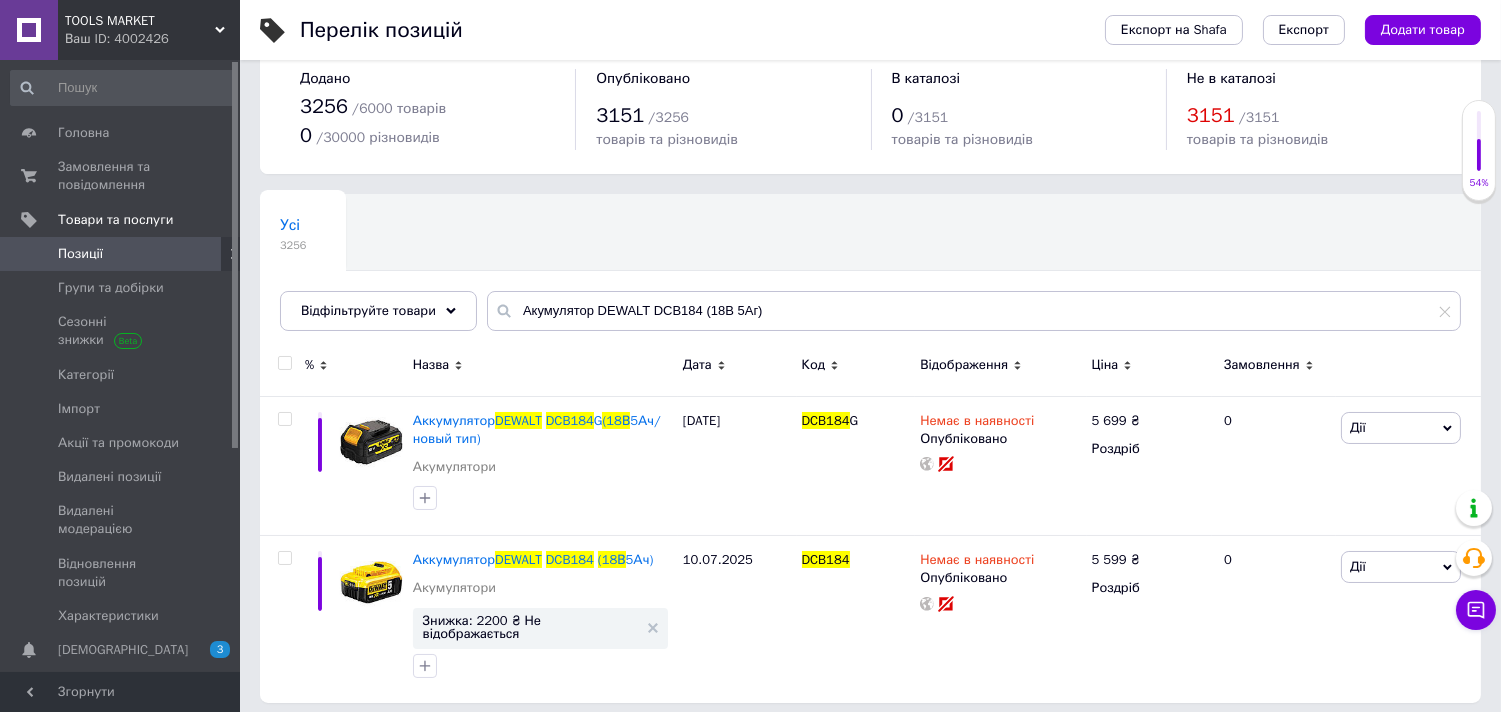 click on "Сезонні знижки" at bounding box center (123, 331) 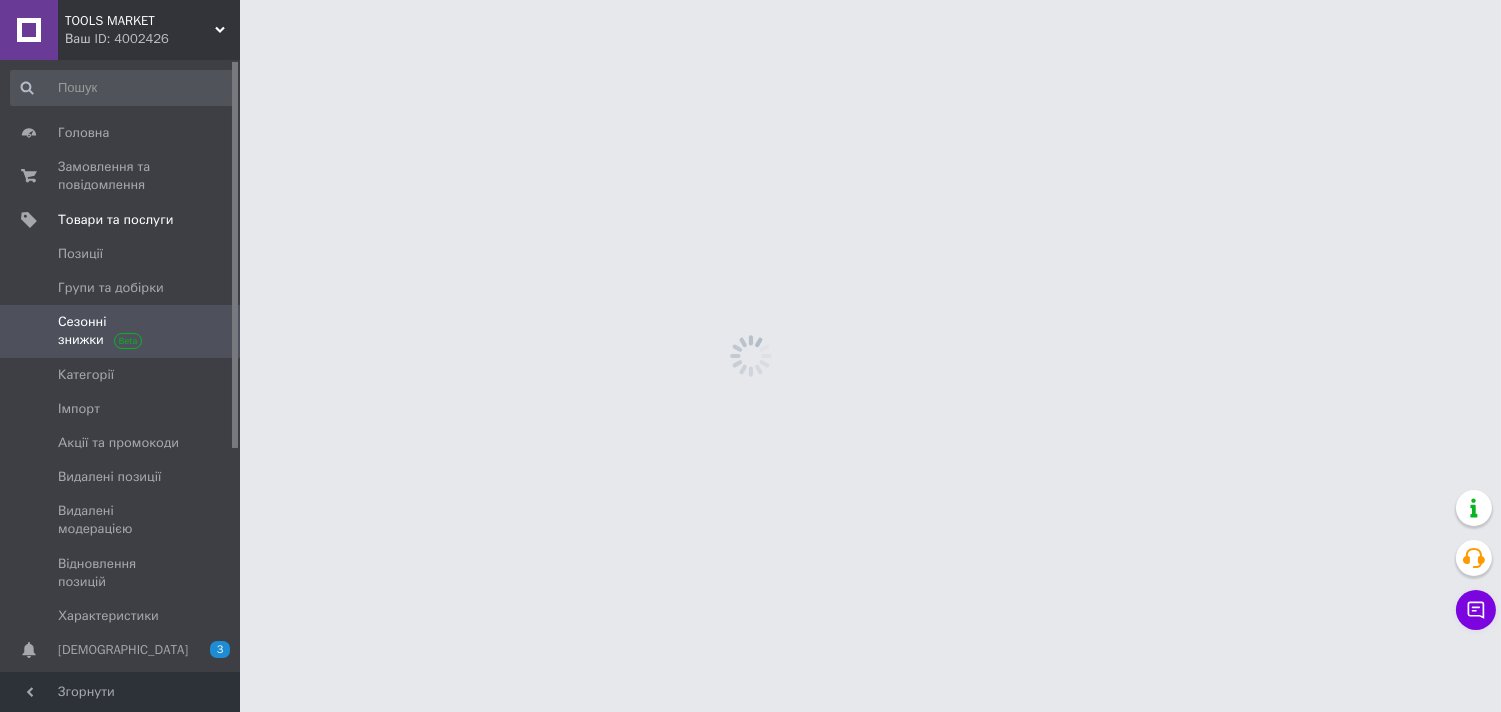 scroll, scrollTop: 0, scrollLeft: 0, axis: both 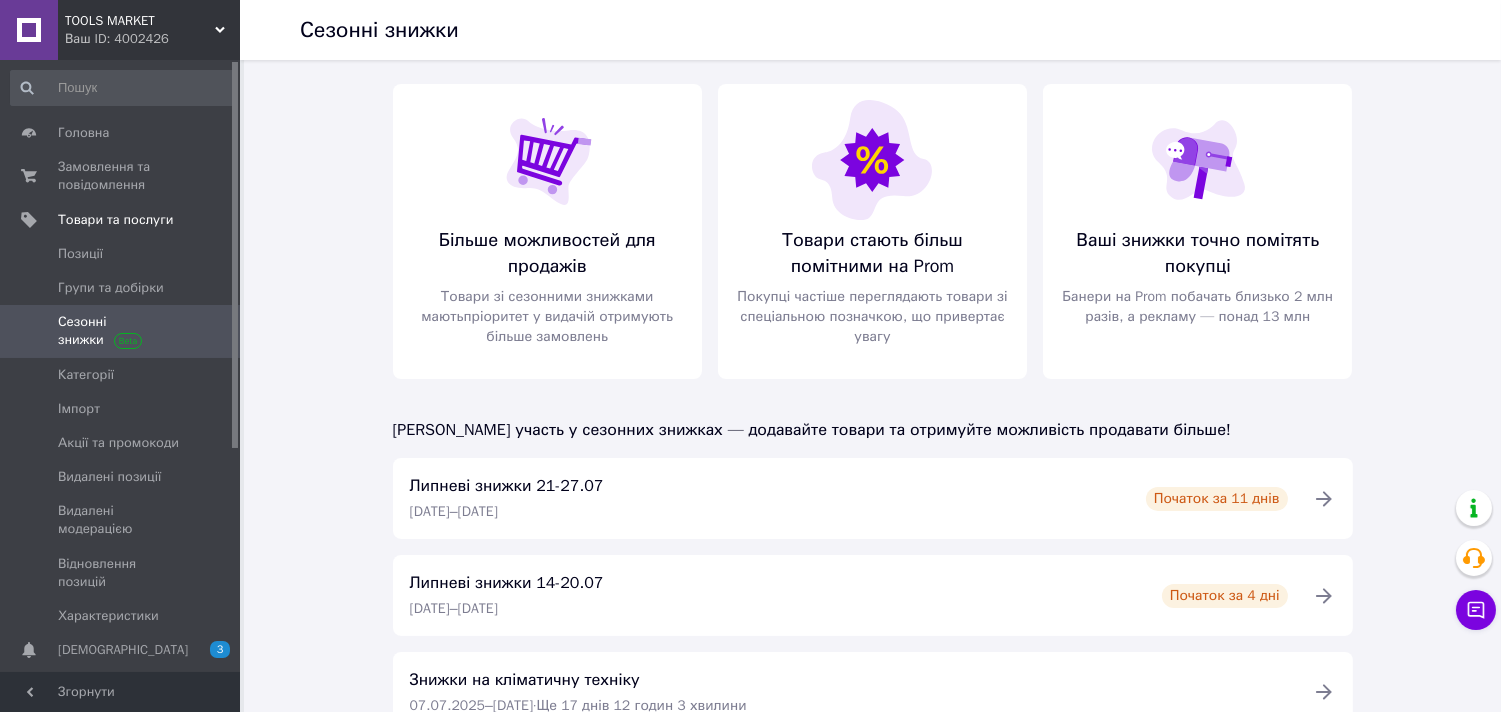click on "Ваш ID: 4002426" at bounding box center [152, 39] 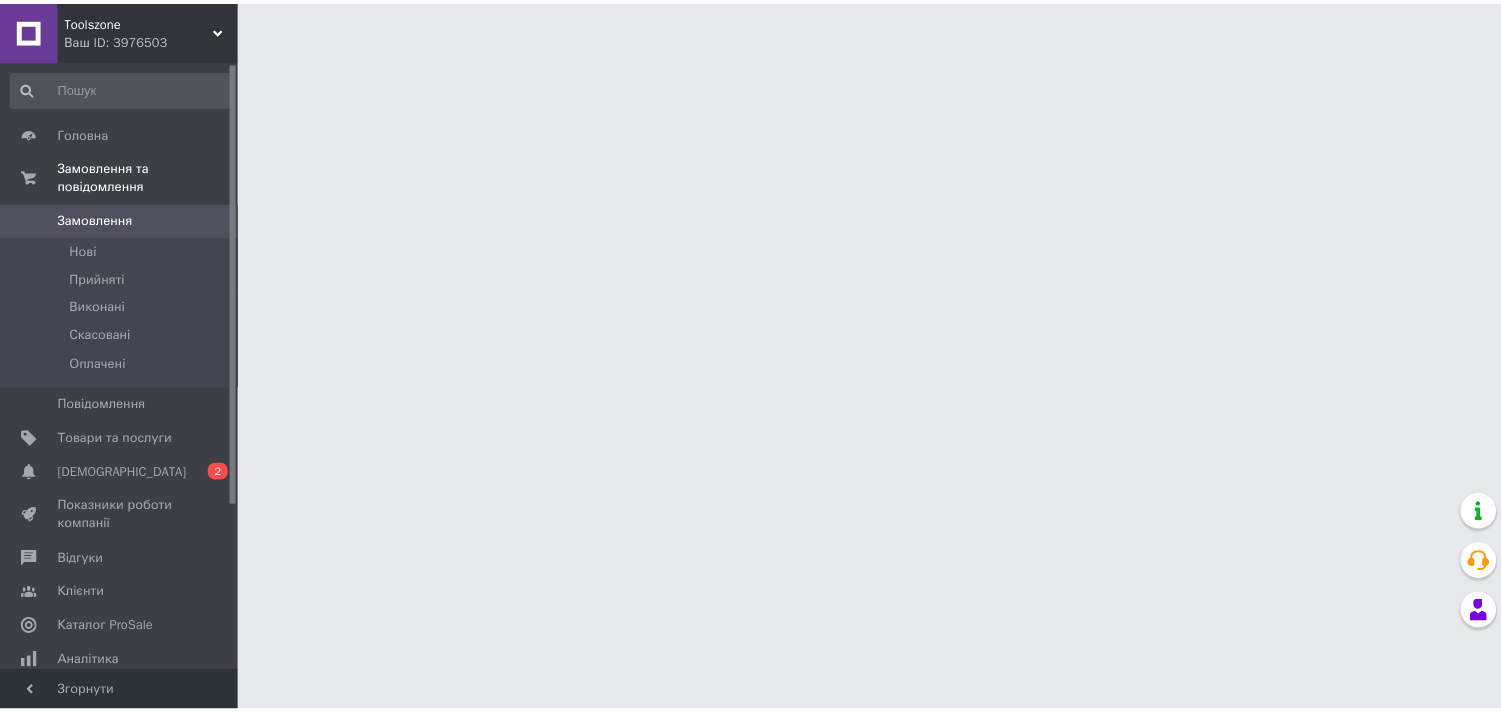 scroll, scrollTop: 0, scrollLeft: 0, axis: both 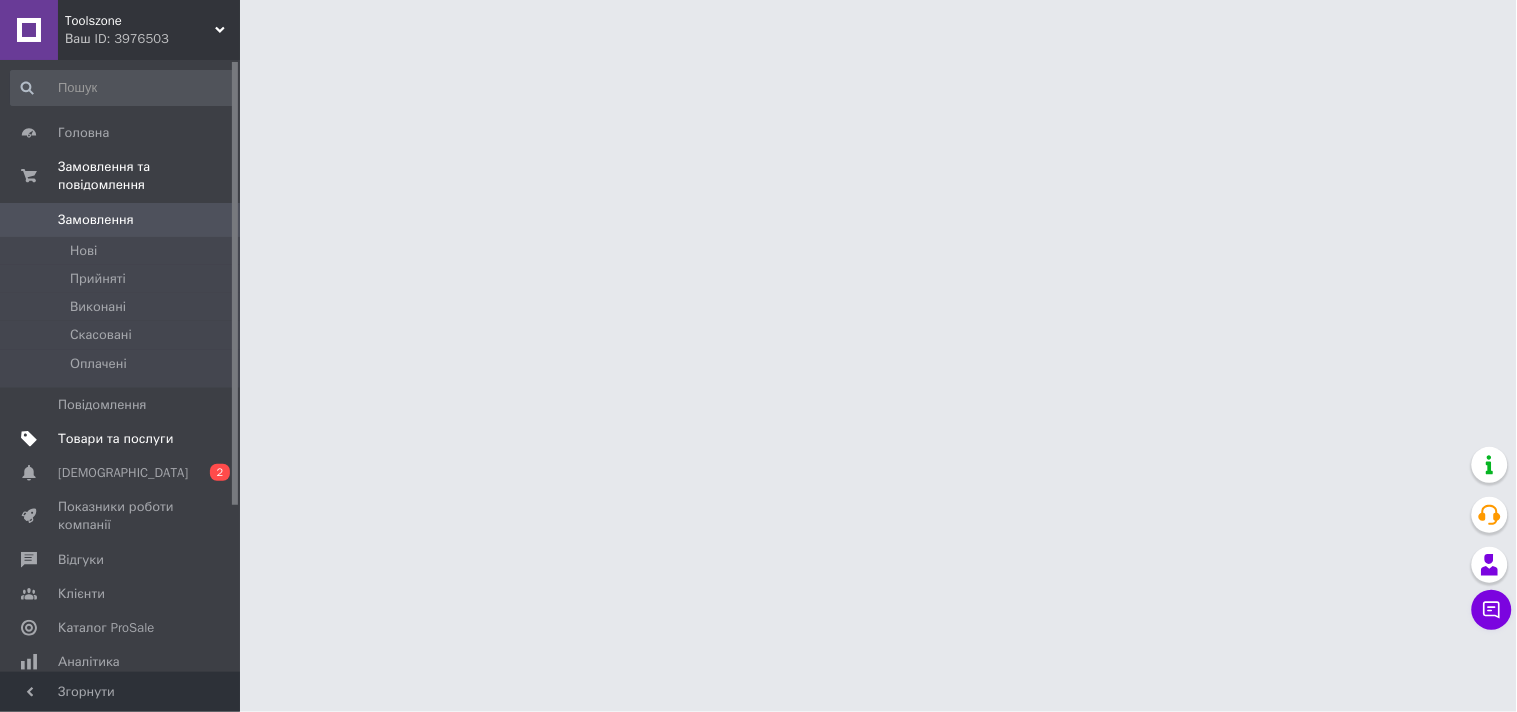 click on "Товари та послуги" at bounding box center [115, 439] 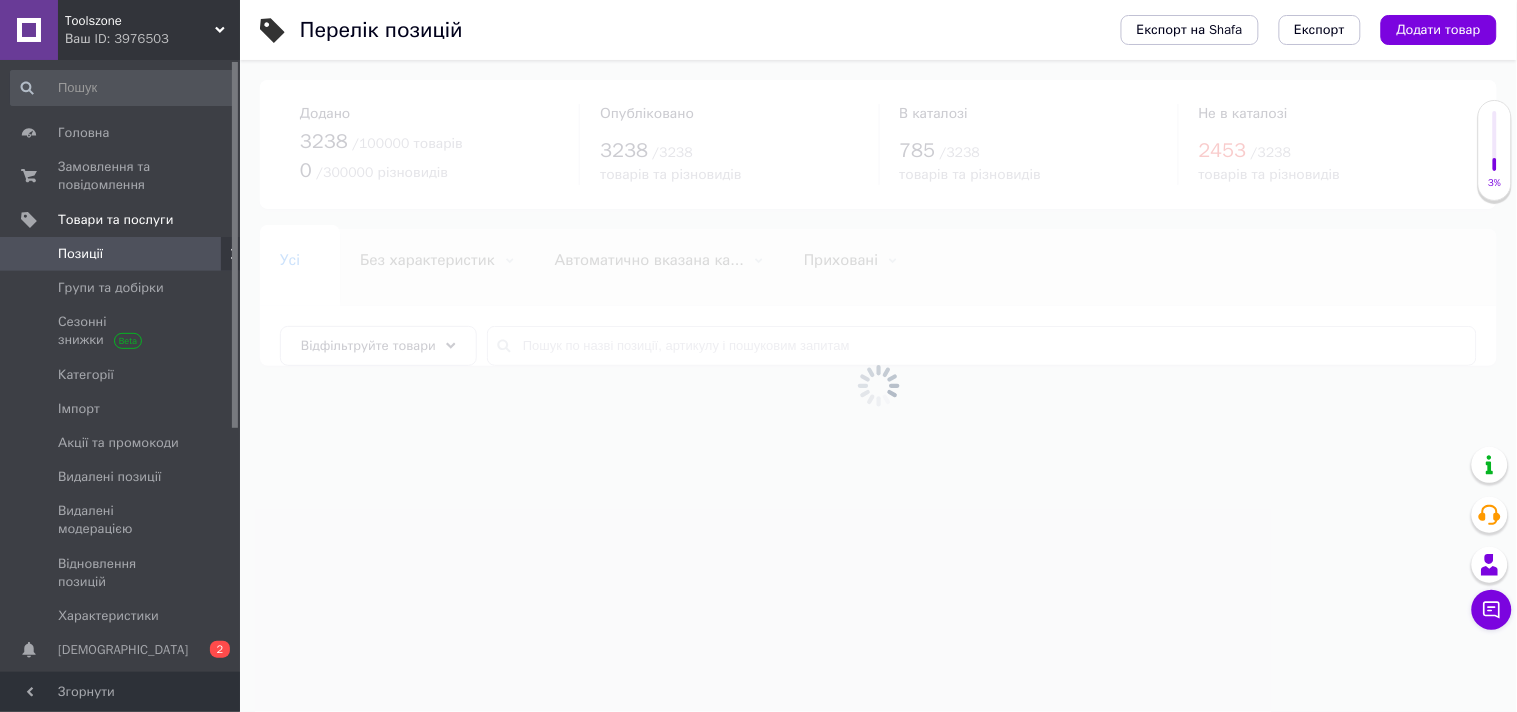 click at bounding box center [878, 386] 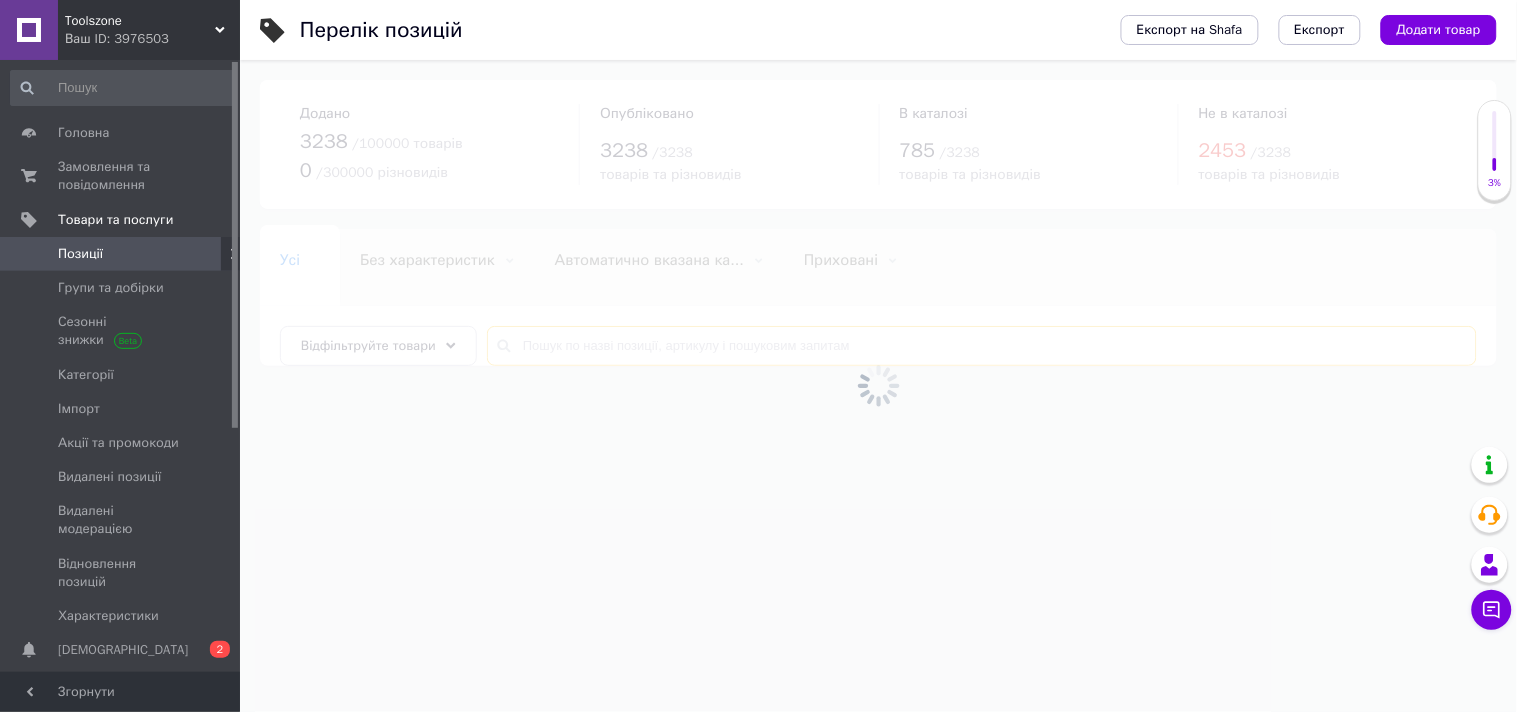 click at bounding box center (982, 346) 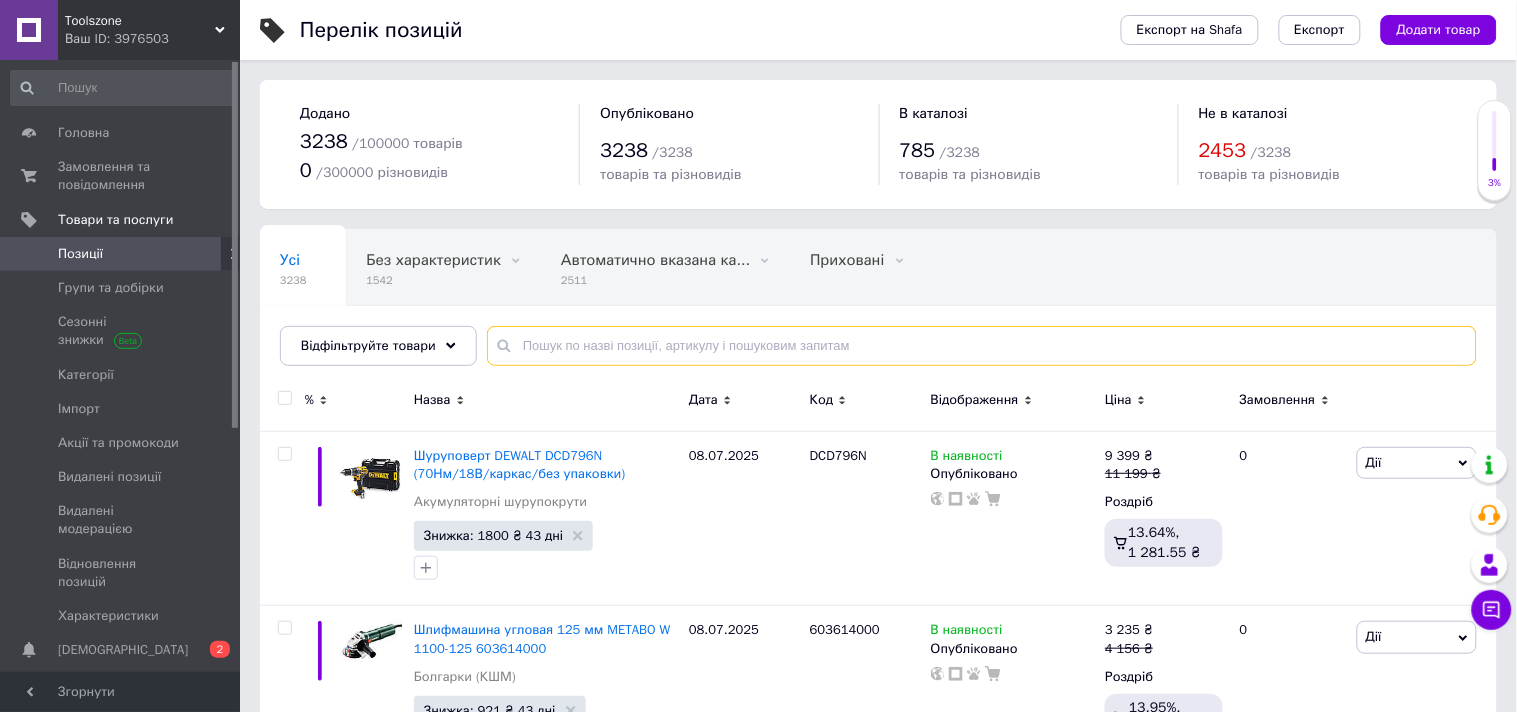 click at bounding box center (982, 346) 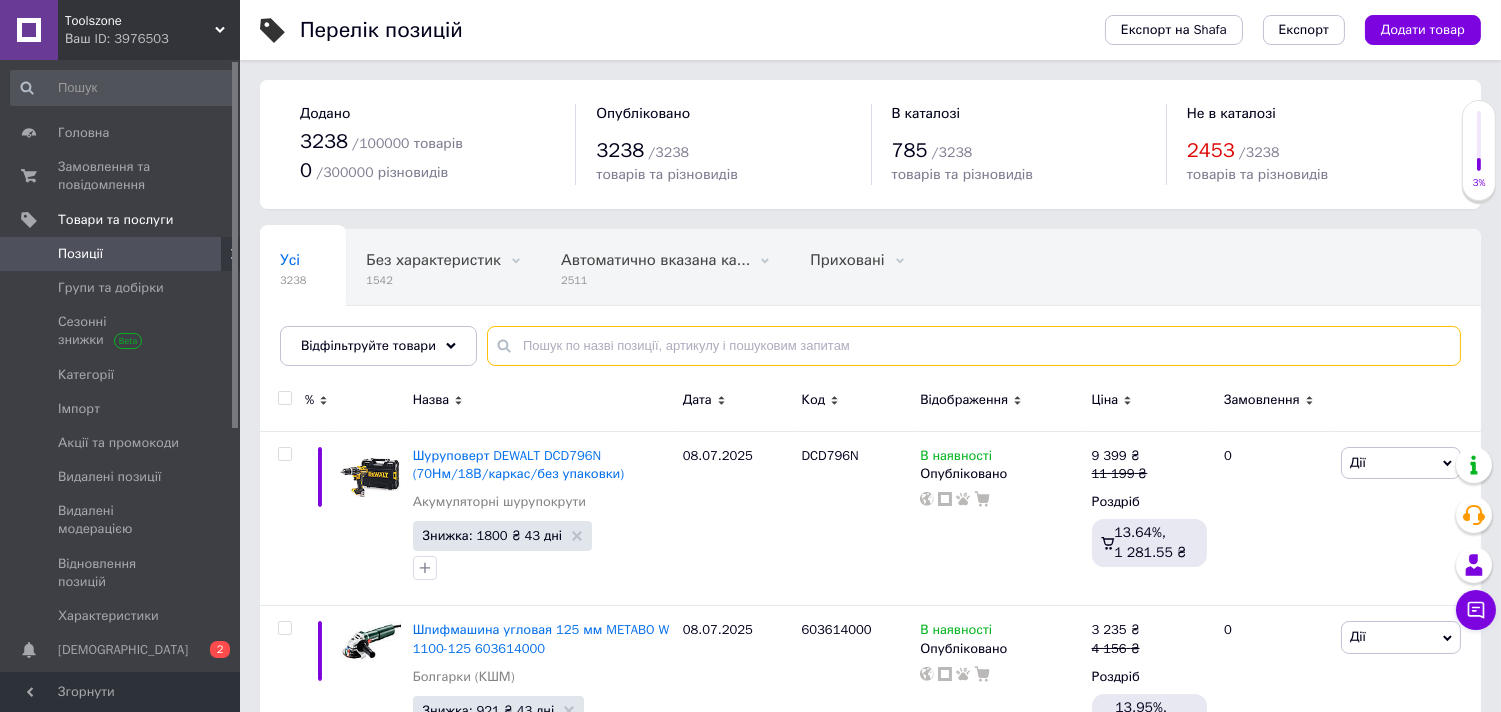 paste on "Акумулятор DEWALT DCB184 (18В 5Аг)" 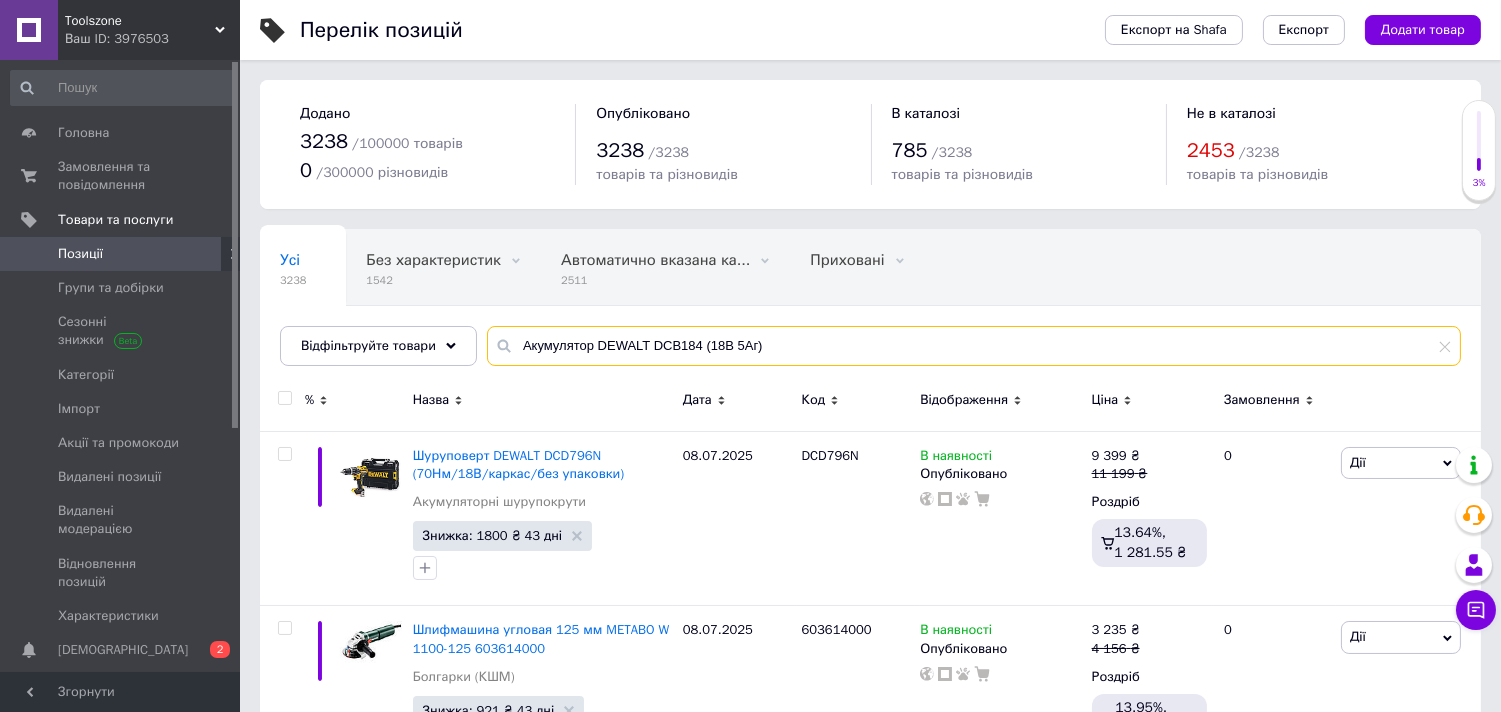 type on "Акумулятор DEWALT DCB184 (18В 5Аг)" 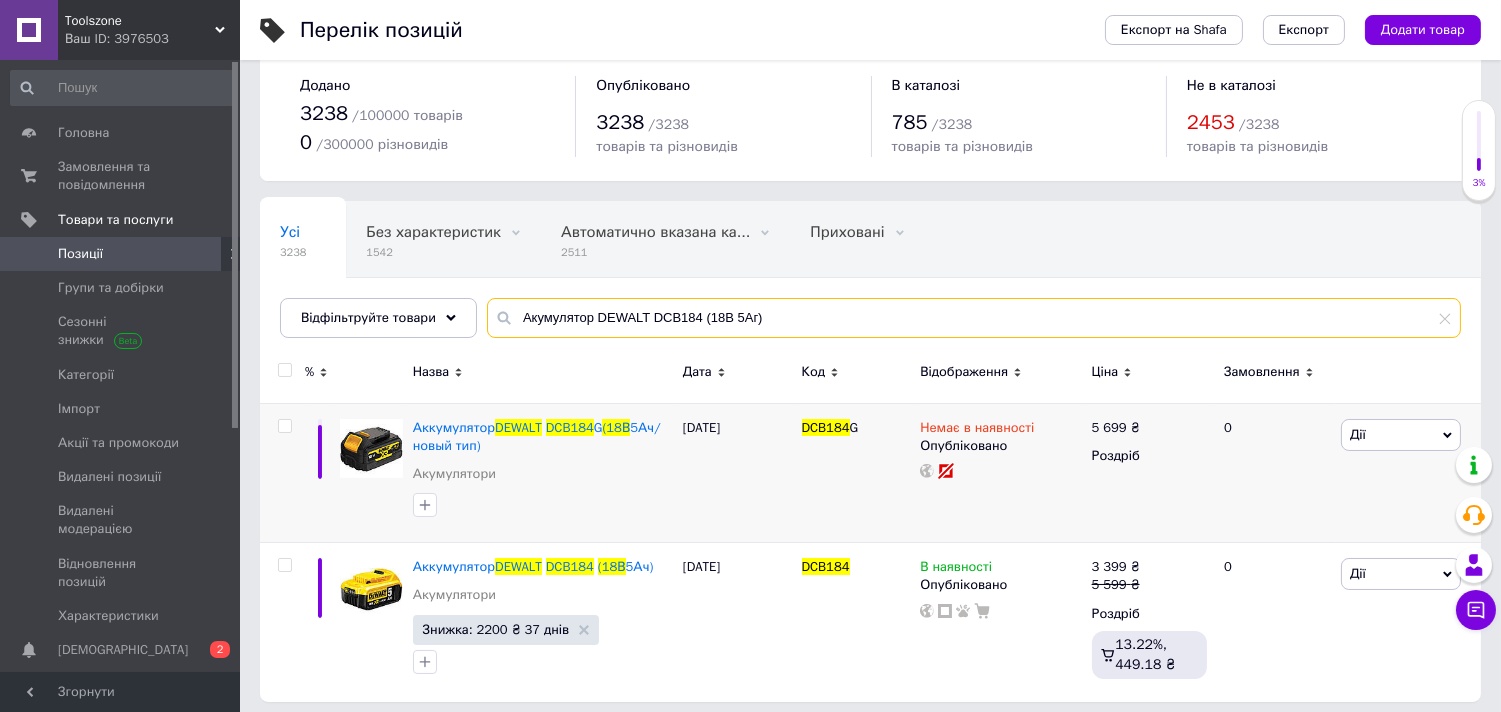 scroll, scrollTop: 37, scrollLeft: 0, axis: vertical 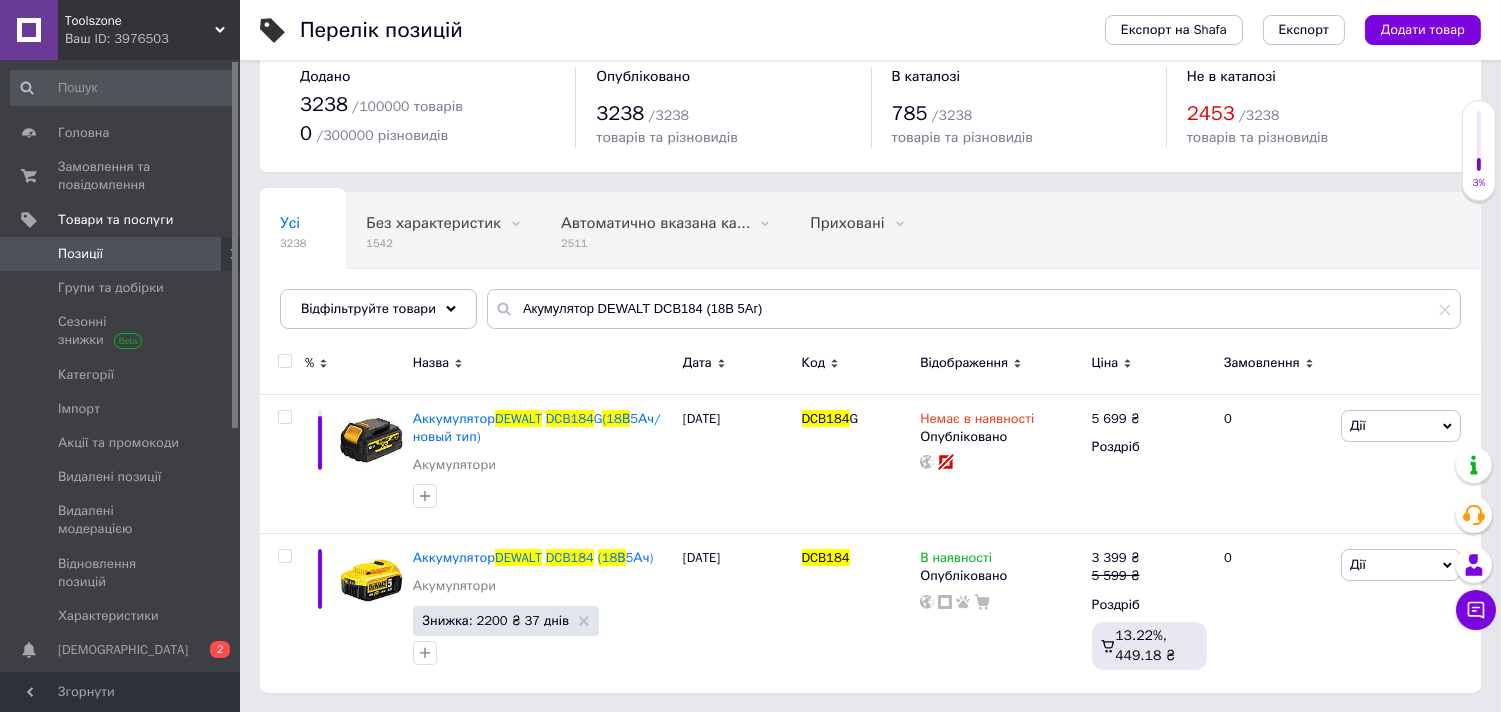 click at bounding box center [284, 361] 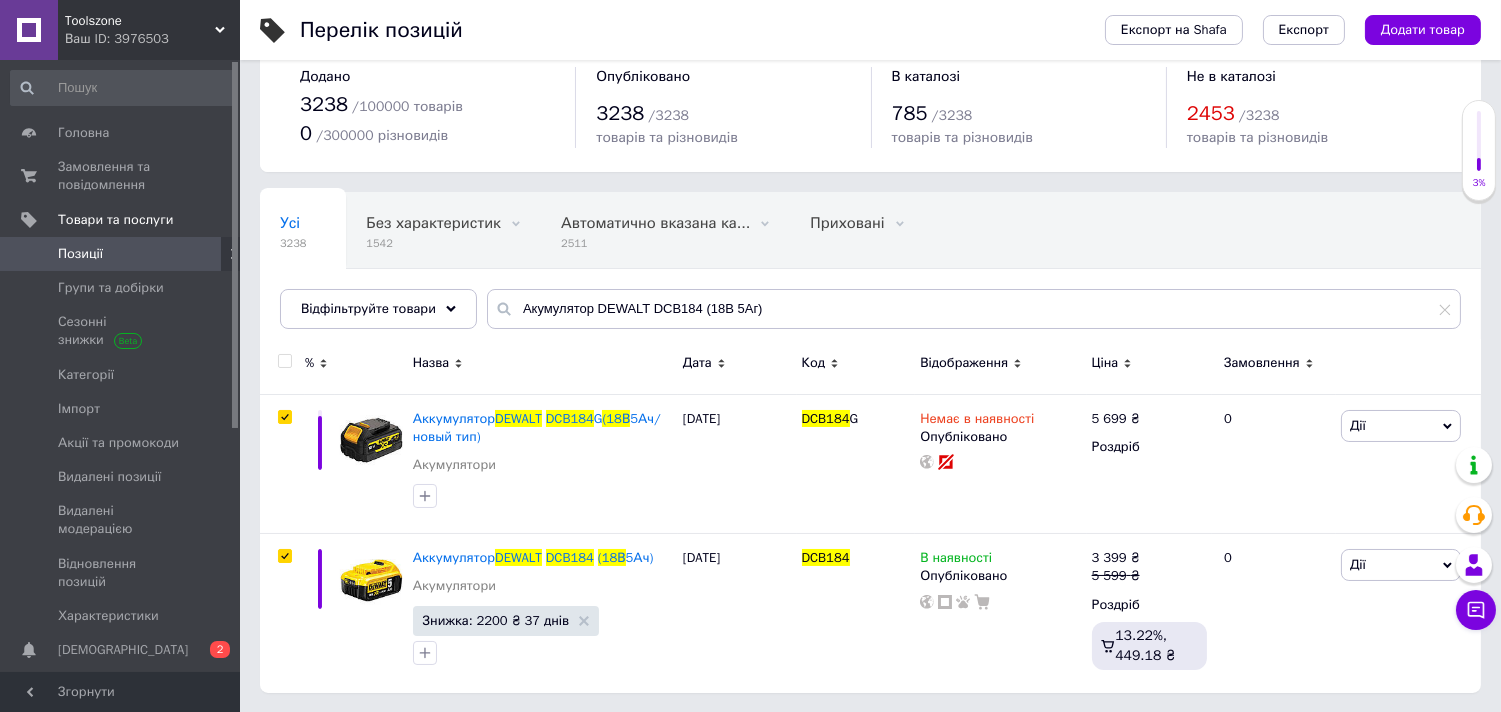 checkbox on "true" 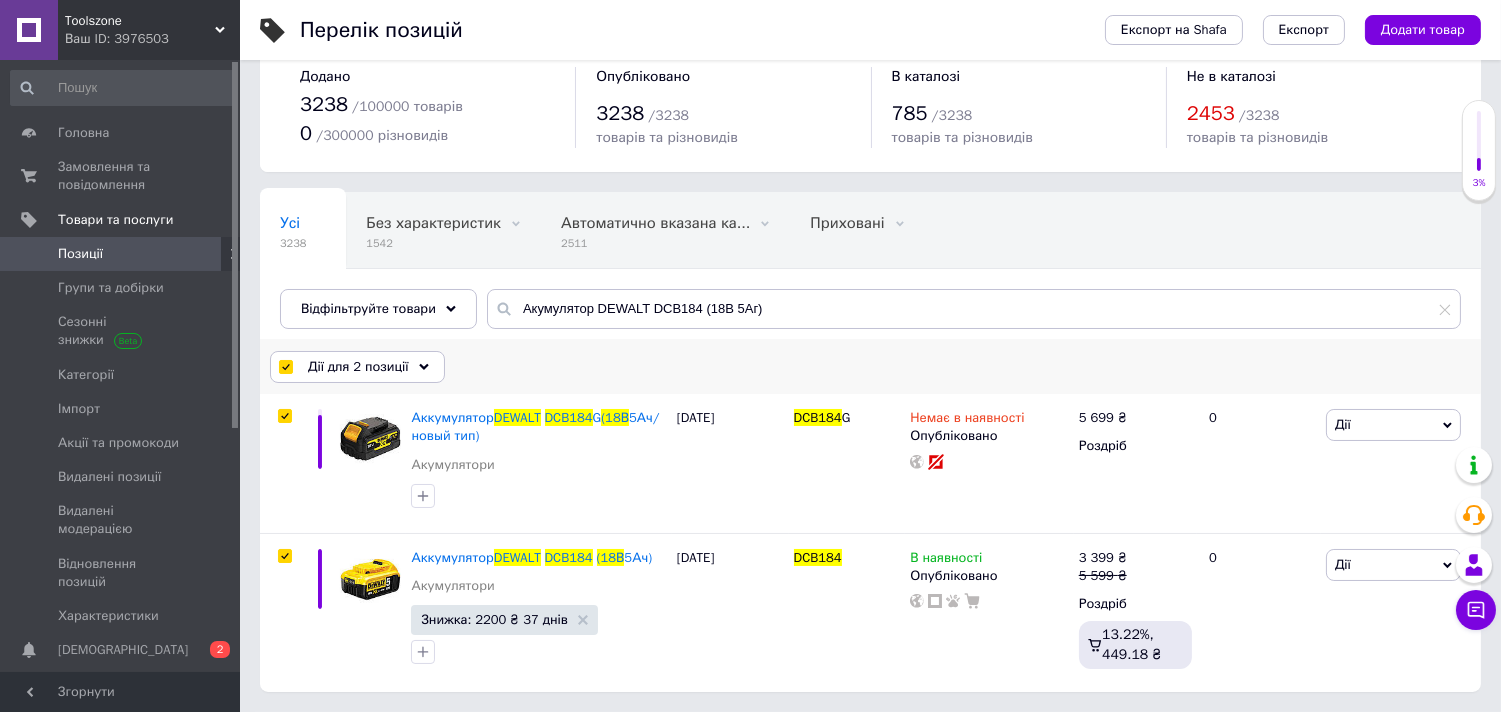 click on "Дії для 2 позиції" at bounding box center (358, 367) 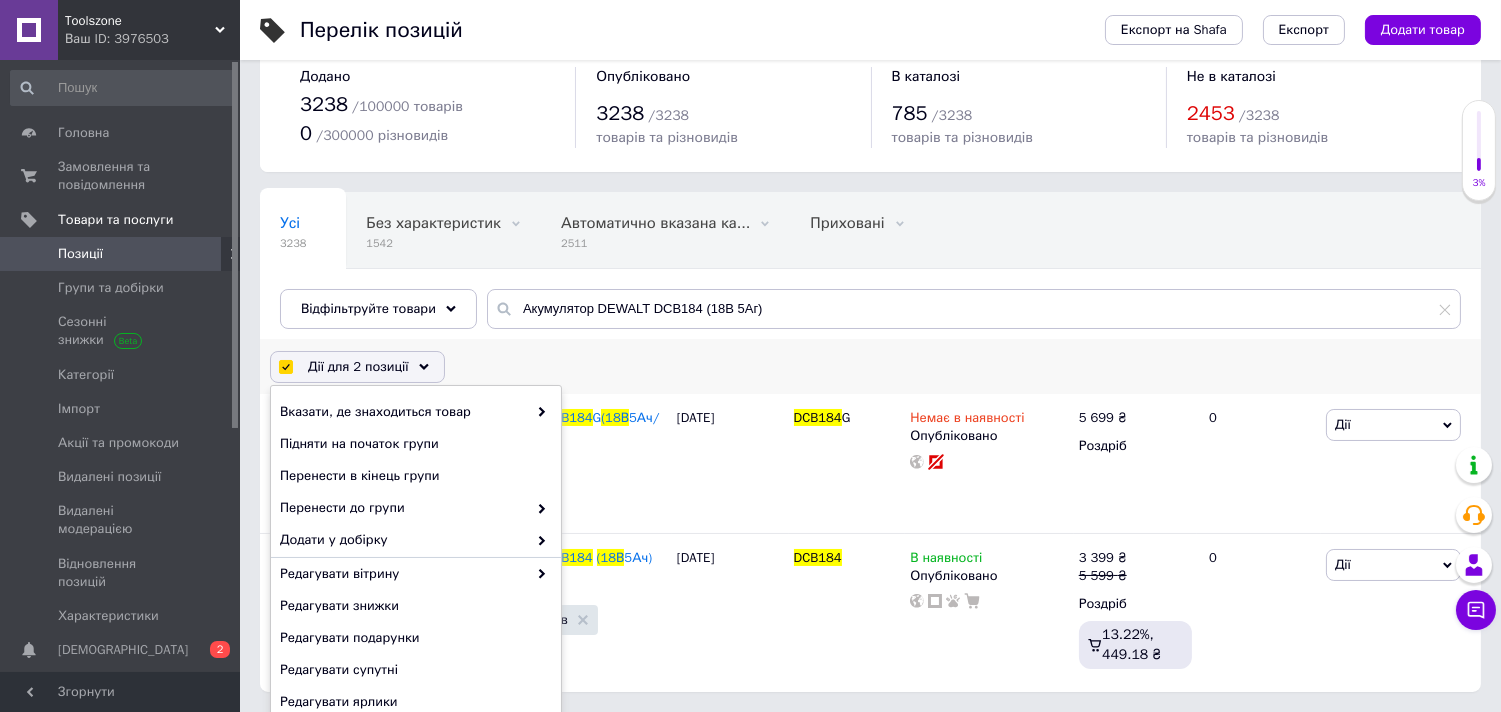 scroll, scrollTop: 145, scrollLeft: 0, axis: vertical 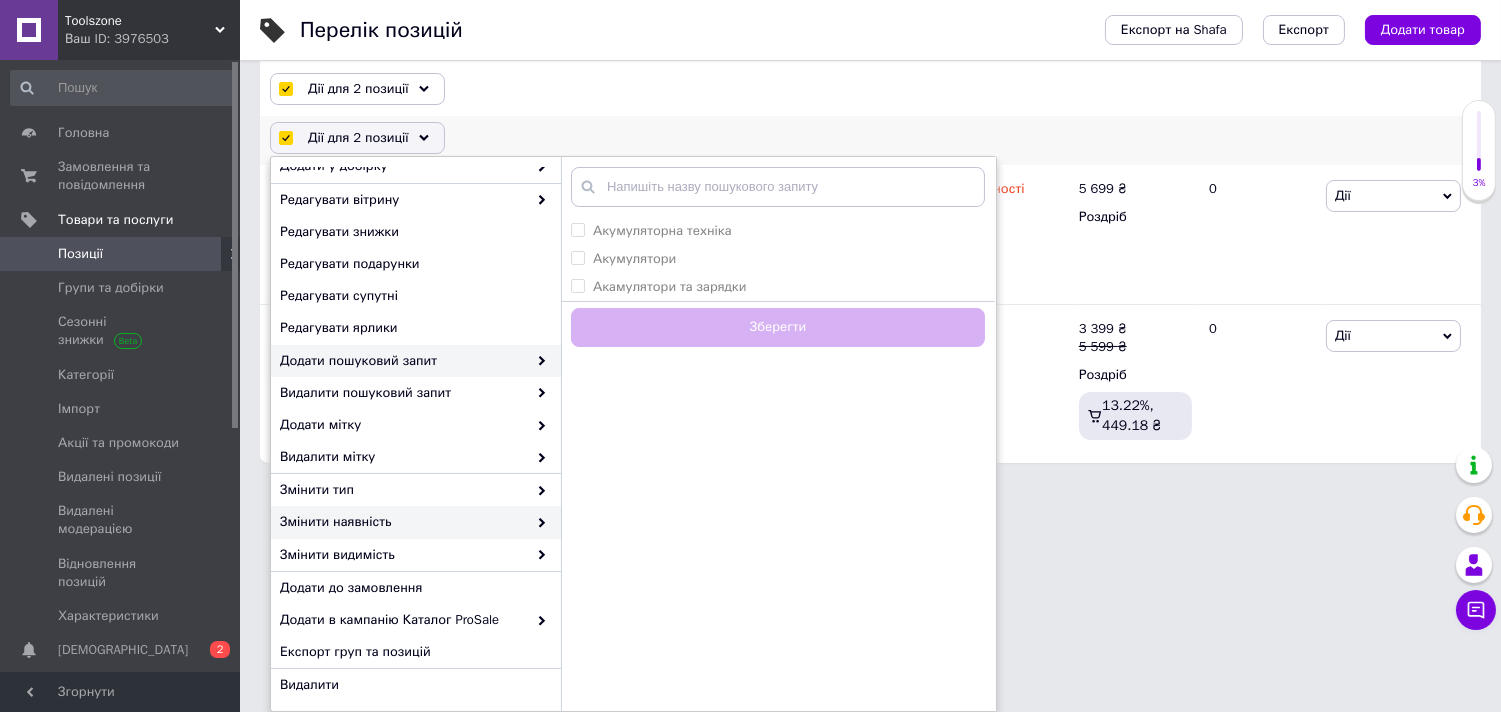 click on "Змінити наявність" at bounding box center [403, 522] 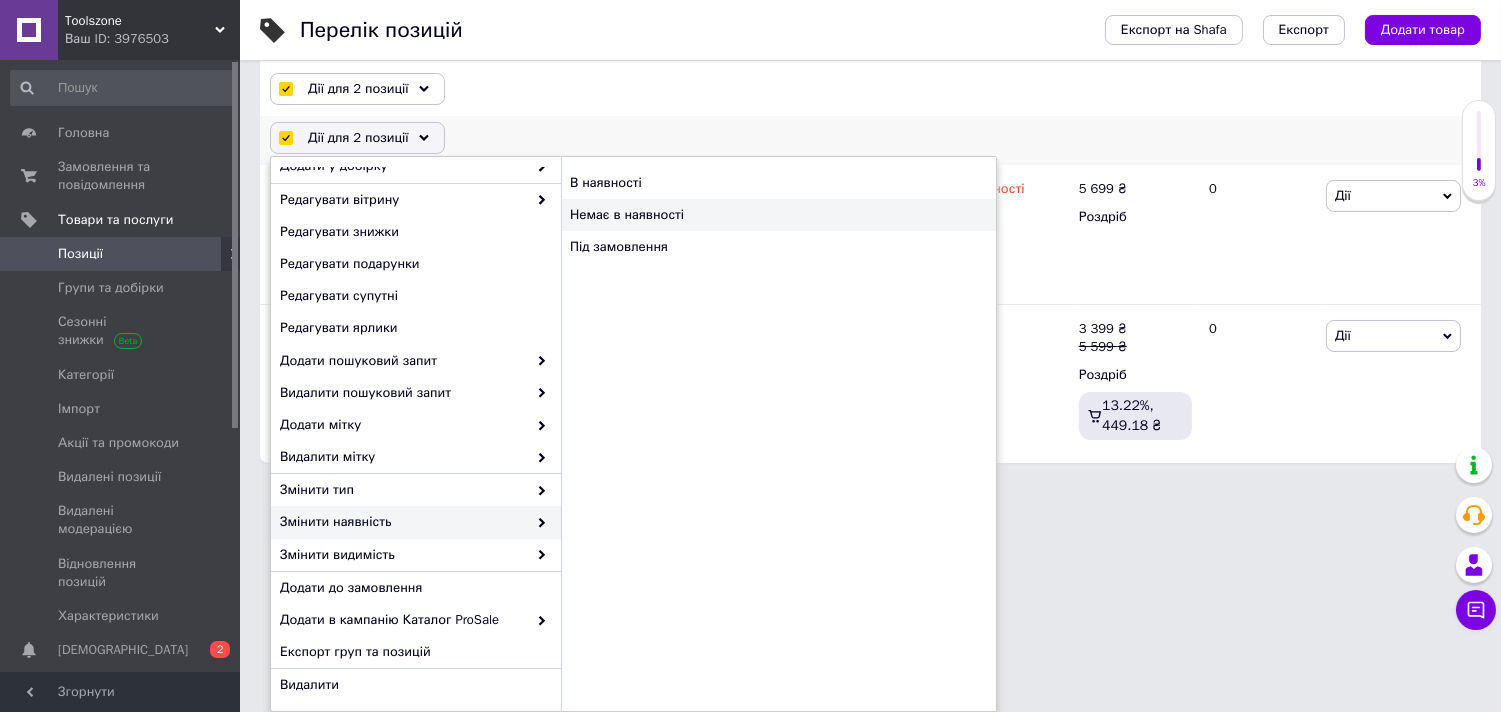 click on "Немає в наявності" at bounding box center (778, 215) 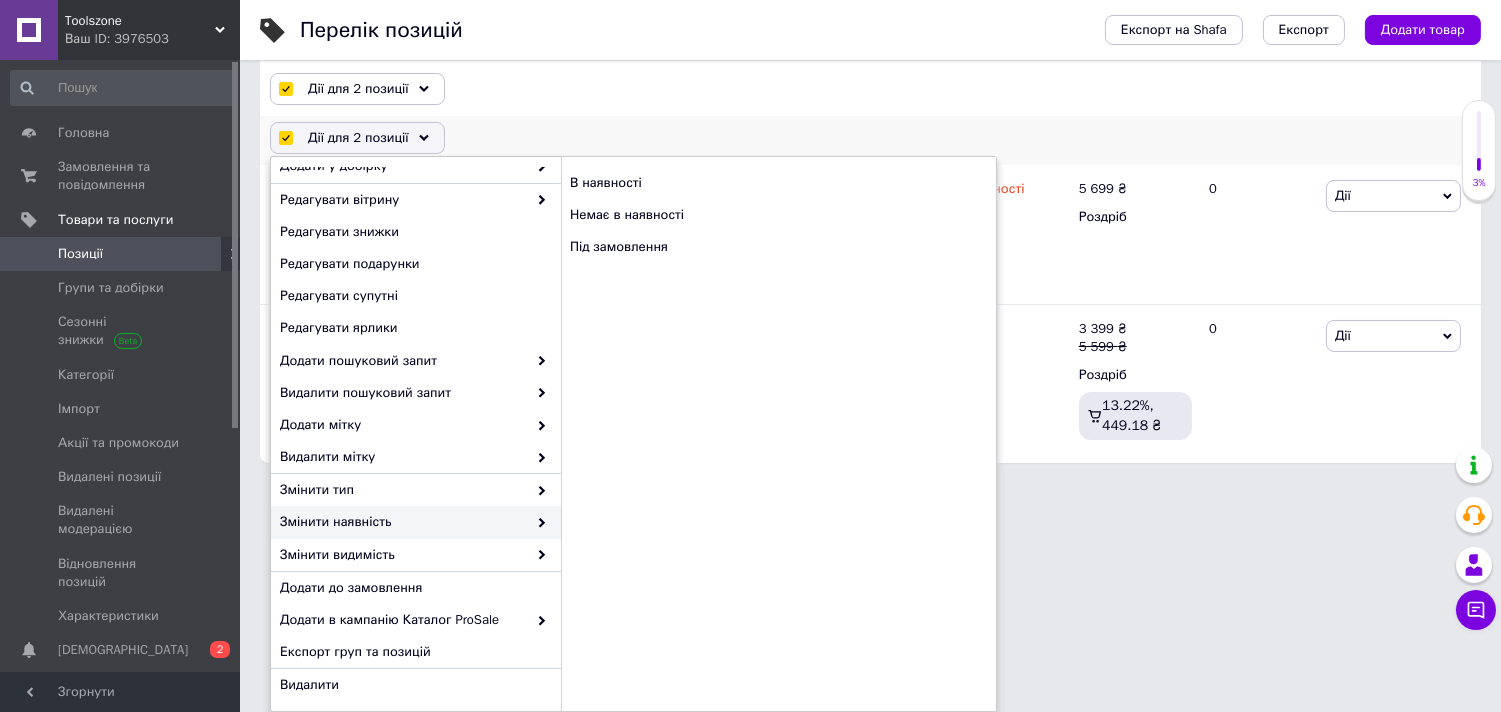 checkbox on "false" 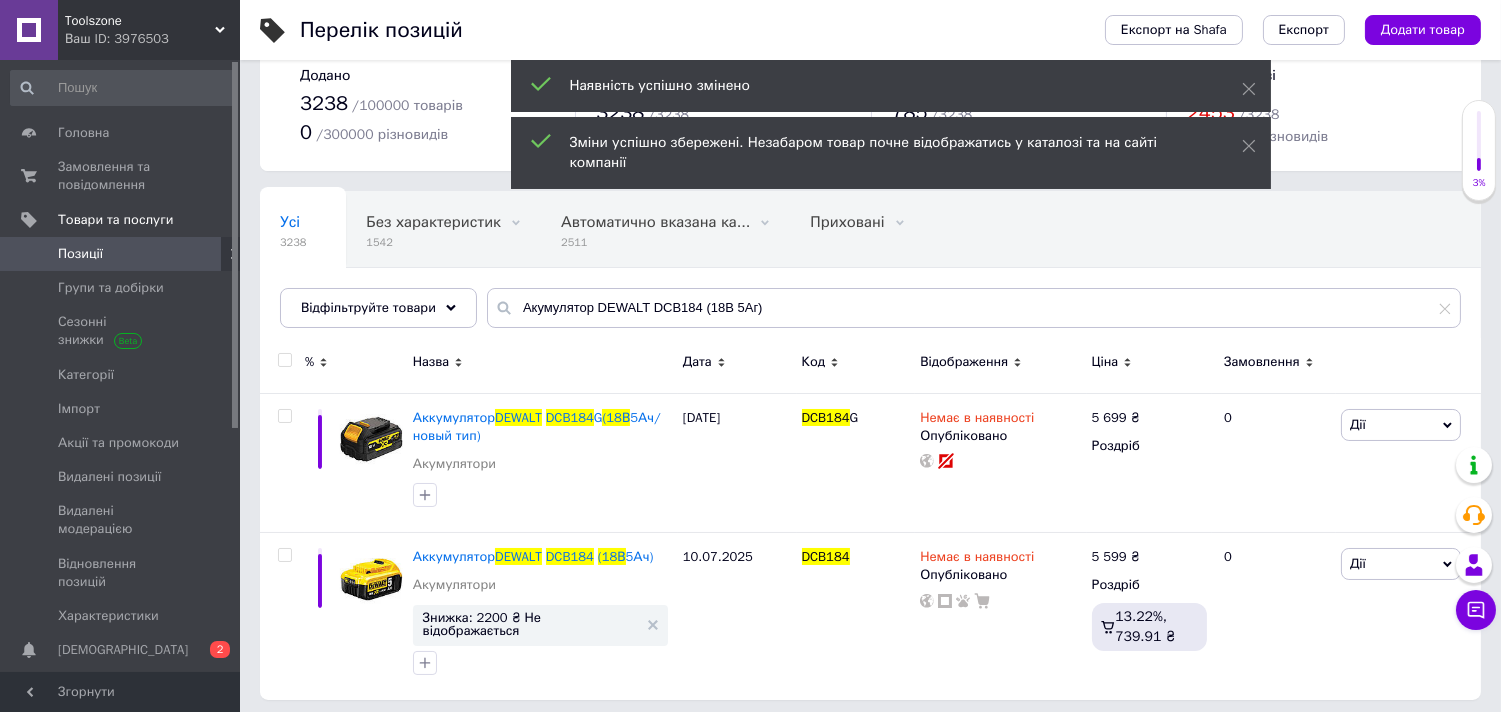scroll, scrollTop: 35, scrollLeft: 0, axis: vertical 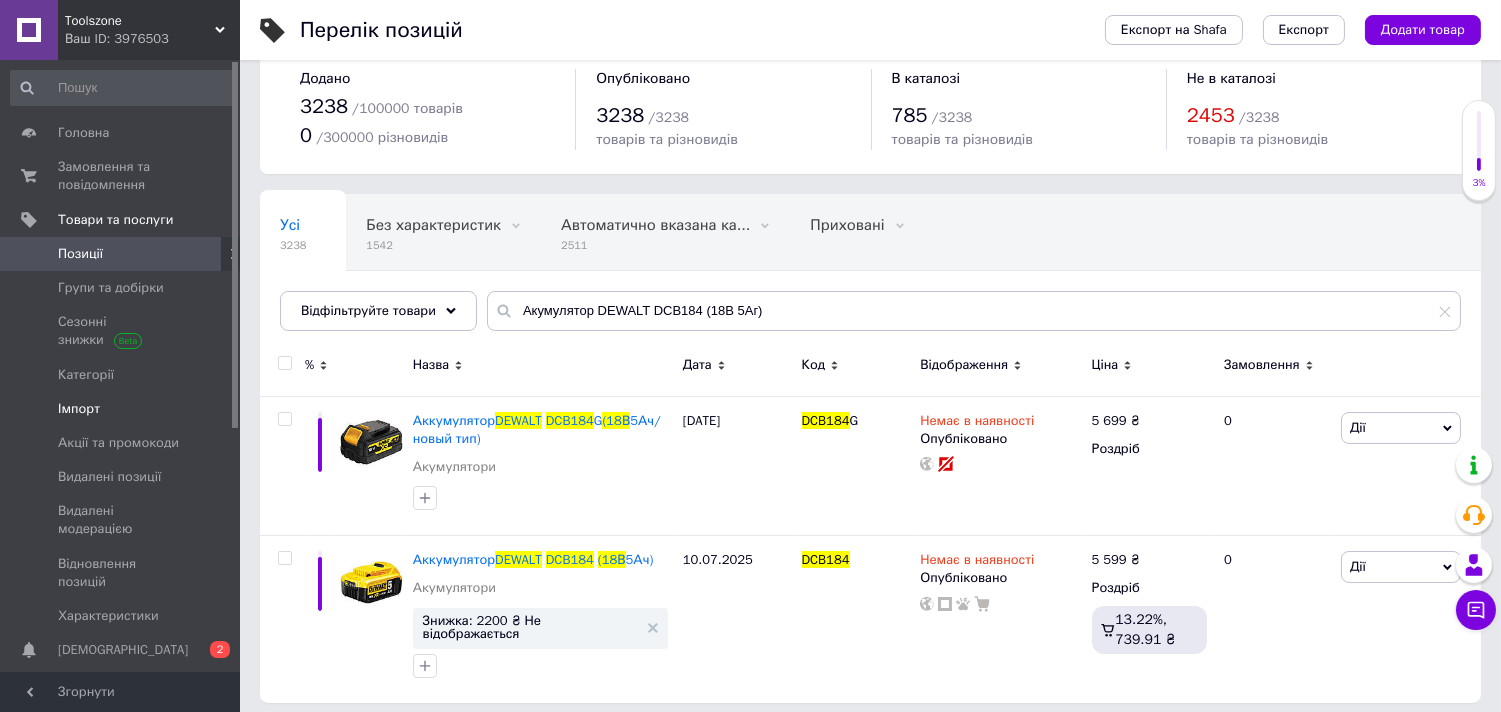 click on "Імпорт" at bounding box center (121, 409) 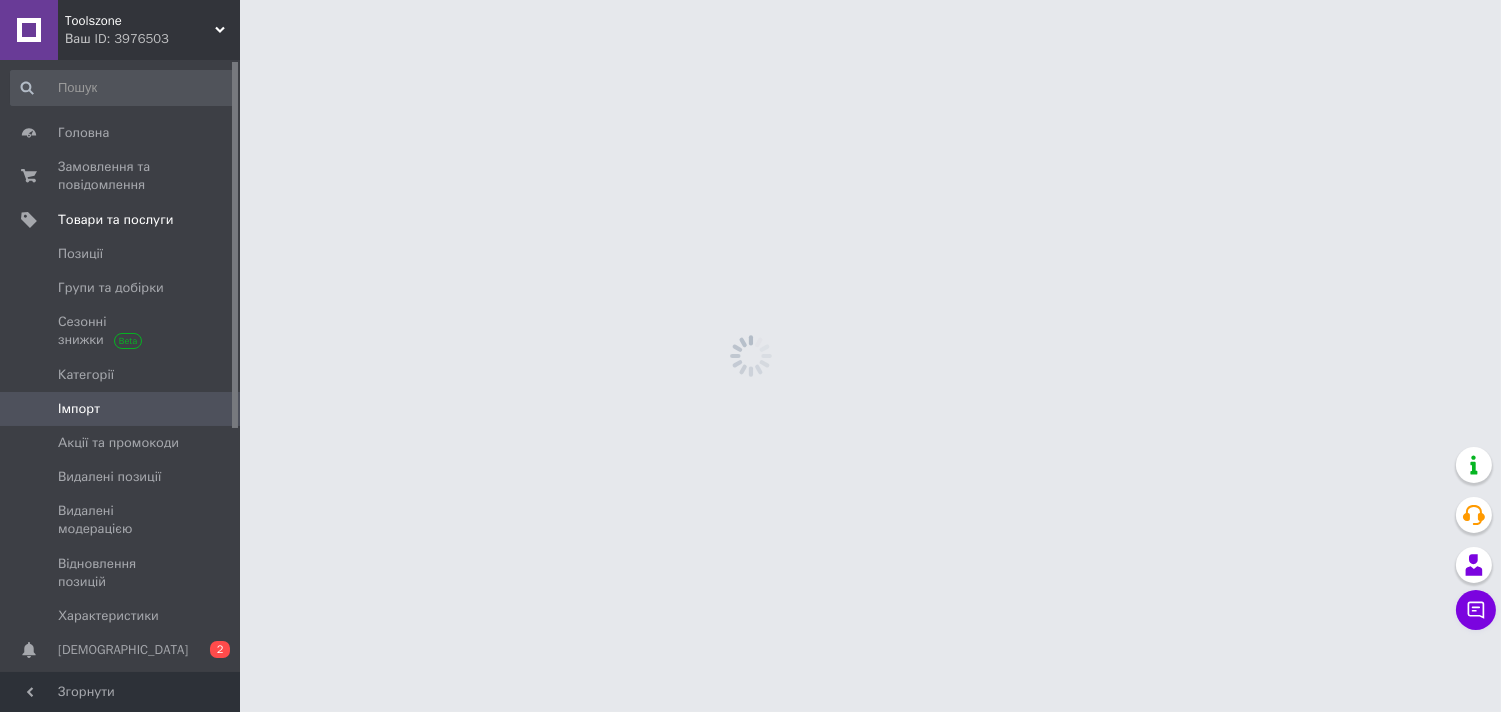 scroll, scrollTop: 0, scrollLeft: 0, axis: both 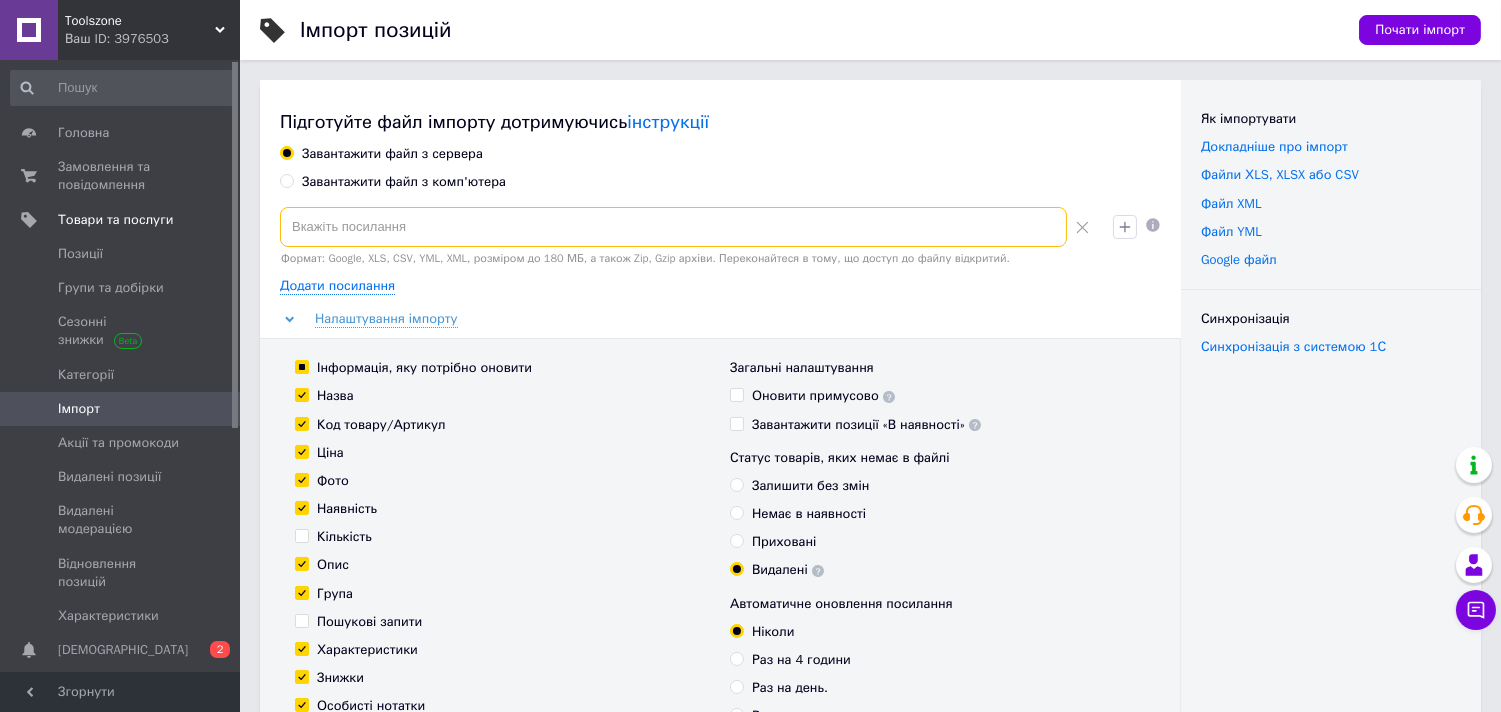 click at bounding box center [673, 227] 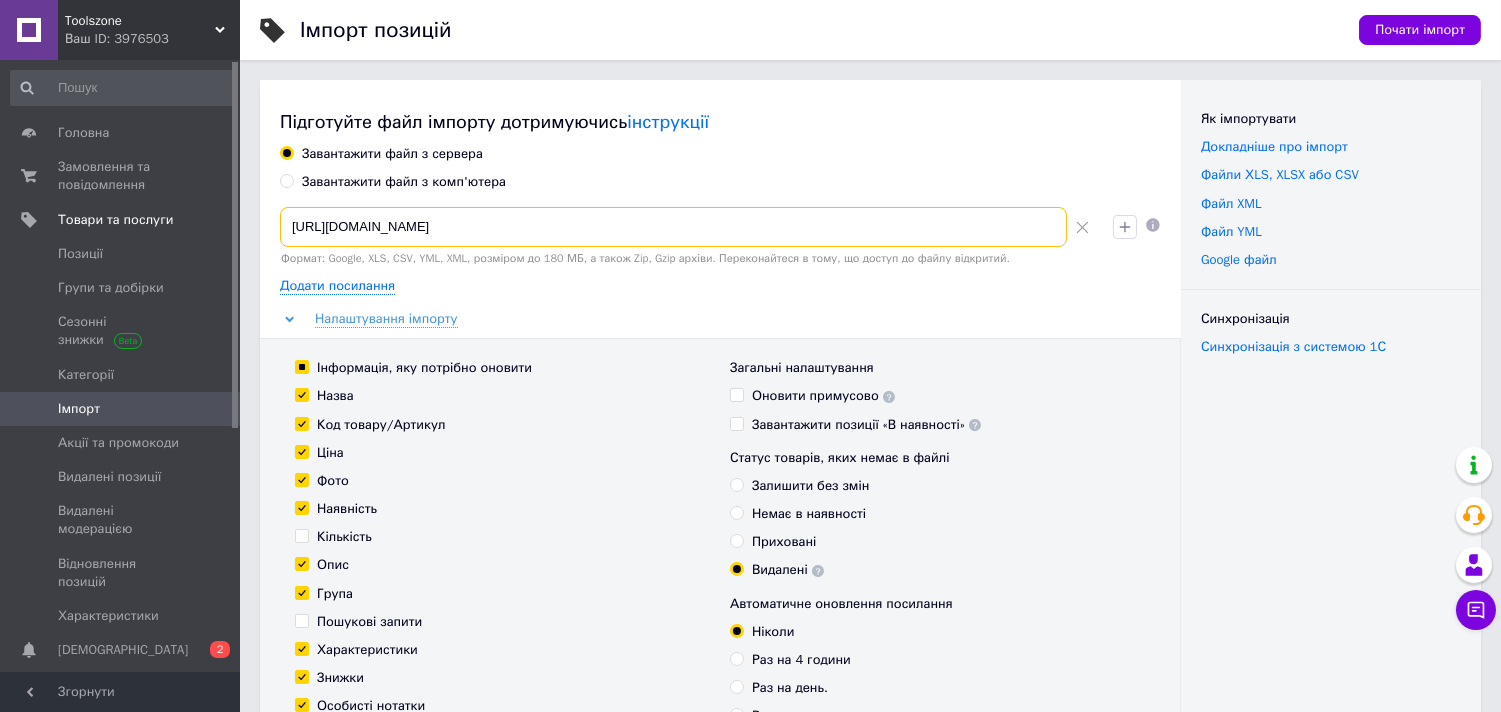 type on "[URL][DOMAIN_NAME]" 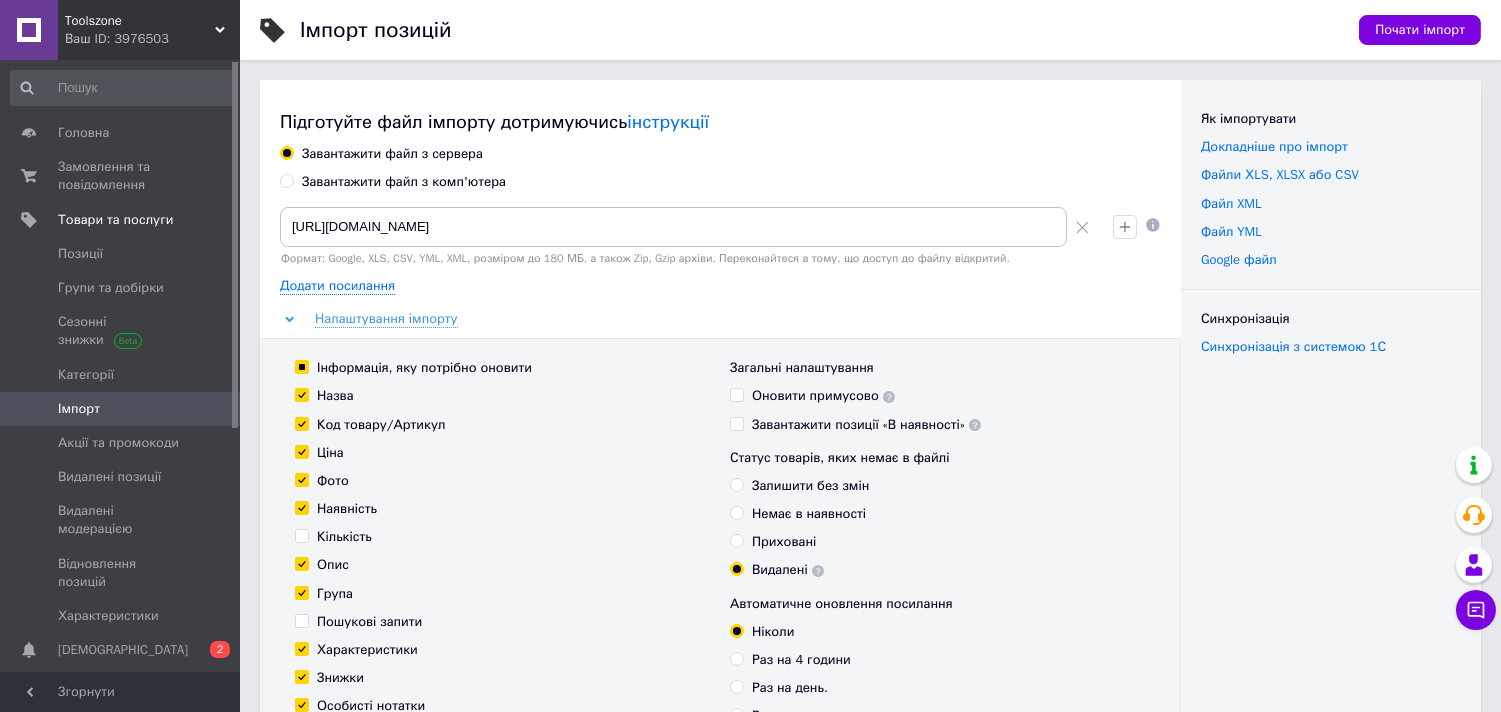 click on "Почати імпорт" at bounding box center (1410, 30) 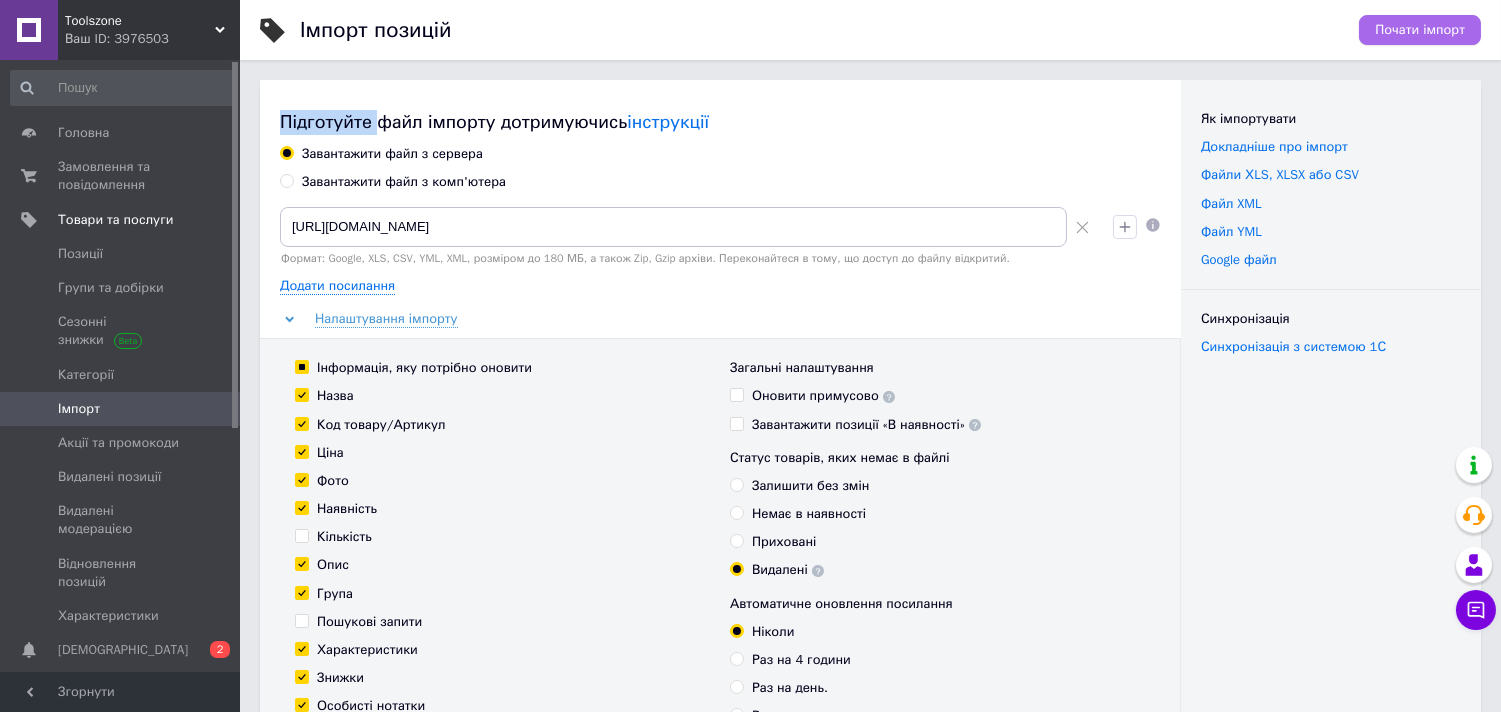 drag, startPoint x: 1408, startPoint y: 0, endPoint x: 1411, endPoint y: 22, distance: 22.203604 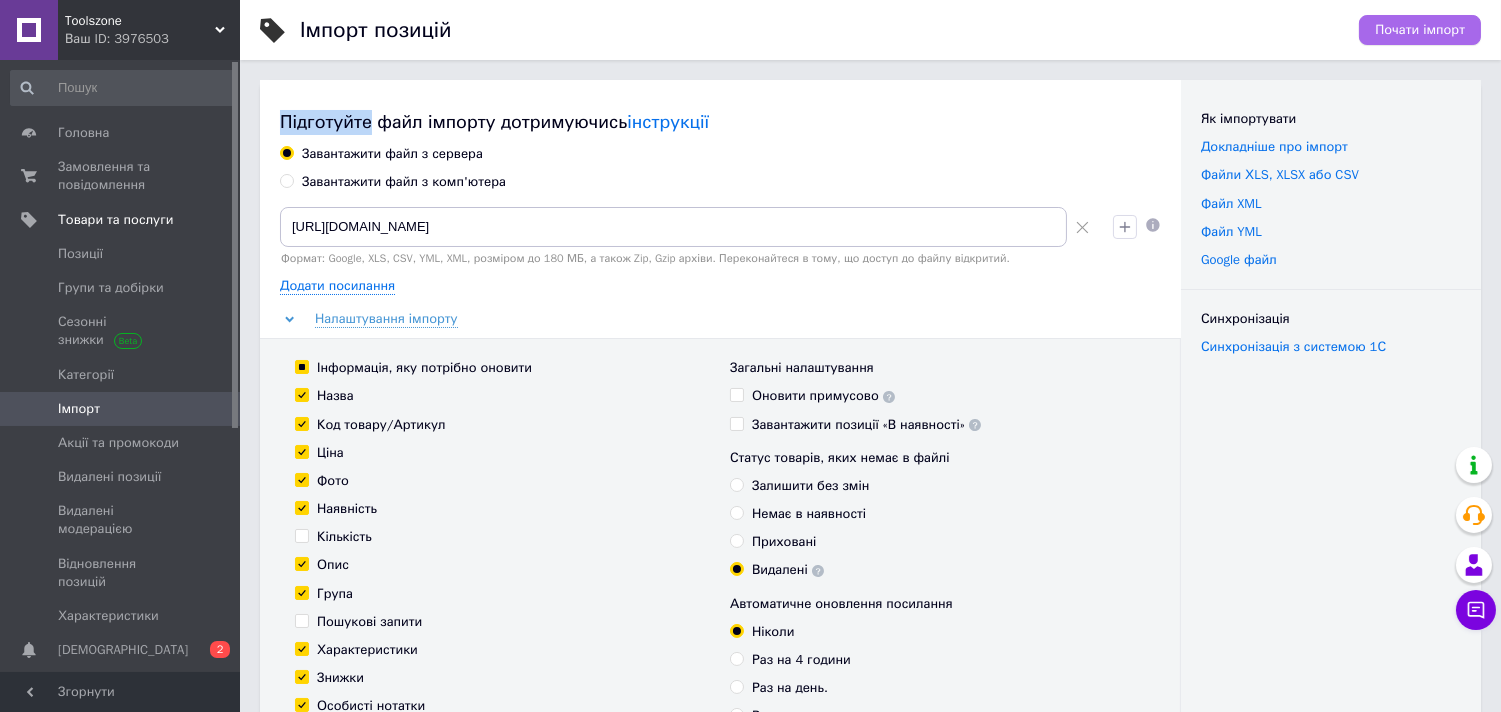click on "Почати імпорт" at bounding box center [1420, 30] 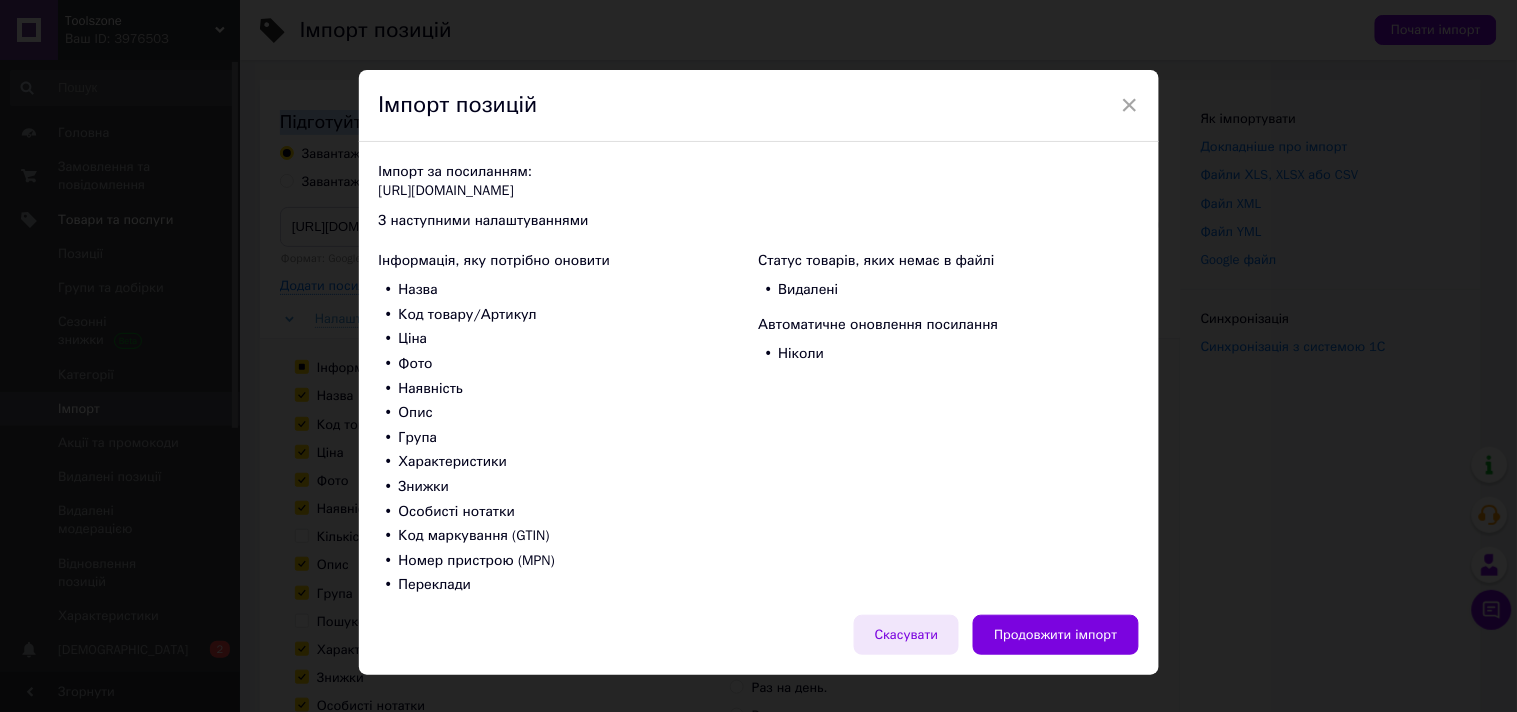 click on "Скасувати" at bounding box center (907, 635) 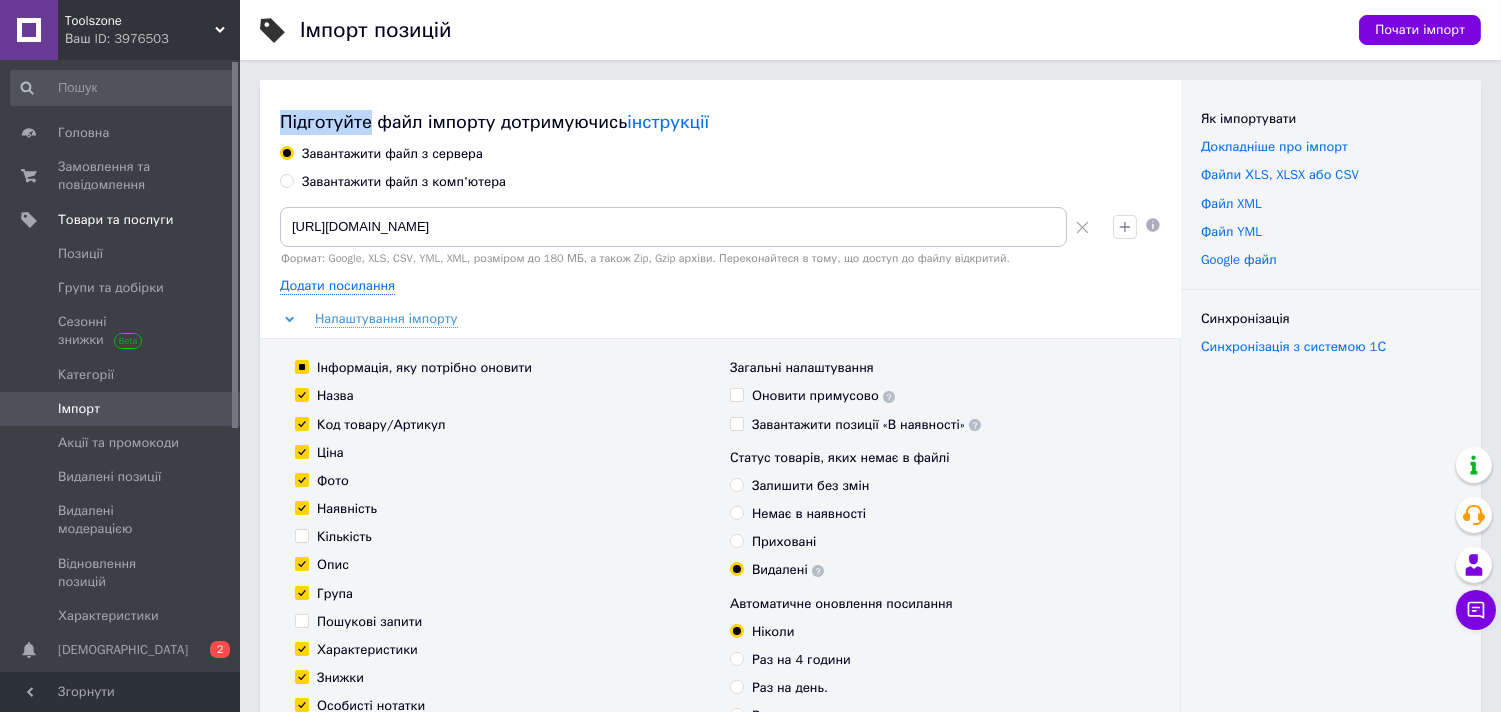 click on "Приховані" at bounding box center (784, 542) 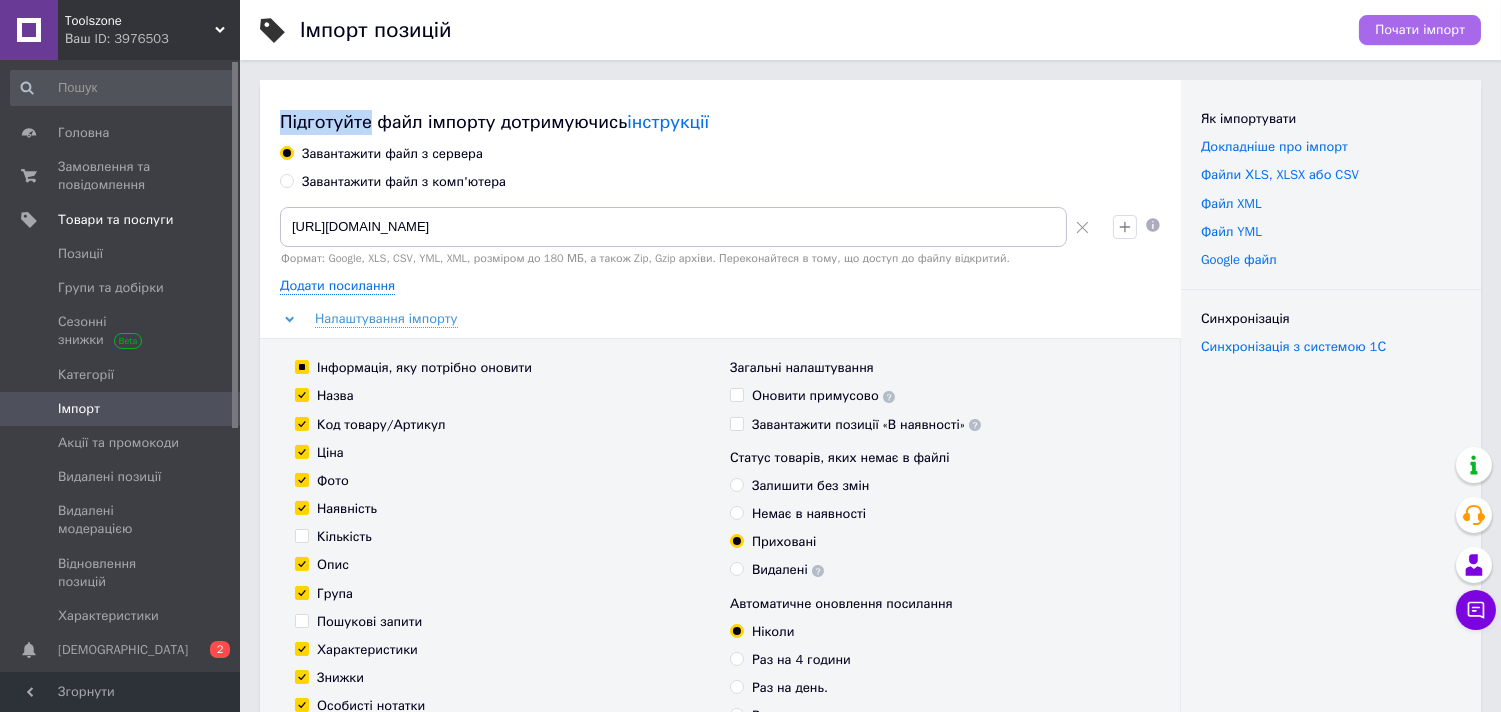 click on "Почати імпорт" at bounding box center (1420, 30) 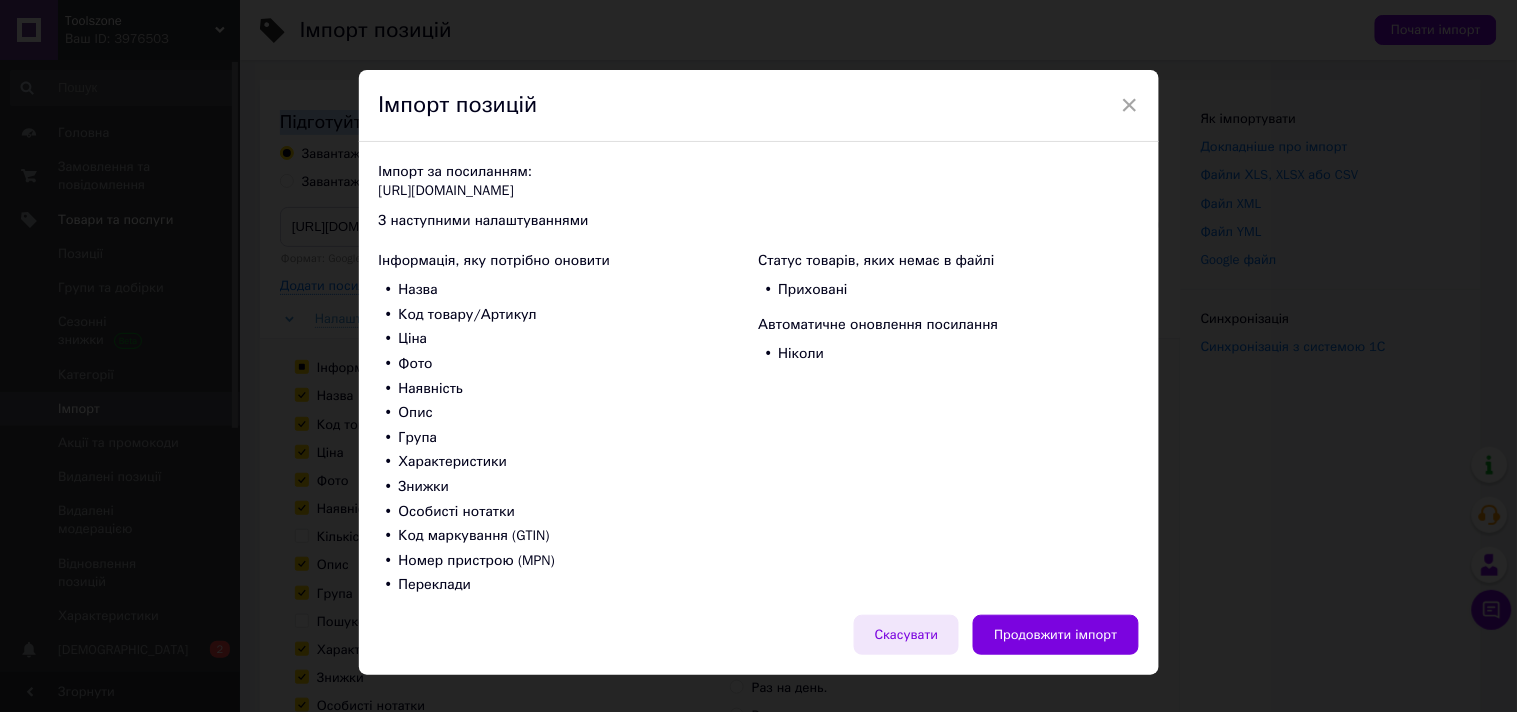 click on "Скасувати" at bounding box center [907, 635] 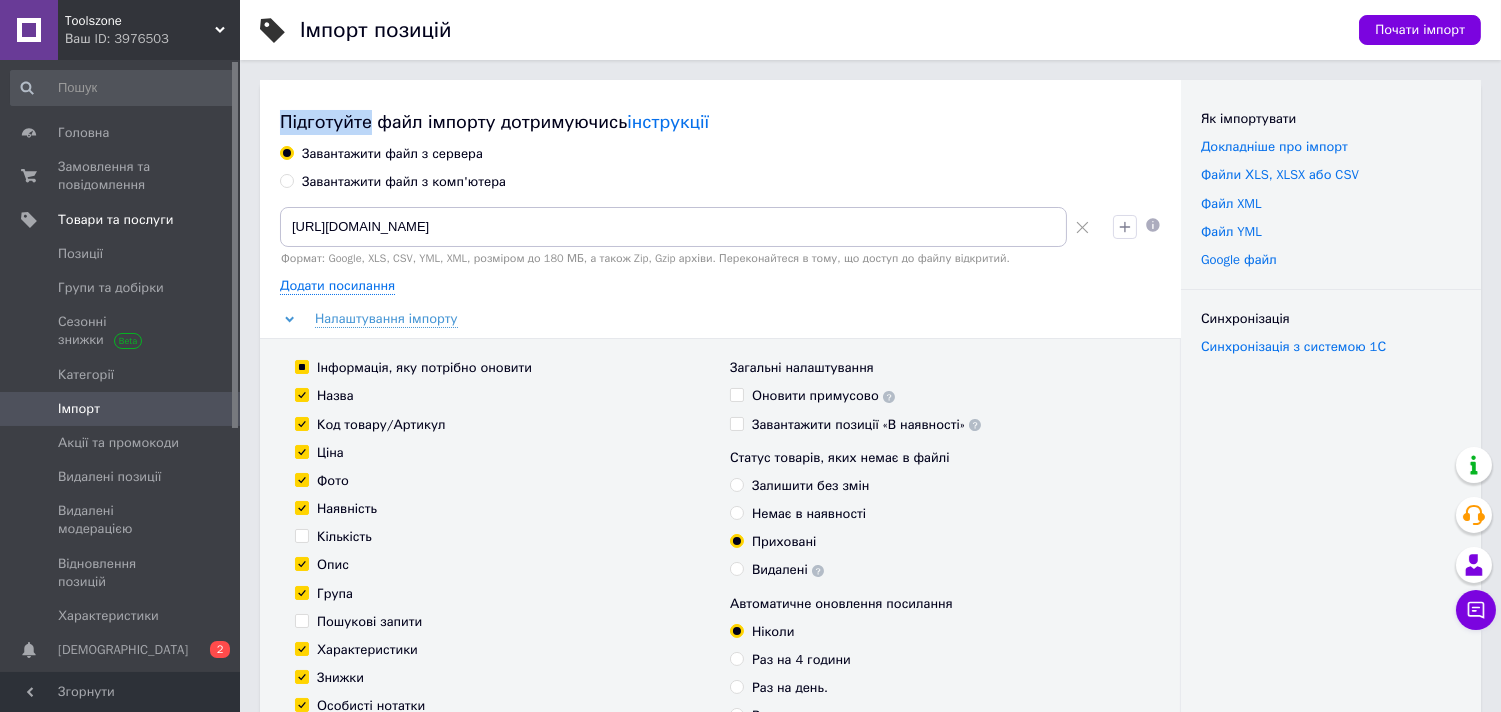 drag, startPoint x: 784, startPoint y: 574, endPoint x: 978, endPoint y: 332, distance: 310.16125 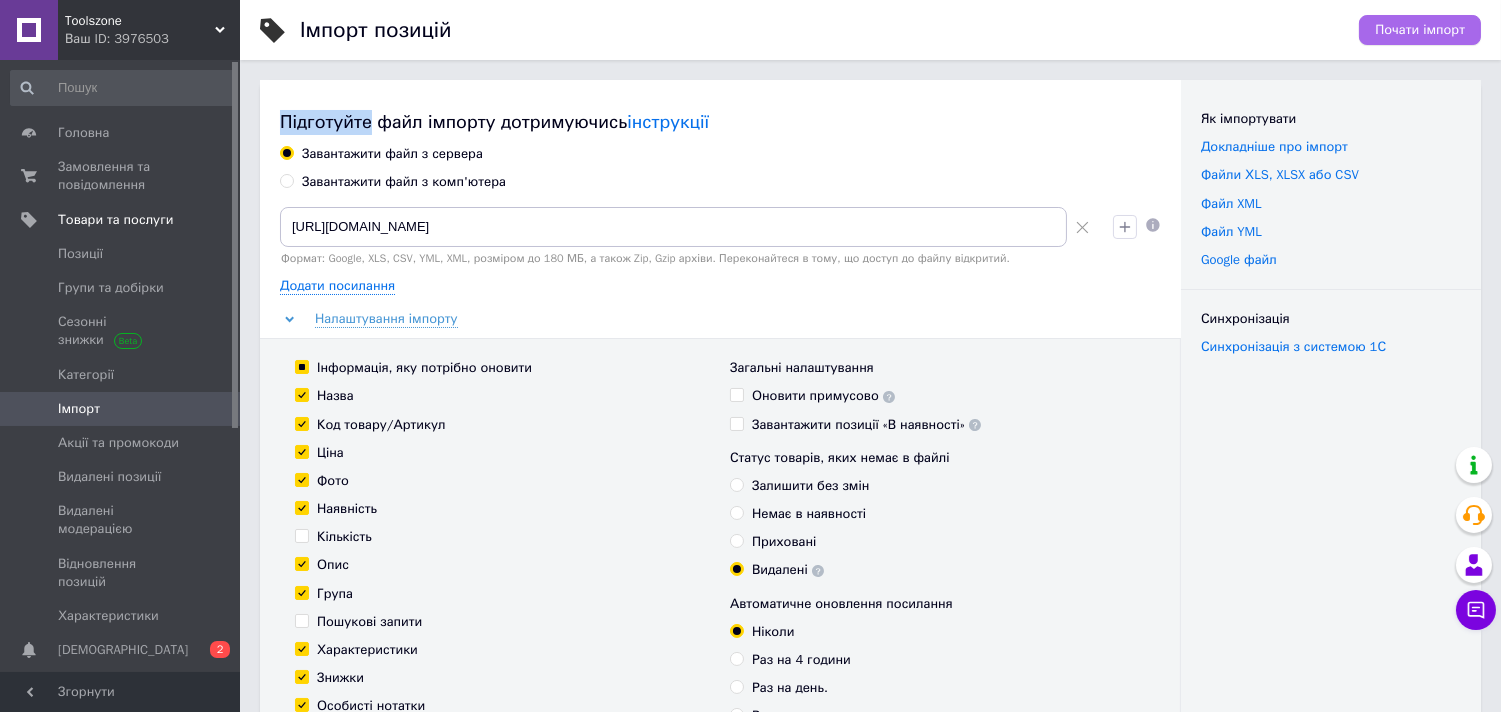 click on "Почати імпорт" at bounding box center (1420, 30) 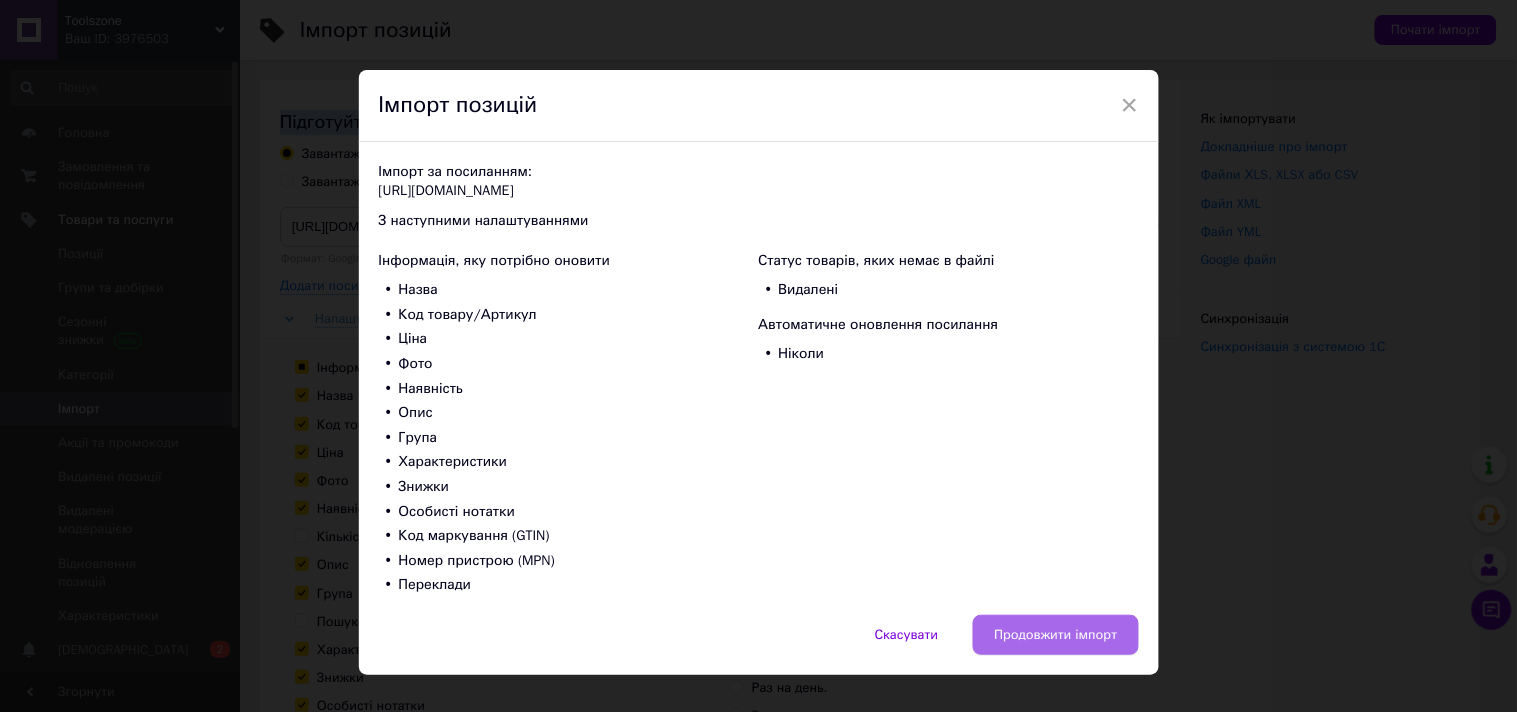 click on "Продовжити імпорт" at bounding box center [1055, 635] 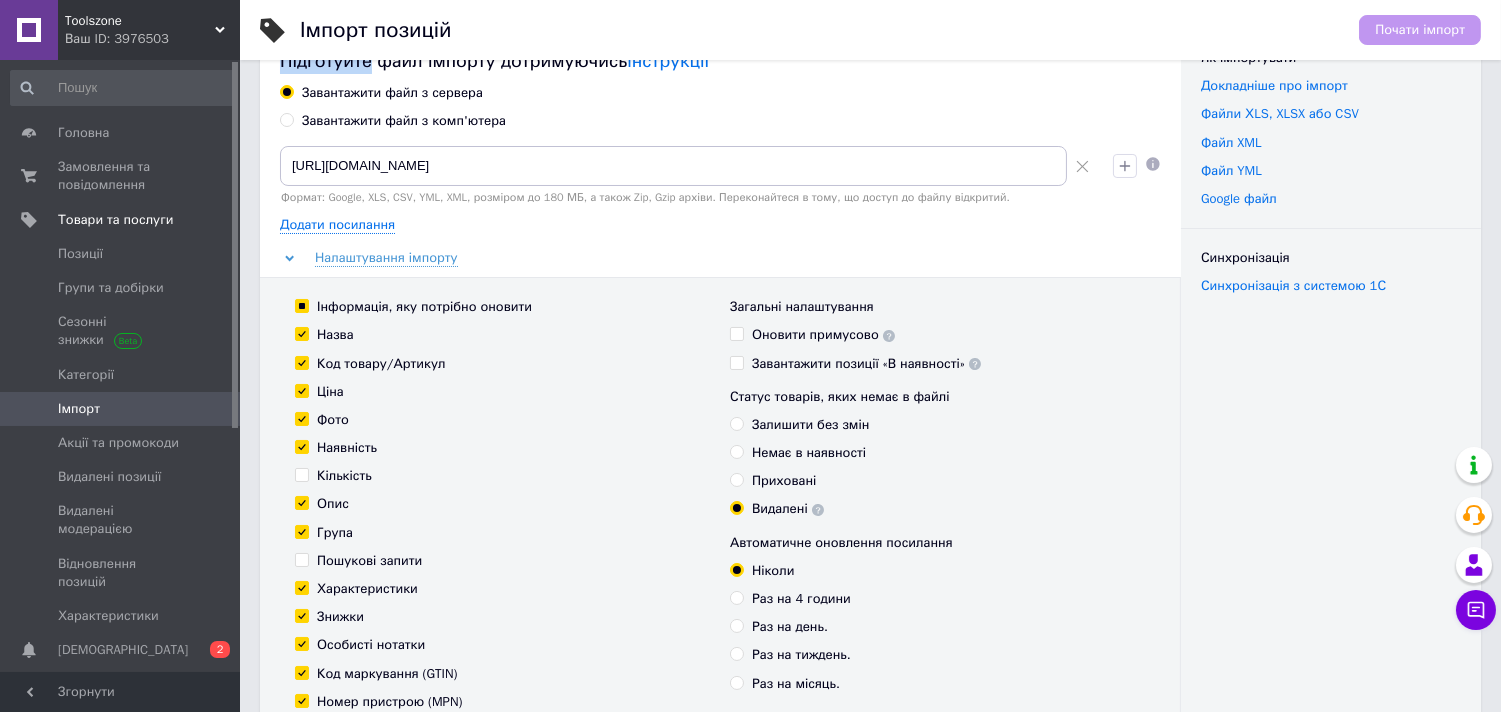 scroll, scrollTop: 555, scrollLeft: 0, axis: vertical 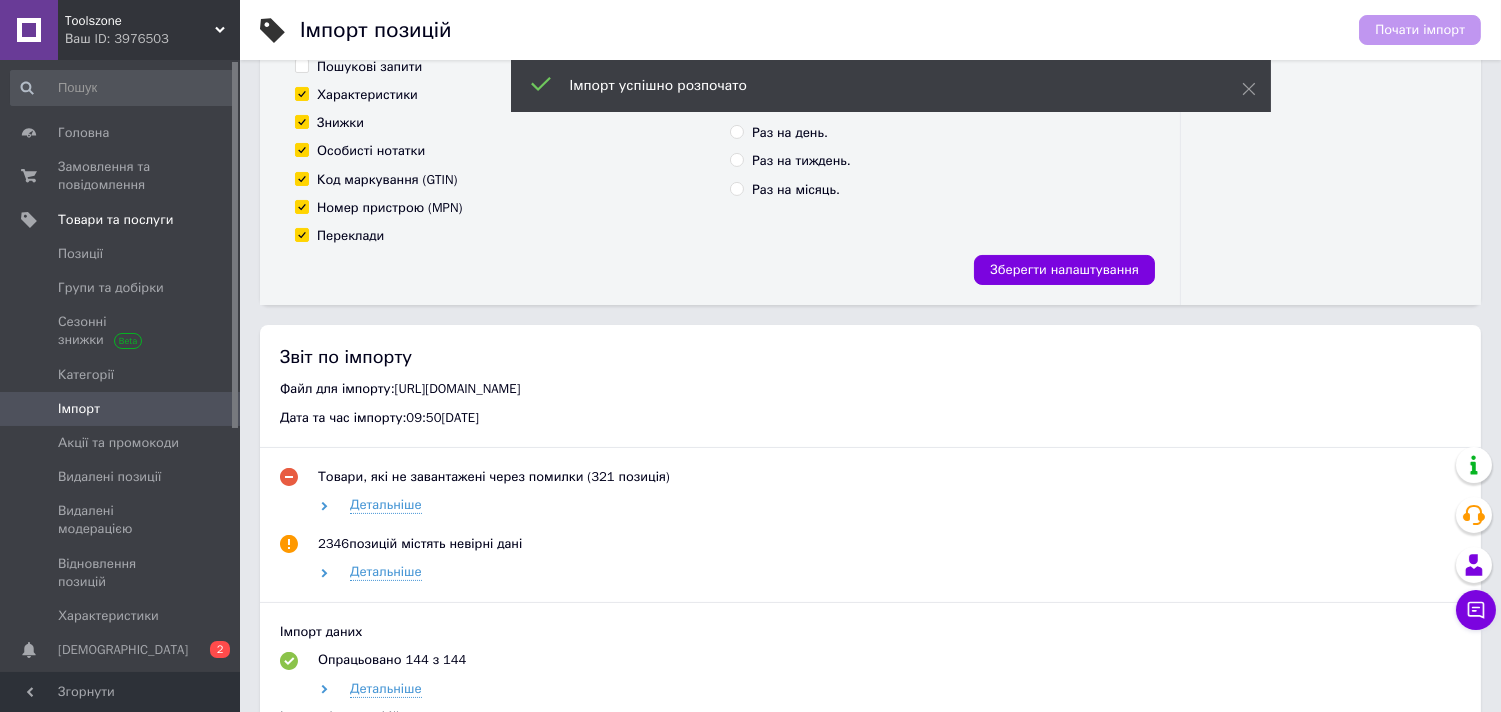 click on "Ваш ID: 3976503" at bounding box center (152, 39) 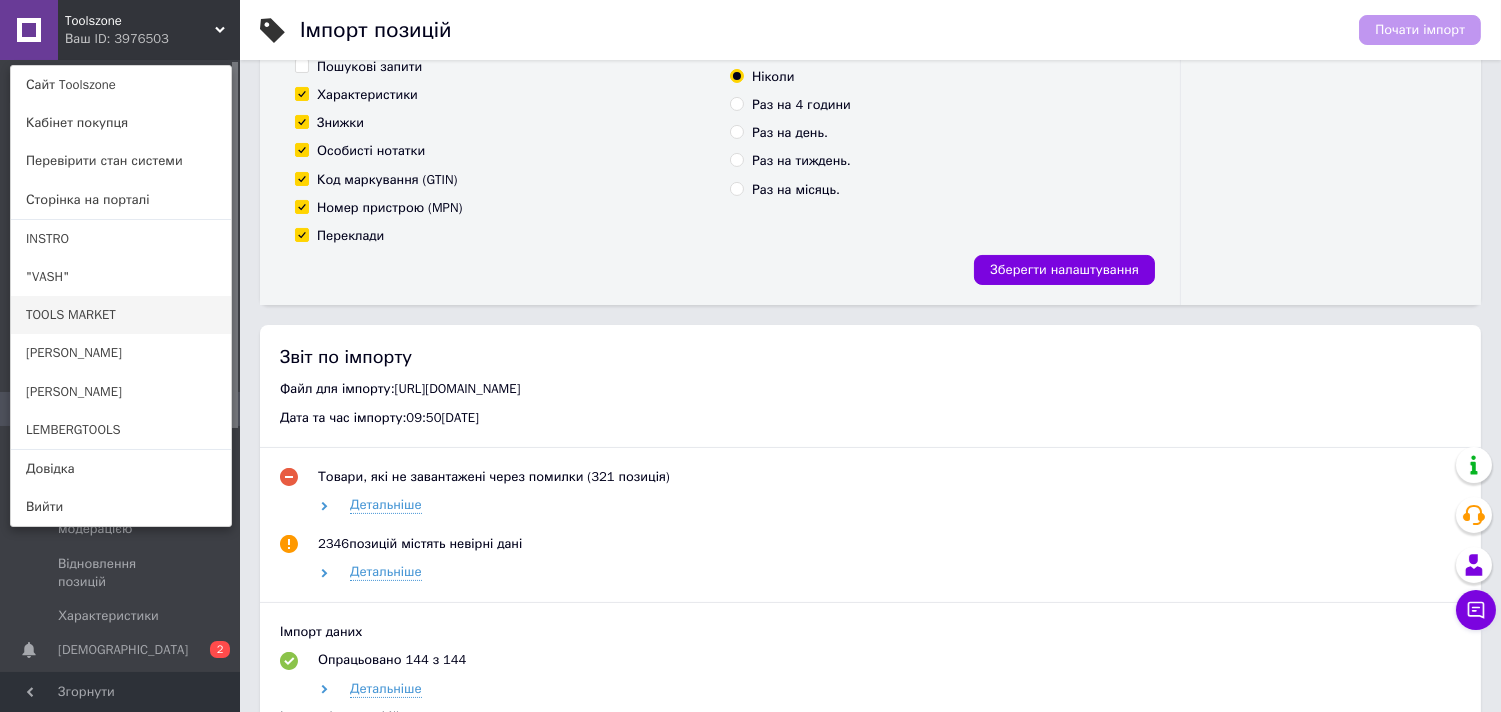 click on "TOOLS MARKET" at bounding box center (121, 315) 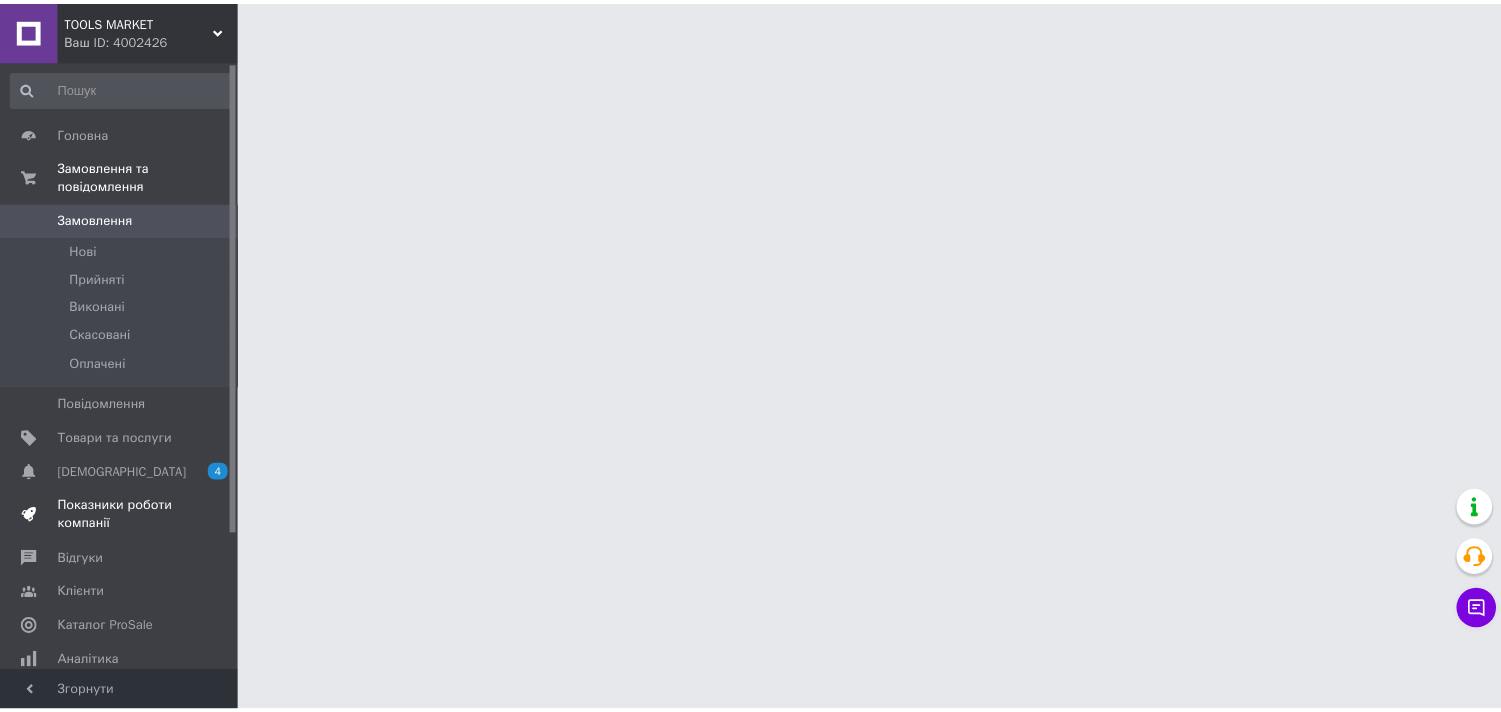 scroll, scrollTop: 0, scrollLeft: 0, axis: both 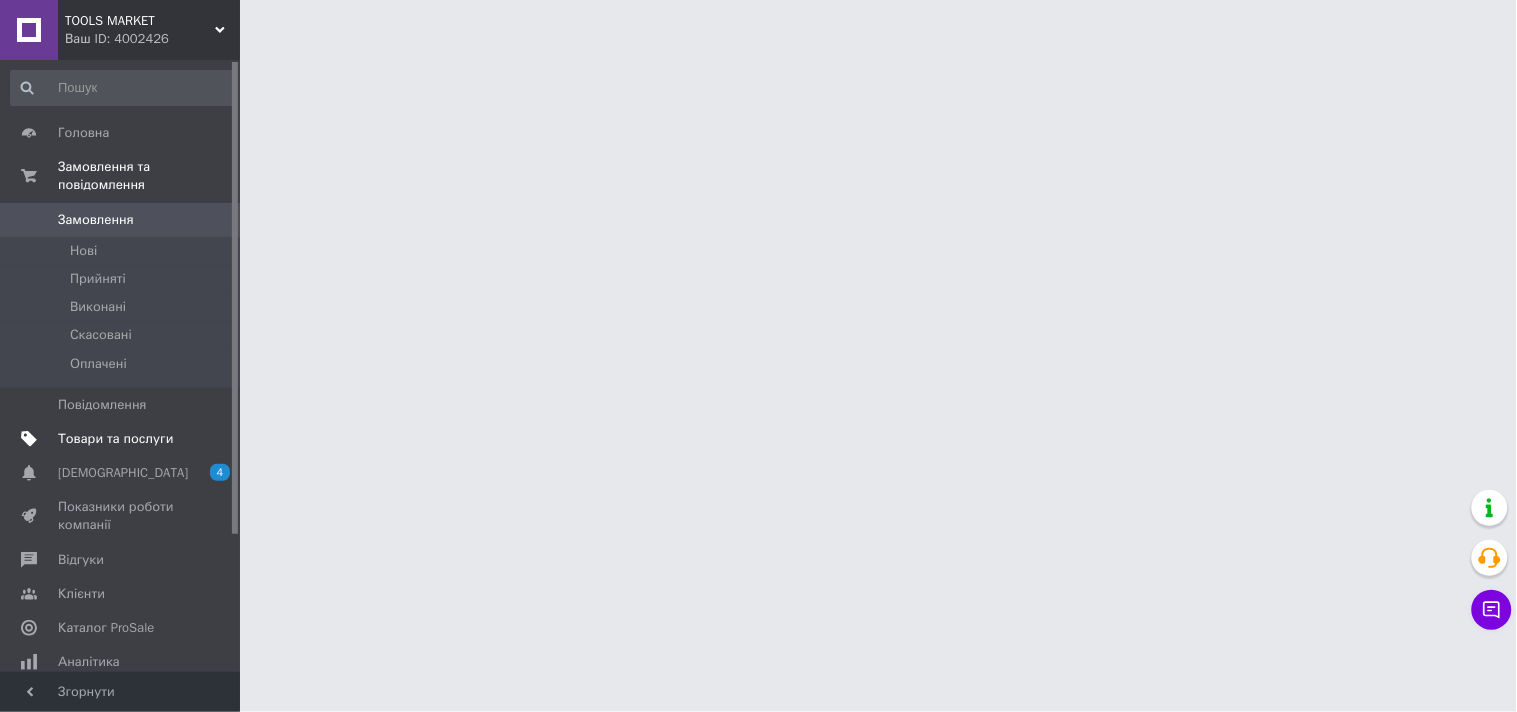 click on "Товари та послуги" at bounding box center [115, 439] 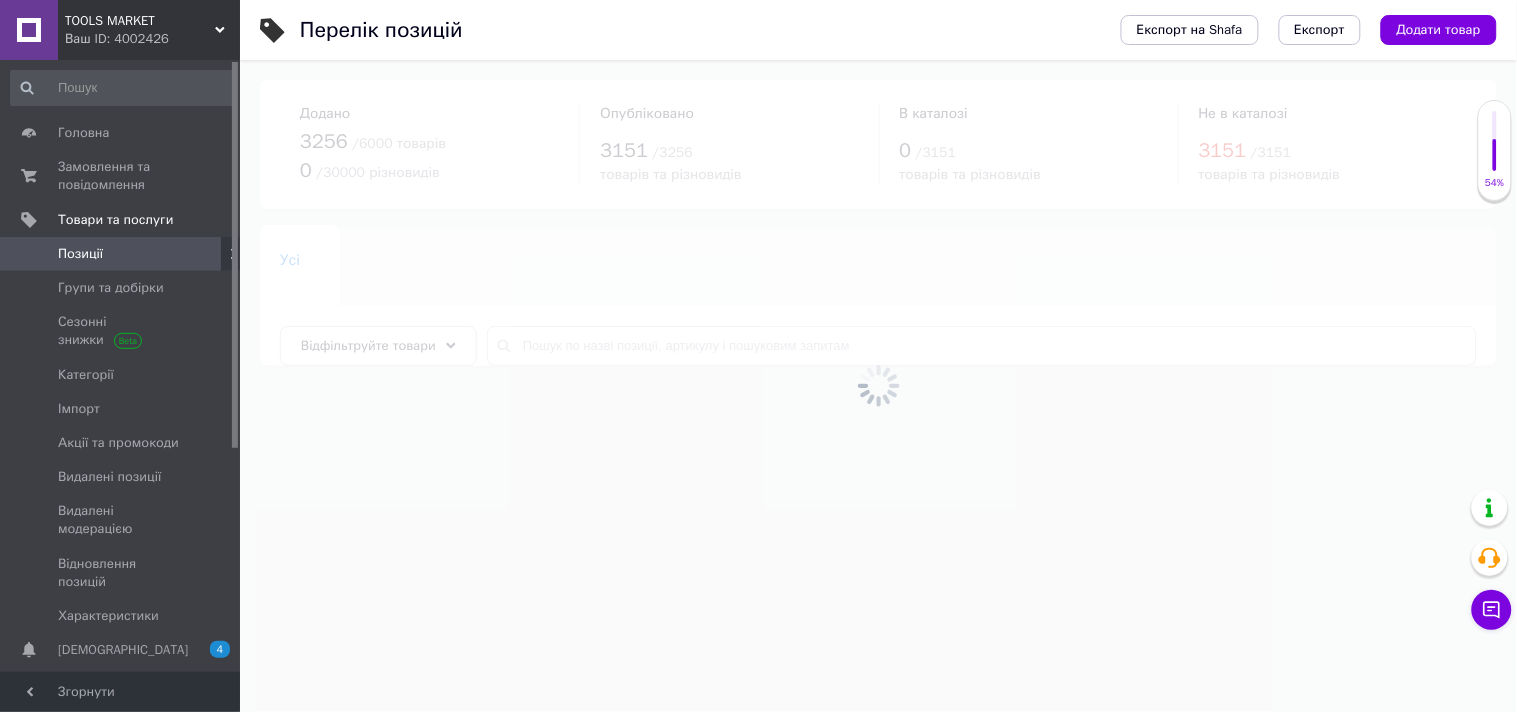 click at bounding box center [878, 386] 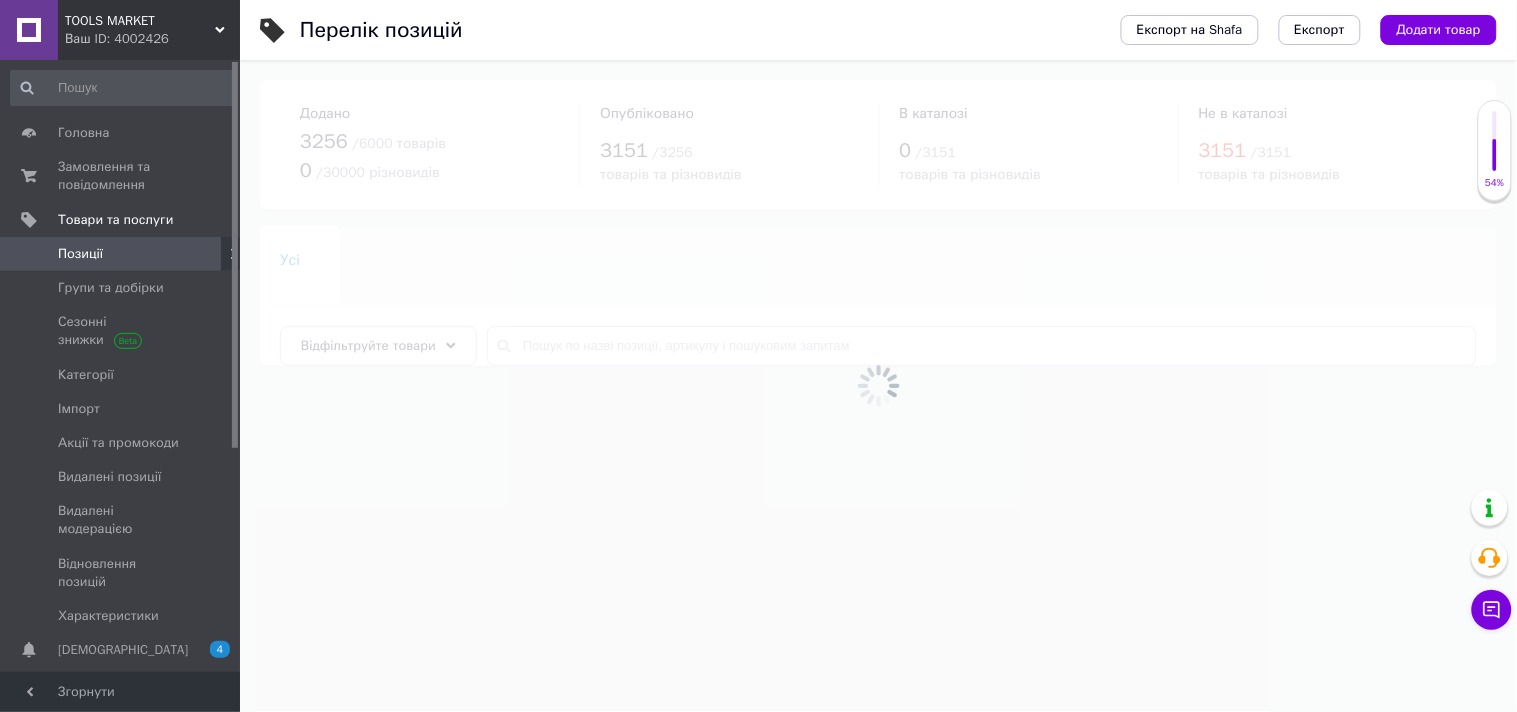 click at bounding box center (878, 386) 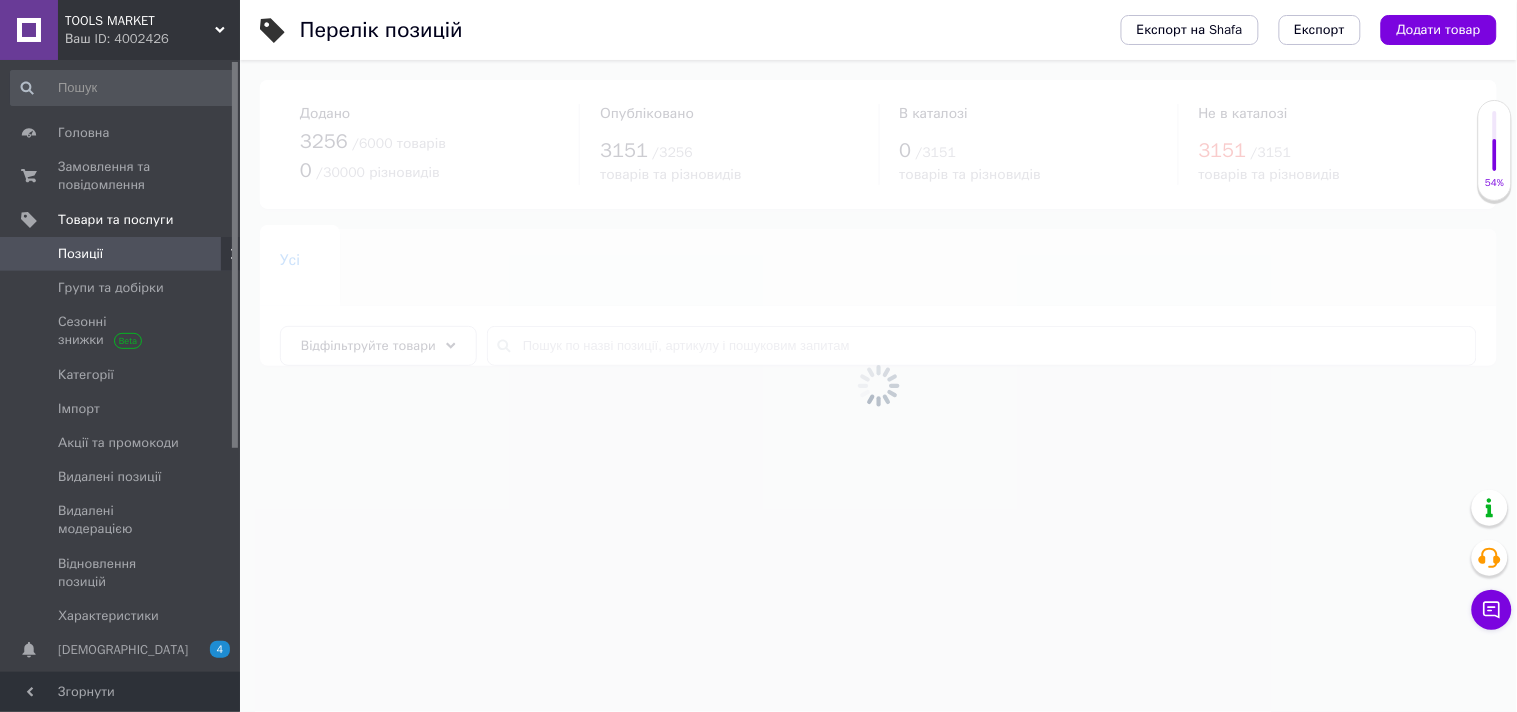 click at bounding box center (878, 386) 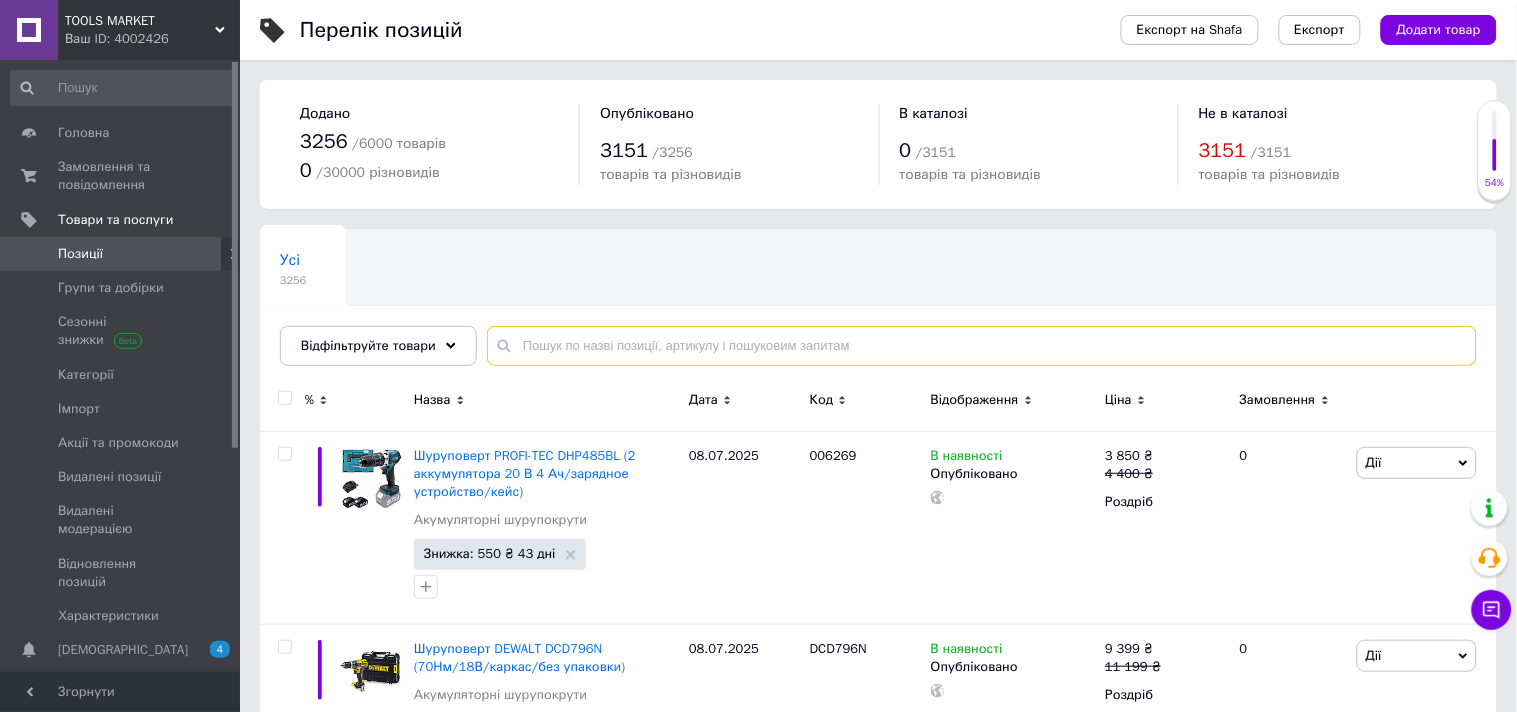 click at bounding box center (982, 346) 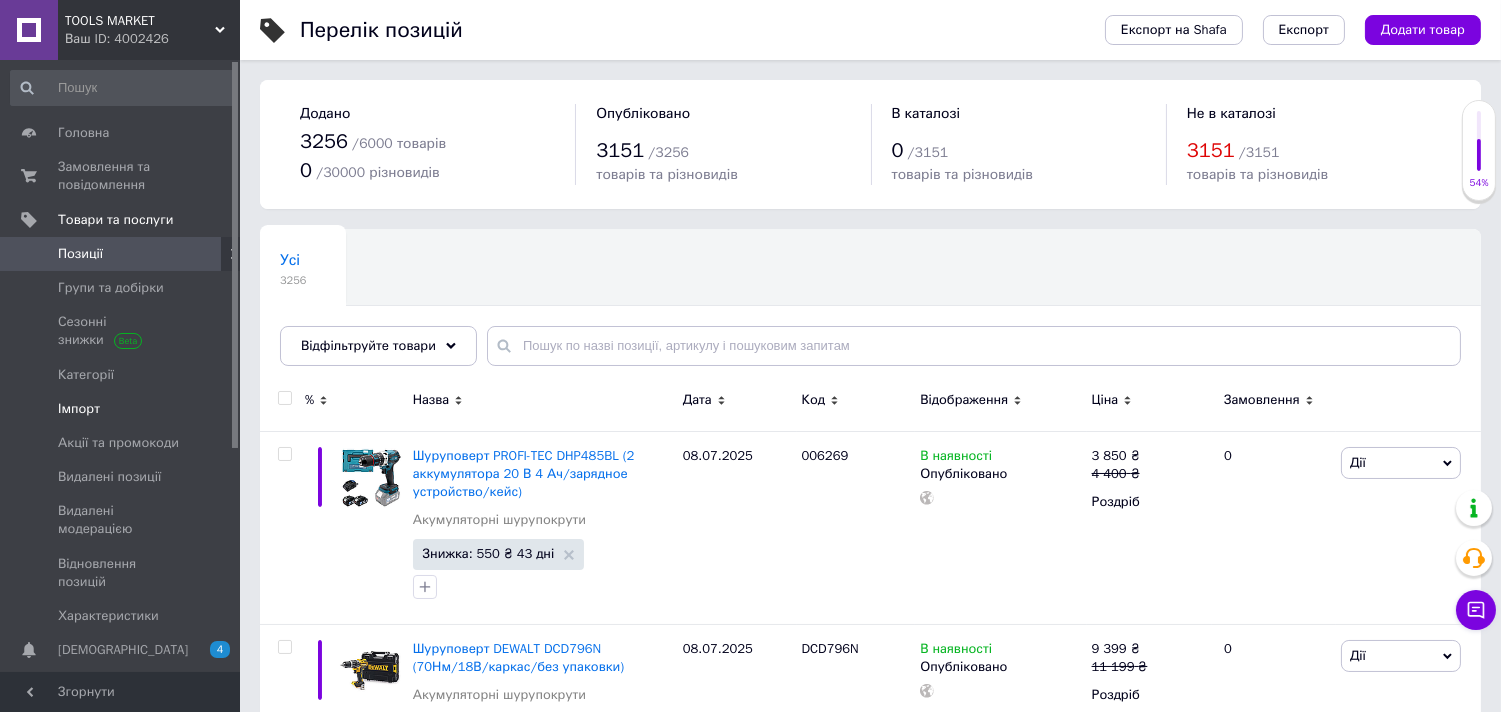 click on "Імпорт" at bounding box center (79, 409) 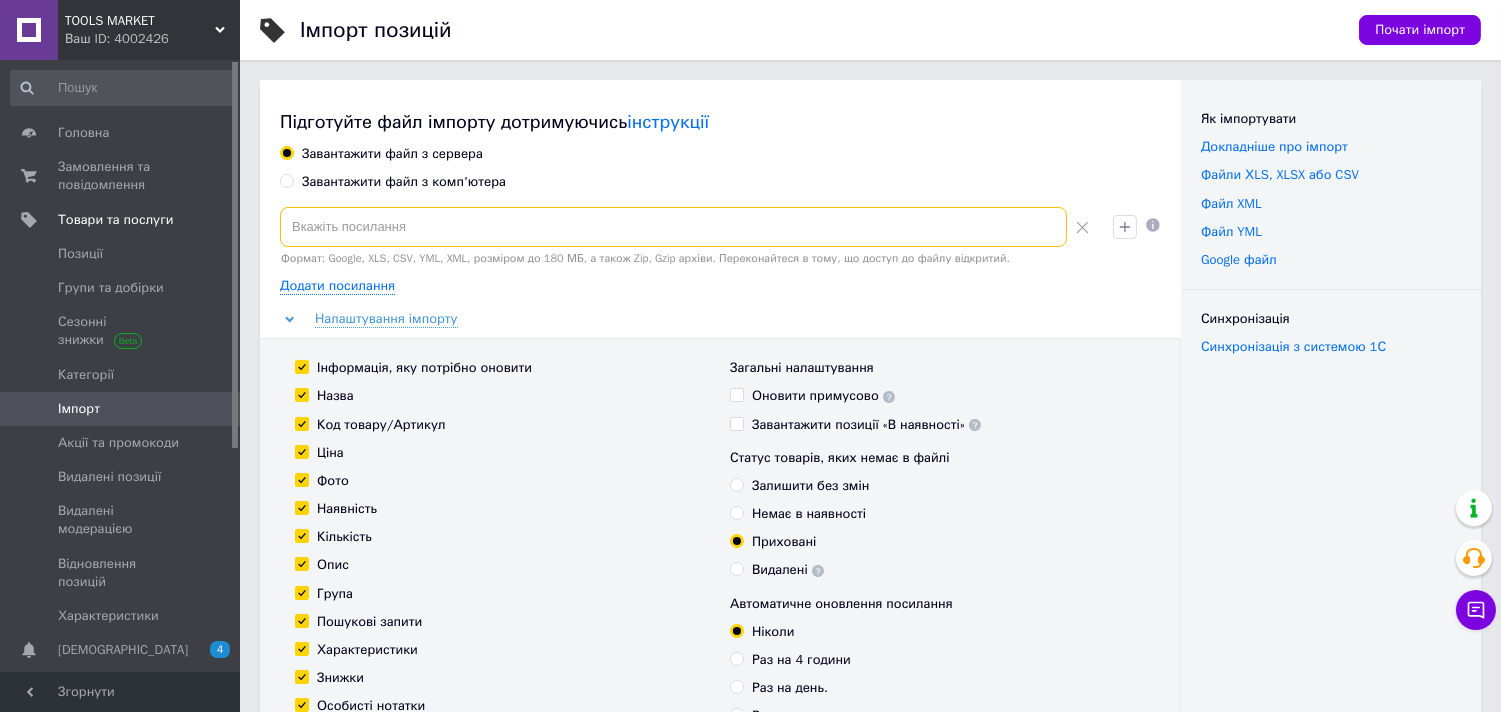 click at bounding box center (673, 227) 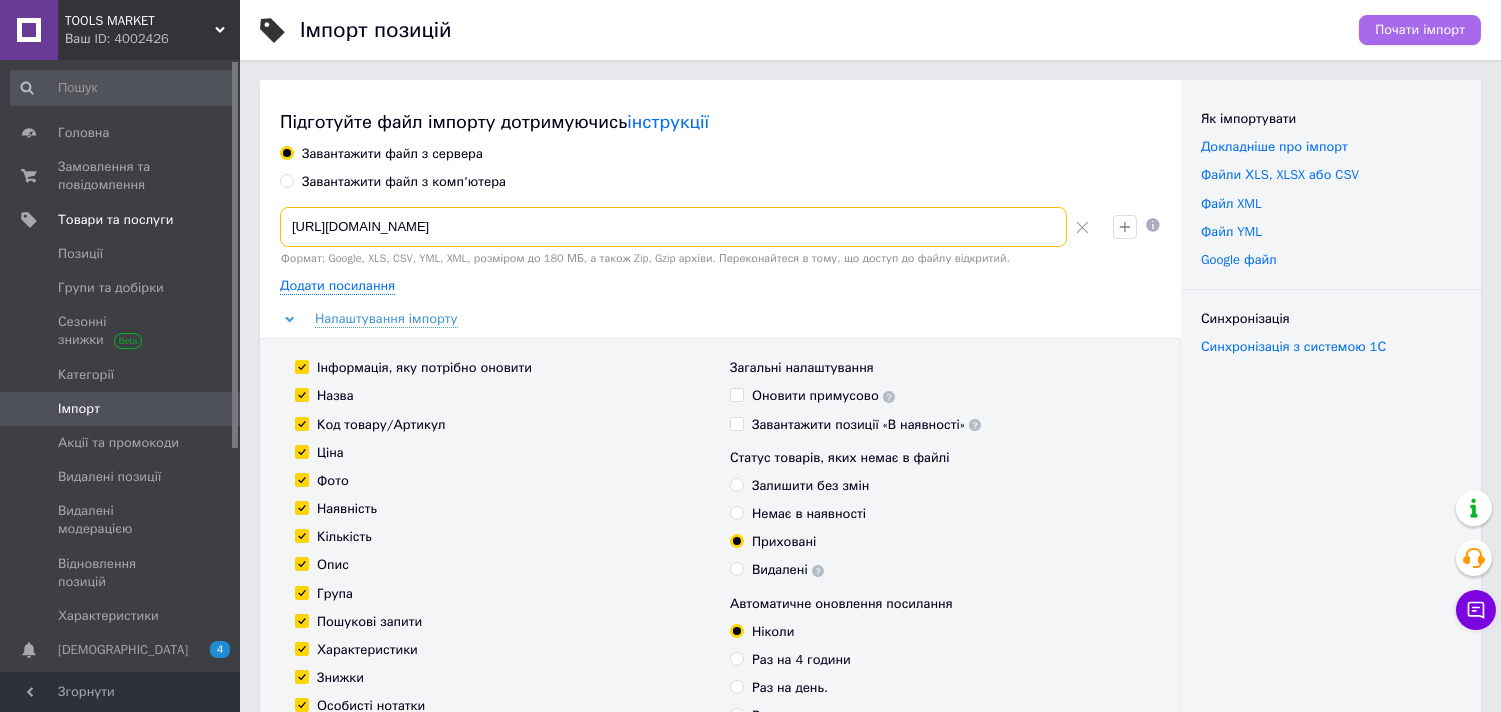 type on "https://vash-instrument.com/content/export/6ff5d13202b7f7765ae97819e7a364a8.xml?1752139040558" 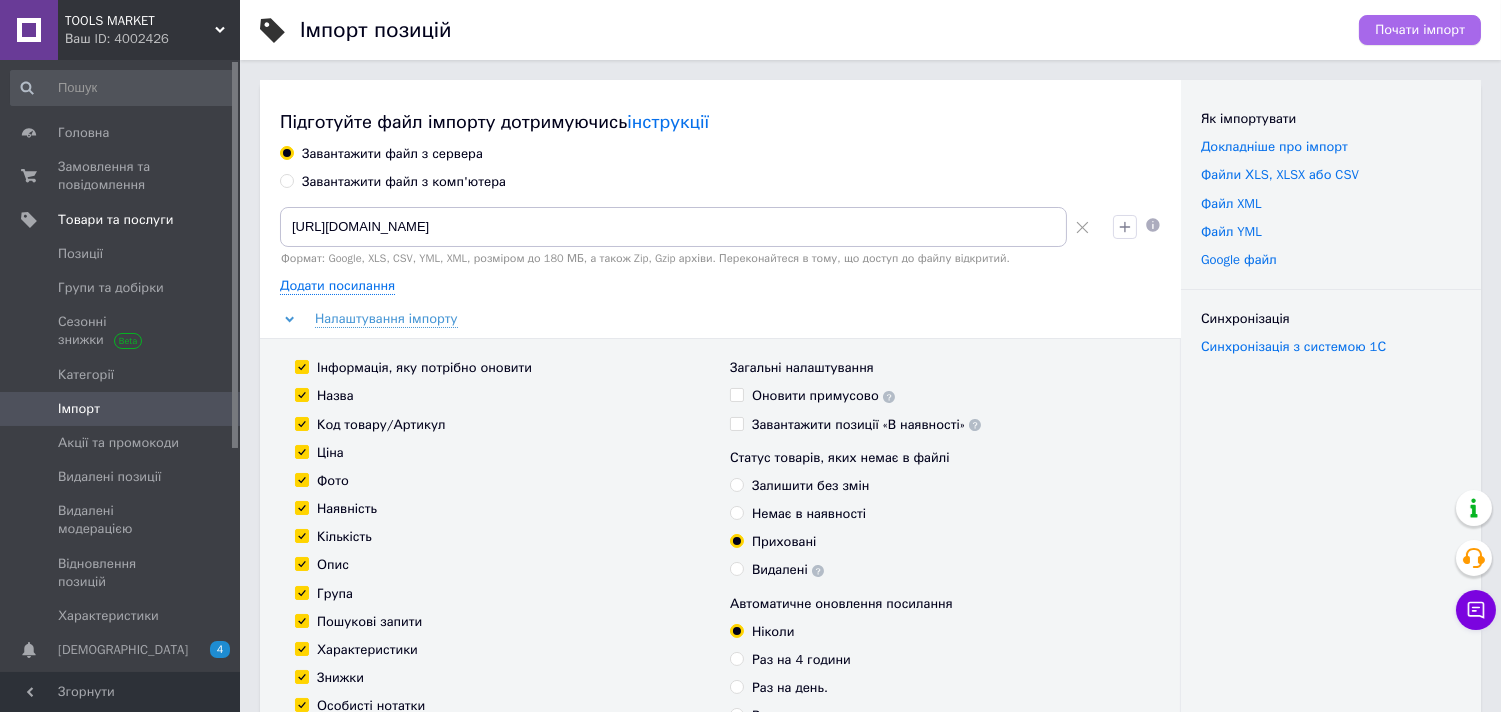 click on "Почати імпорт" at bounding box center [1420, 30] 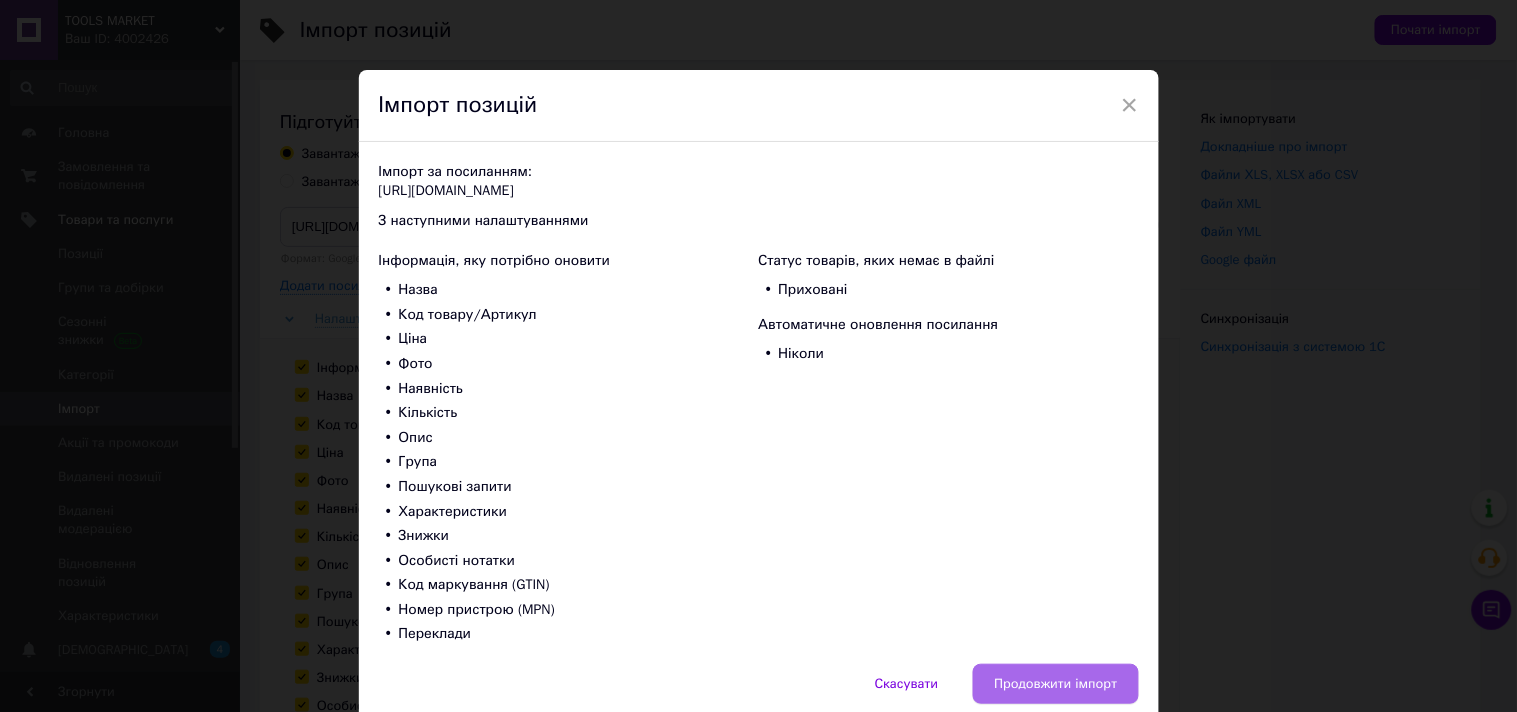 click on "Продовжити імпорт" at bounding box center [1055, 684] 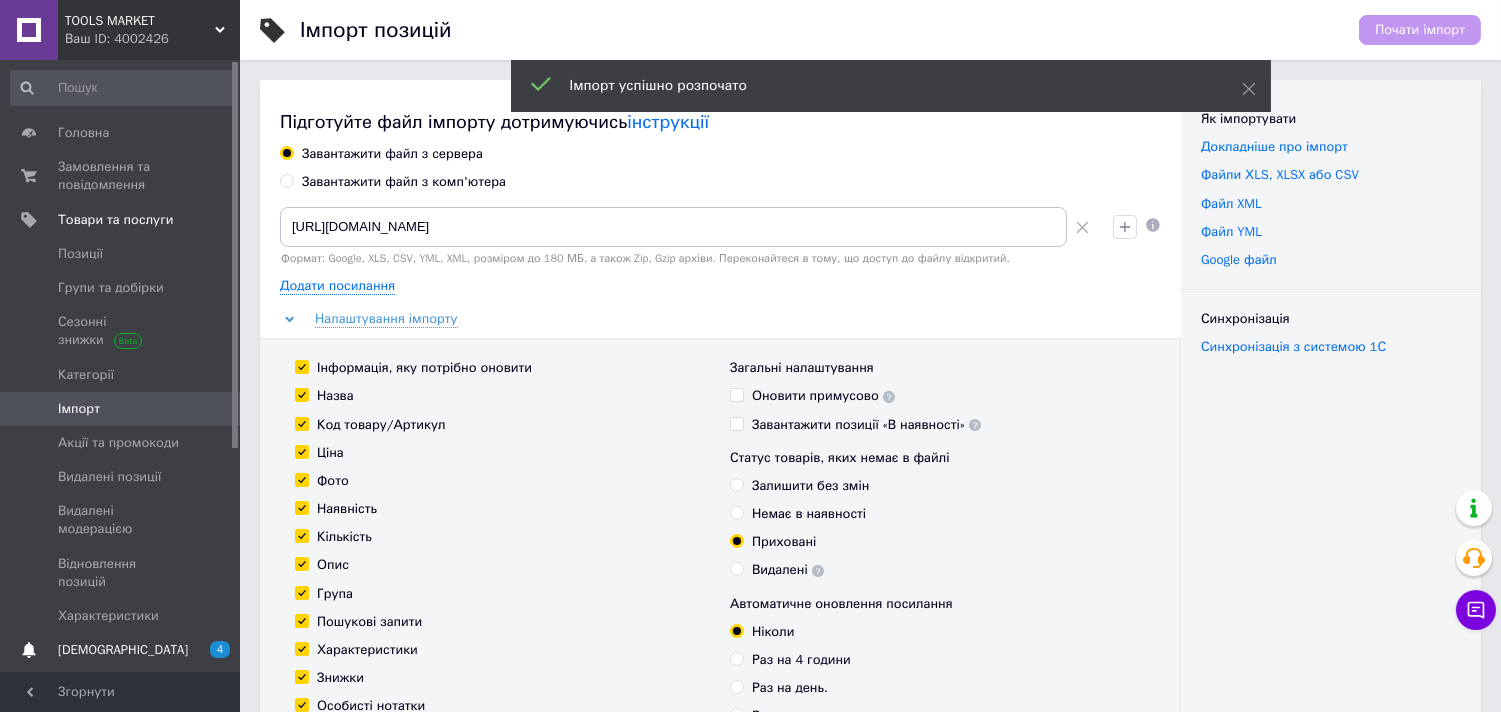 click at bounding box center (29, 650) 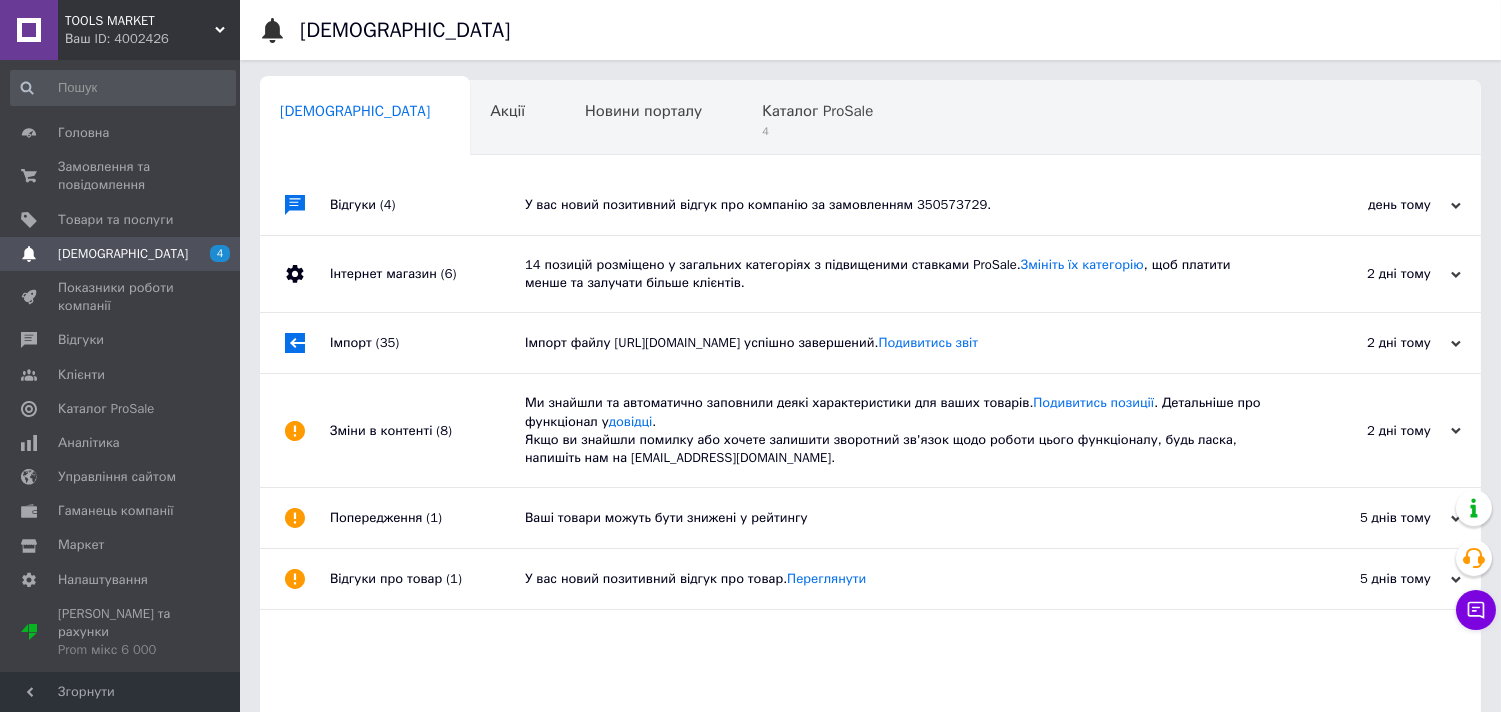 click on "У вас новий позитивний відгук про компанію за замовленням 350573729." at bounding box center [893, 205] 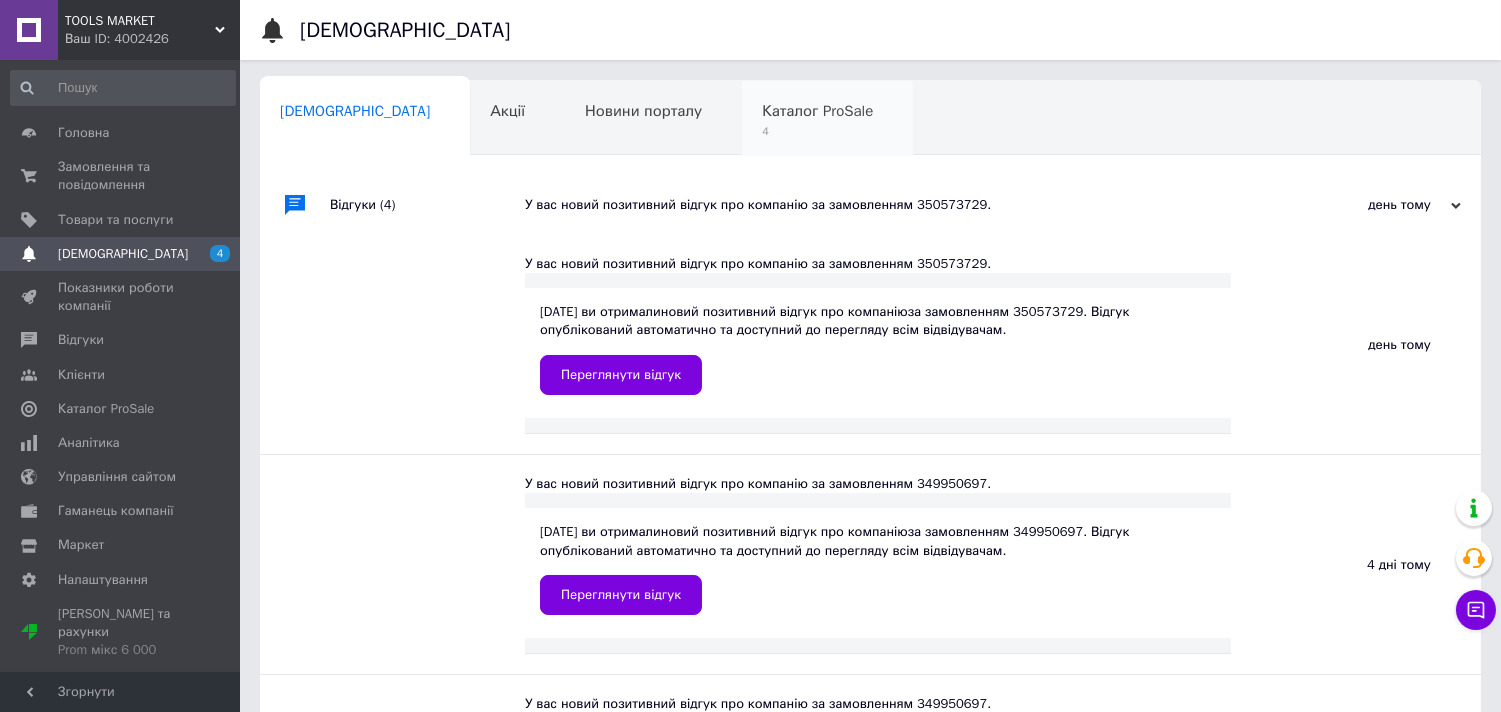 click on "4" at bounding box center [817, 131] 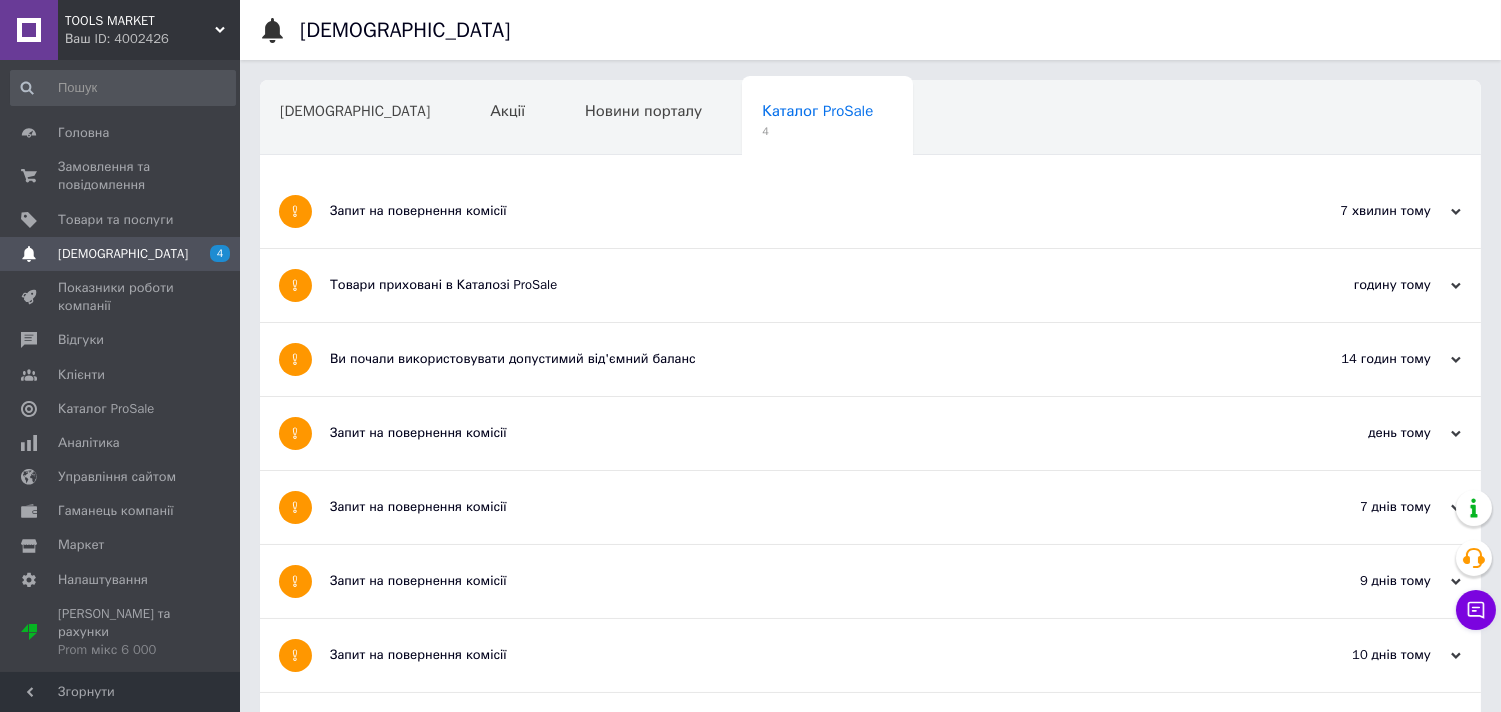 click on "Товари приховані в Каталозі ProSale" at bounding box center [795, 285] 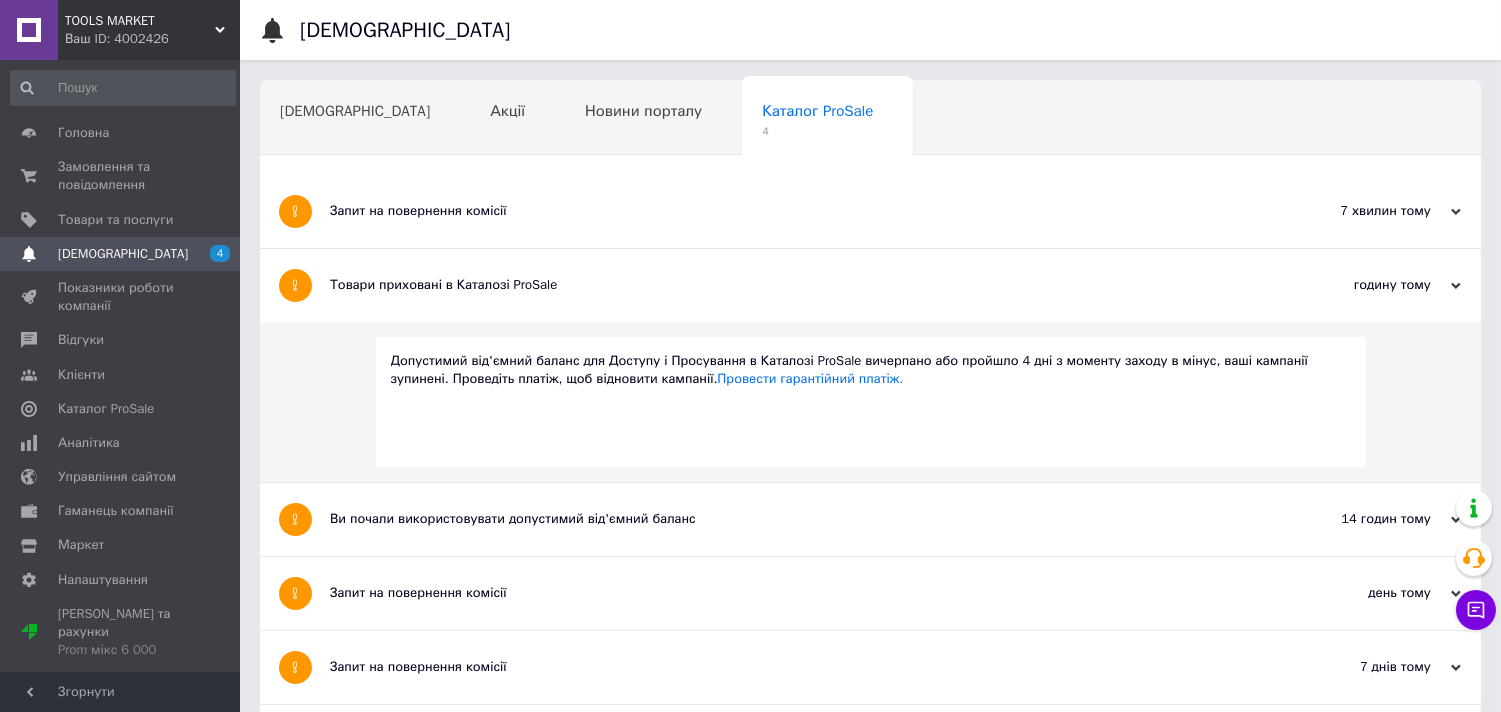 click on "Запит на повернення комісії" at bounding box center (795, 593) 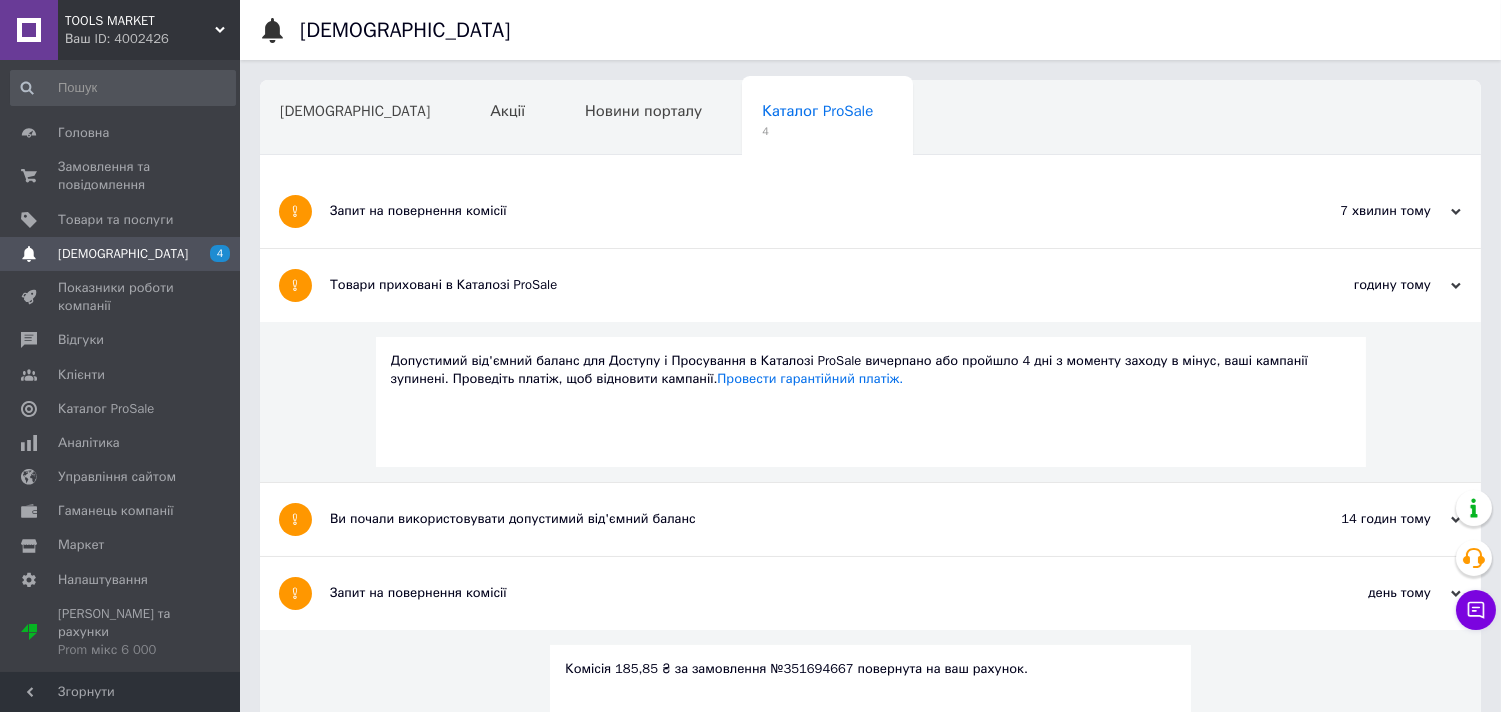 click on "TOOLS MARKET Ваш ID: 4002426" at bounding box center [149, 30] 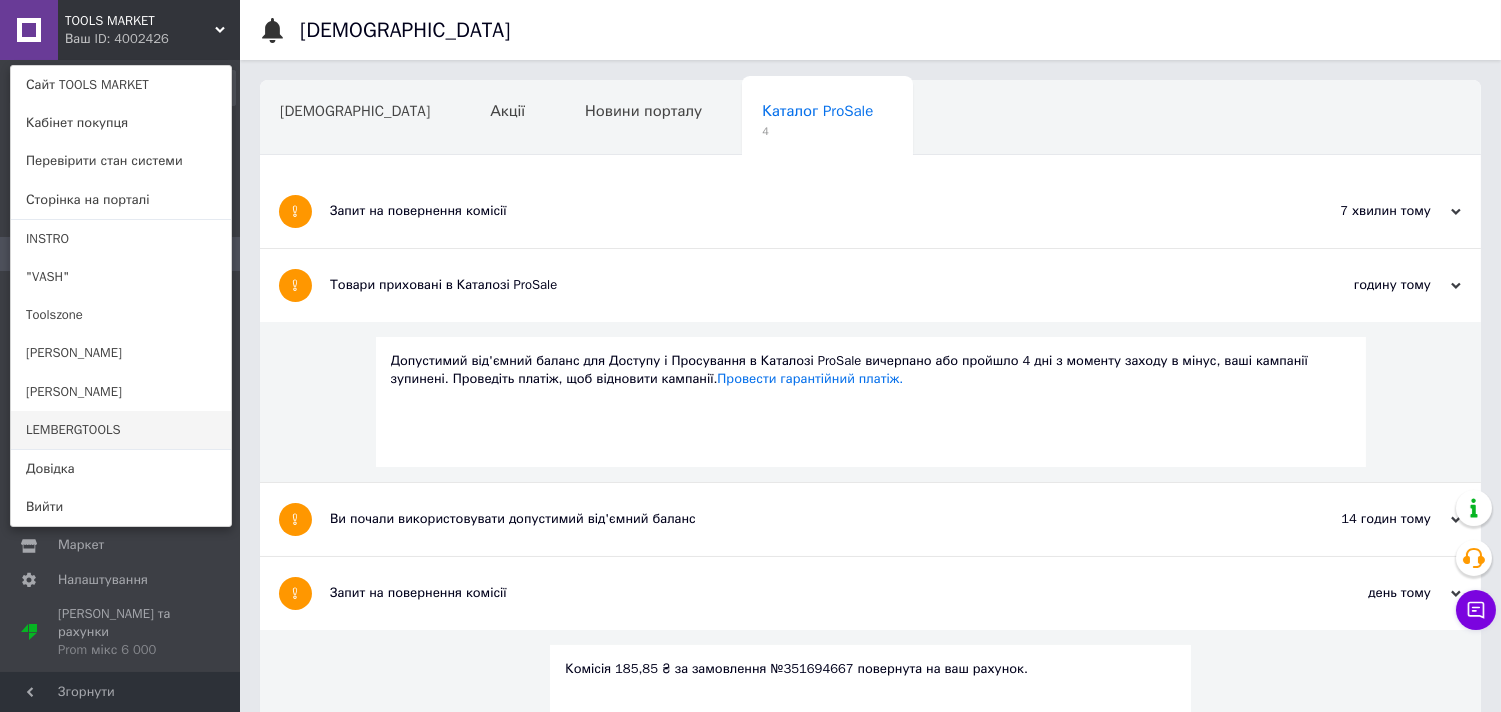 click on "LEMBERGTOOLS" at bounding box center (121, 430) 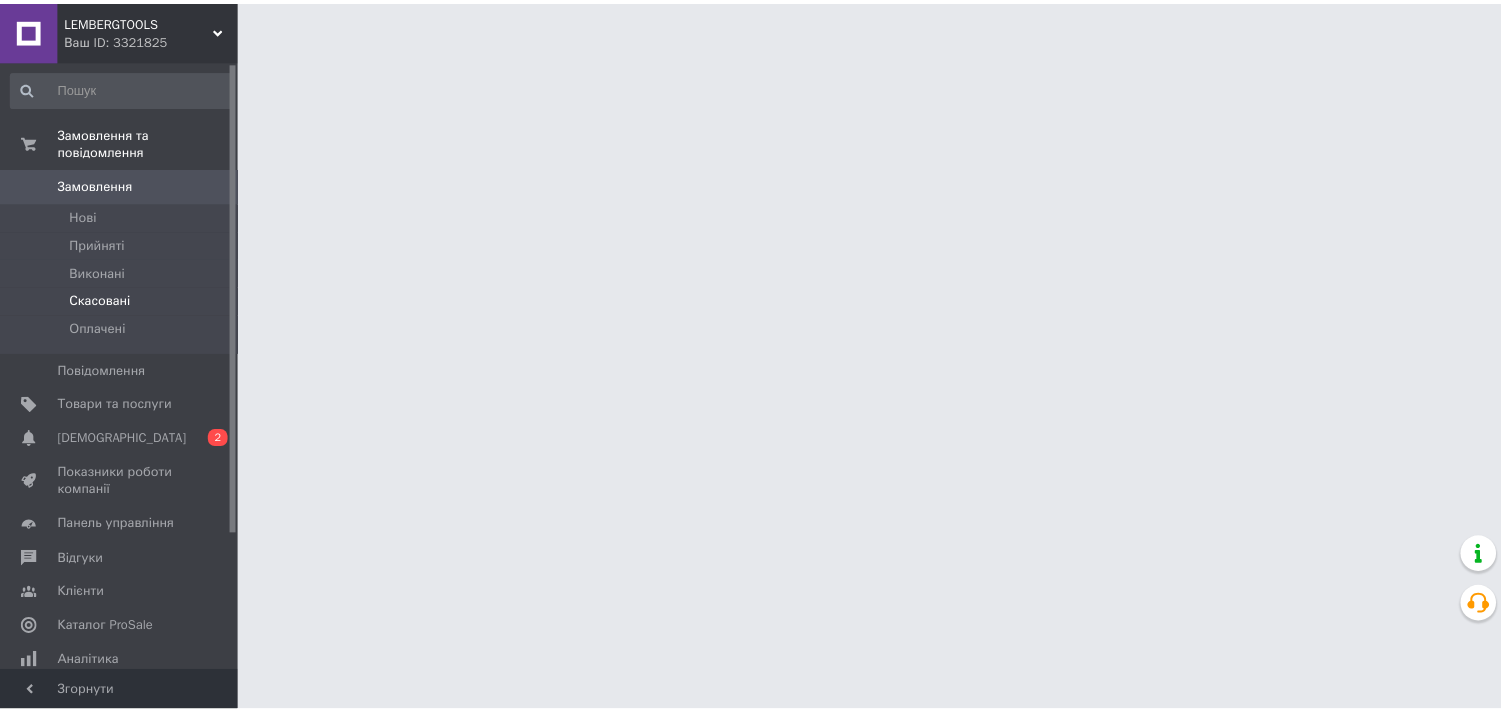scroll, scrollTop: 0, scrollLeft: 0, axis: both 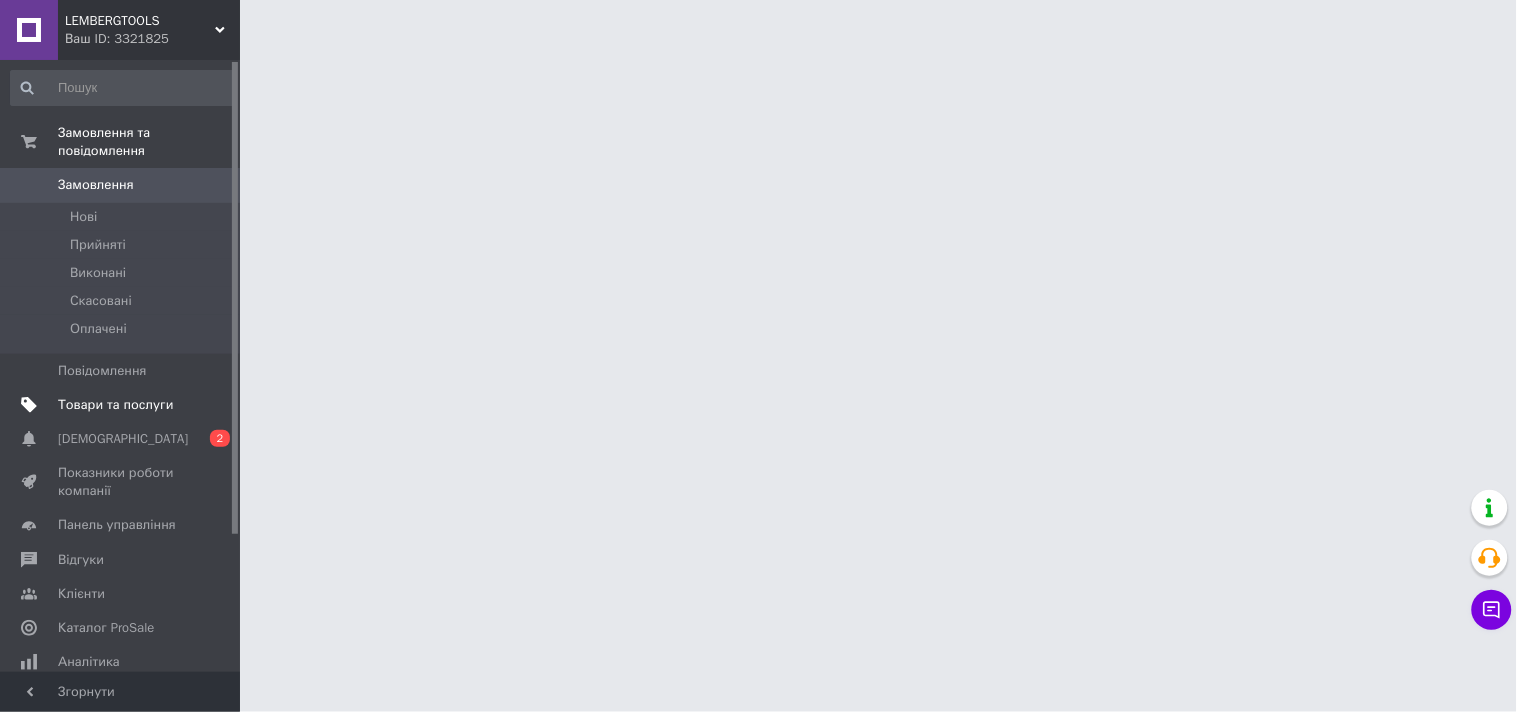 click on "Товари та послуги" at bounding box center [115, 405] 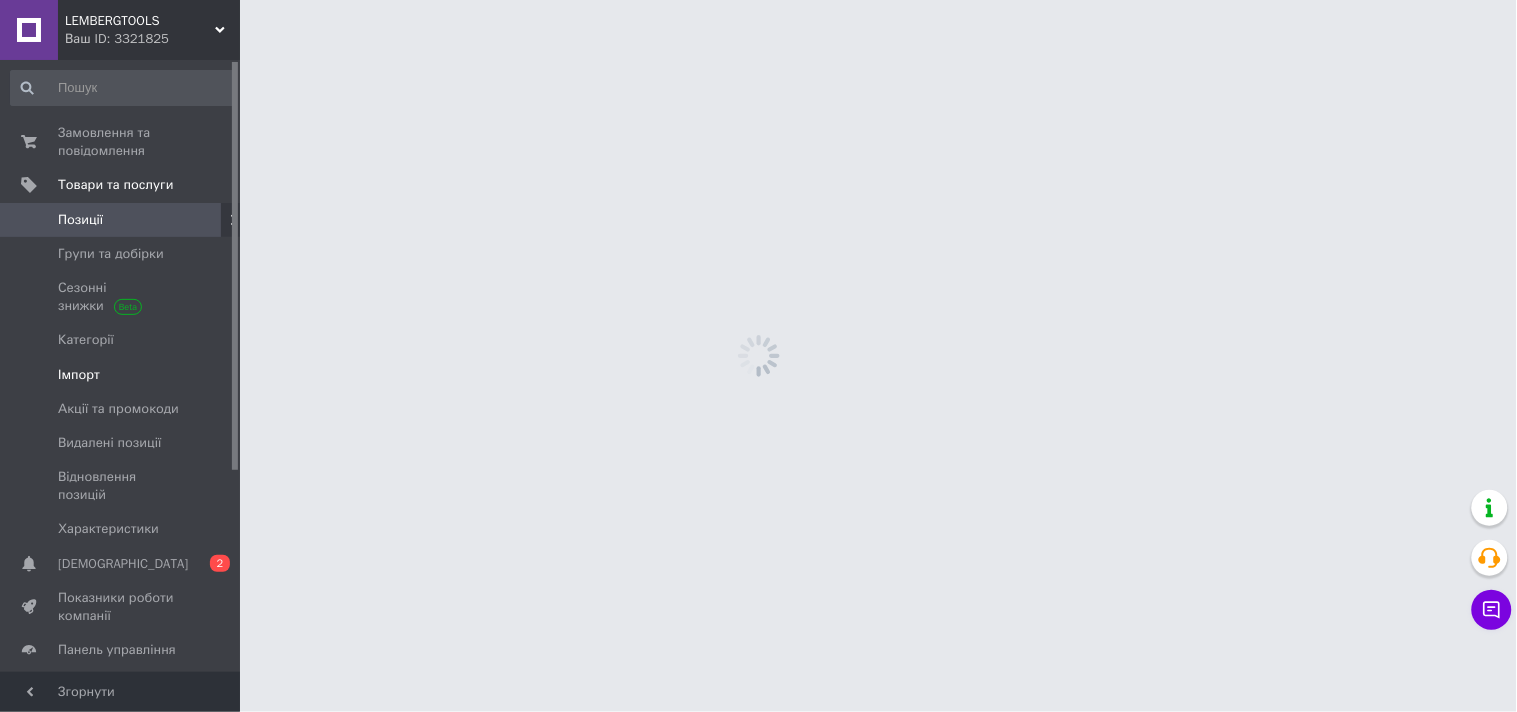 click on "Імпорт" at bounding box center [121, 375] 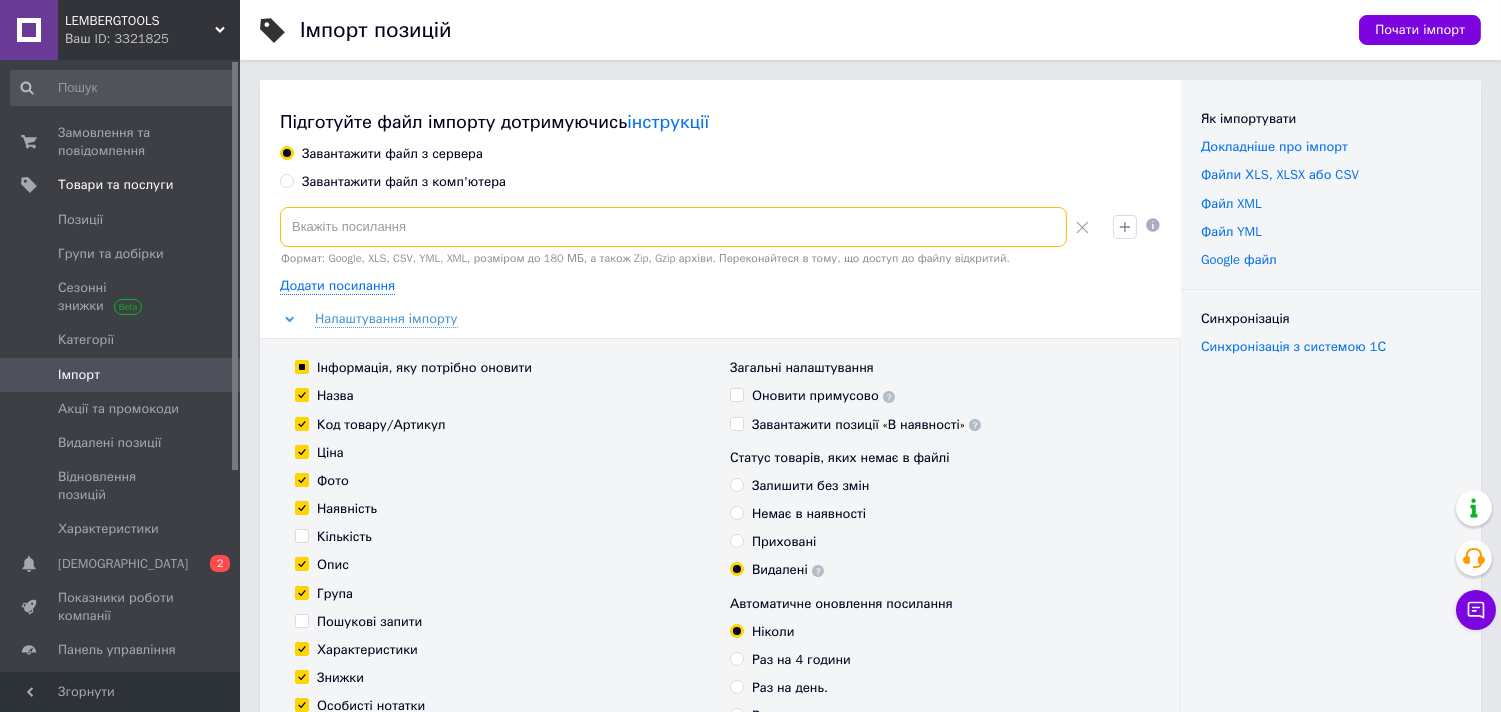 drag, startPoint x: 568, startPoint y: 160, endPoint x: 384, endPoint y: 243, distance: 201.85391 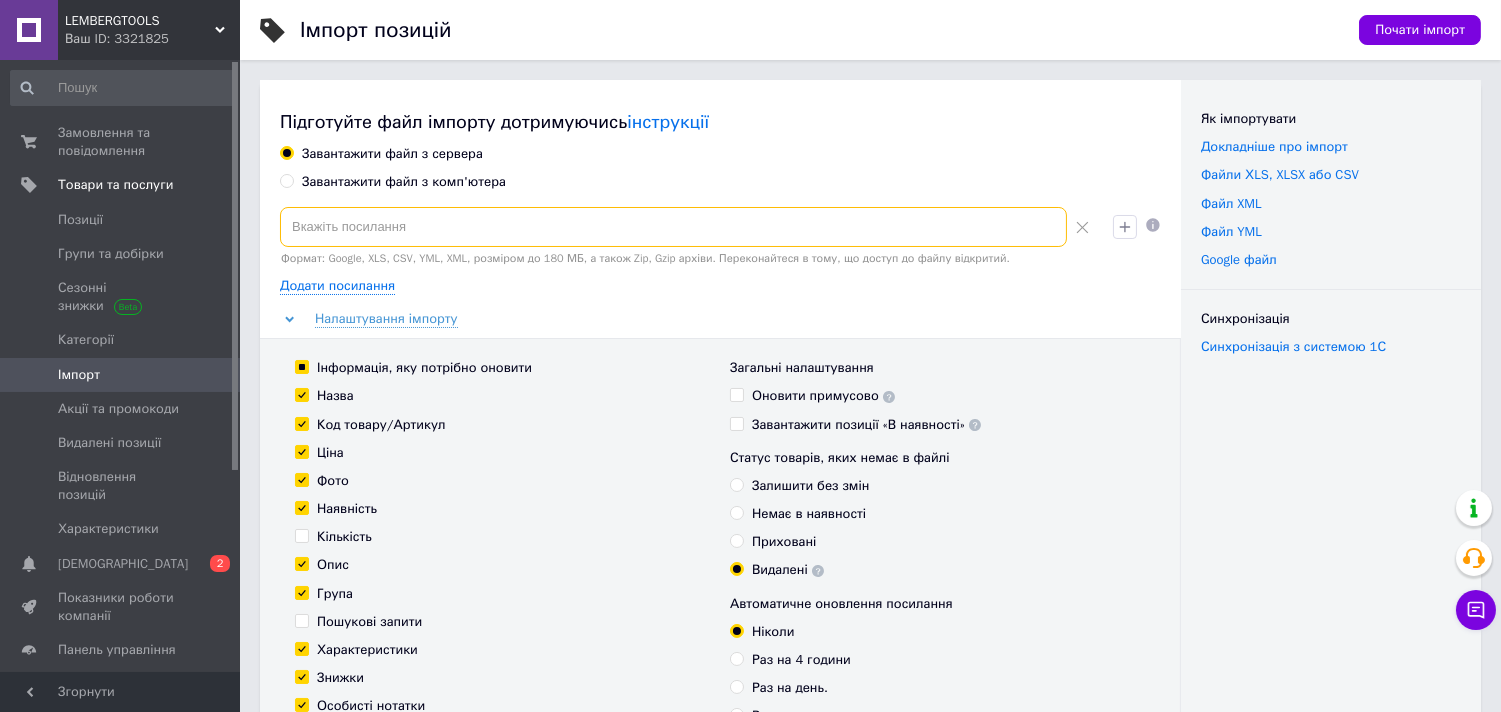 paste on "https://vash-instrument.com/content/export/6ff5d13202b7f7765ae97819e7a364a8.xml?1752139040558" 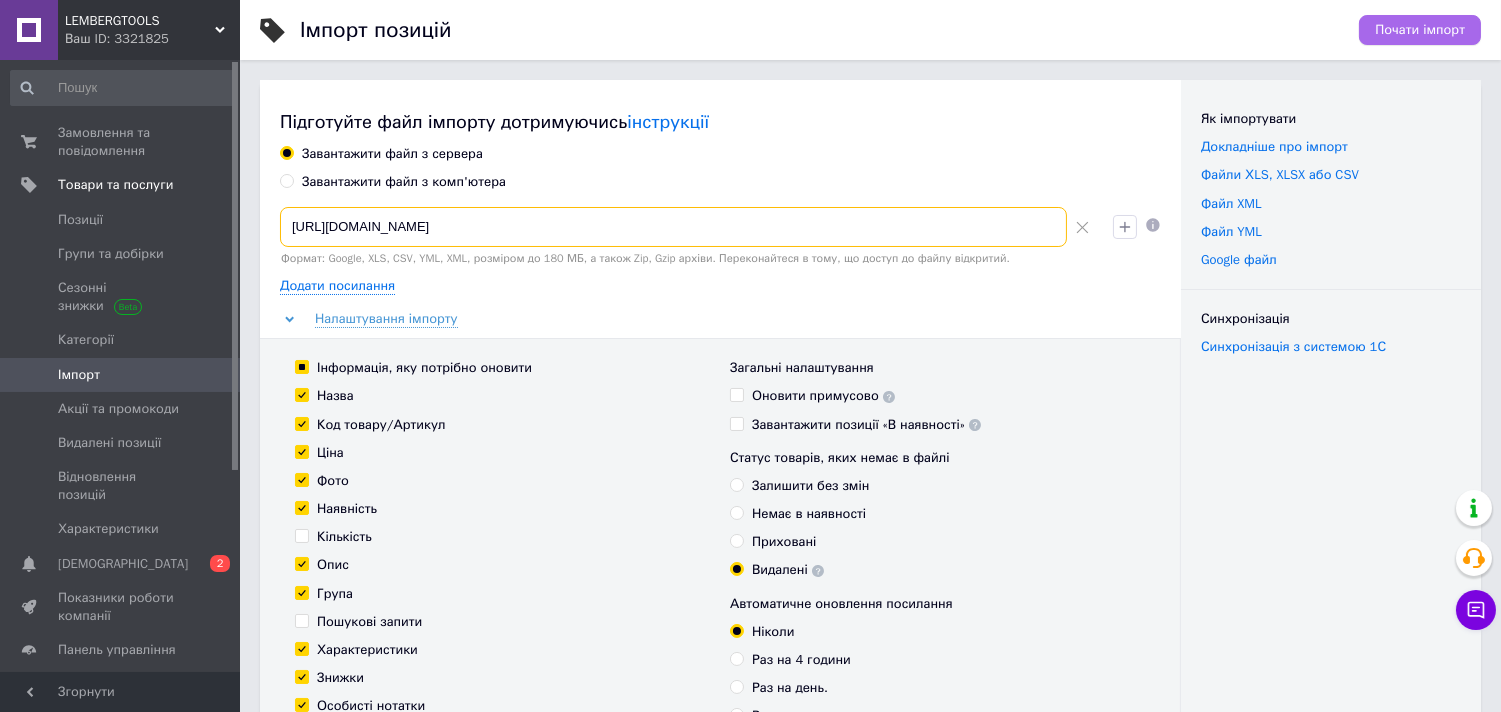 type on "https://vash-instrument.com/content/export/6ff5d13202b7f7765ae97819e7a364a8.xml?1752139040558" 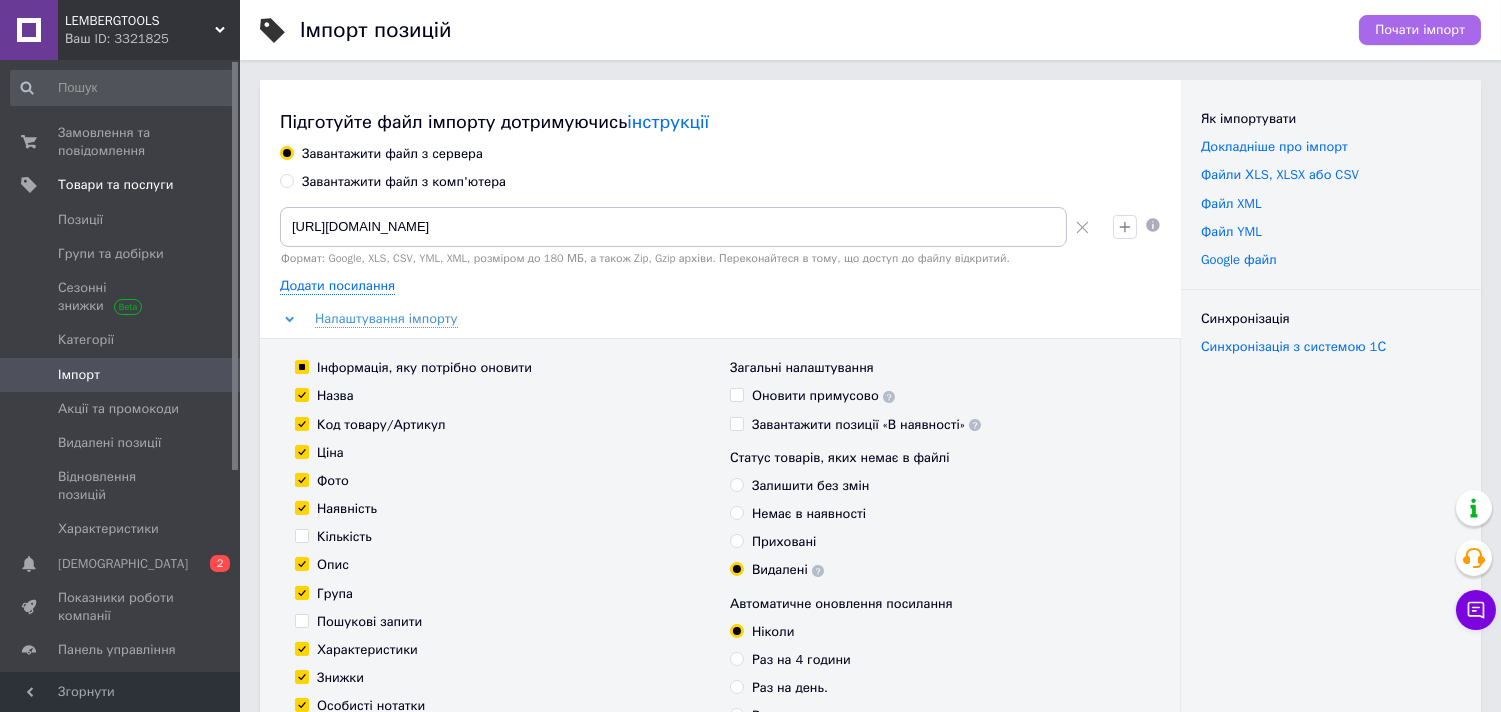 click on "Почати імпорт" at bounding box center (1420, 30) 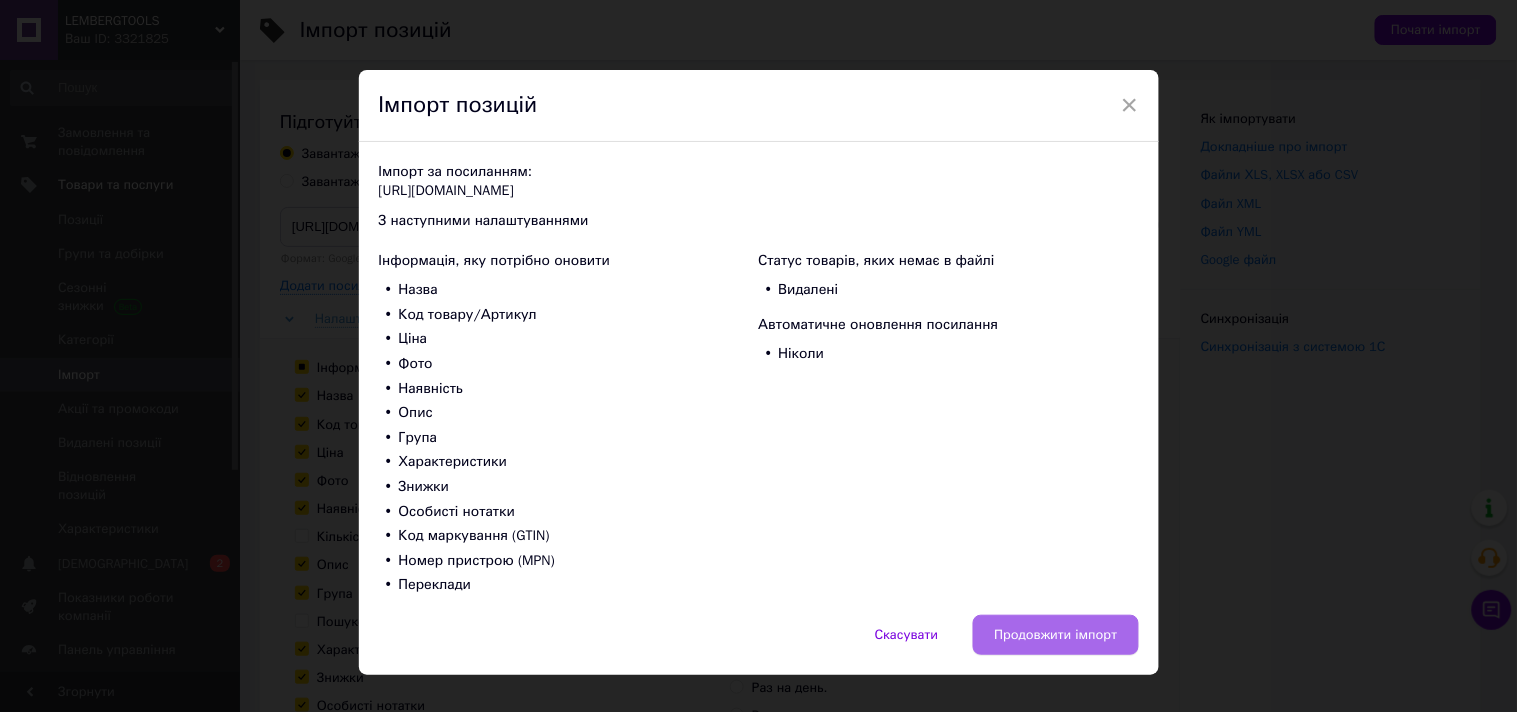 click on "Продовжити імпорт" at bounding box center [1055, 635] 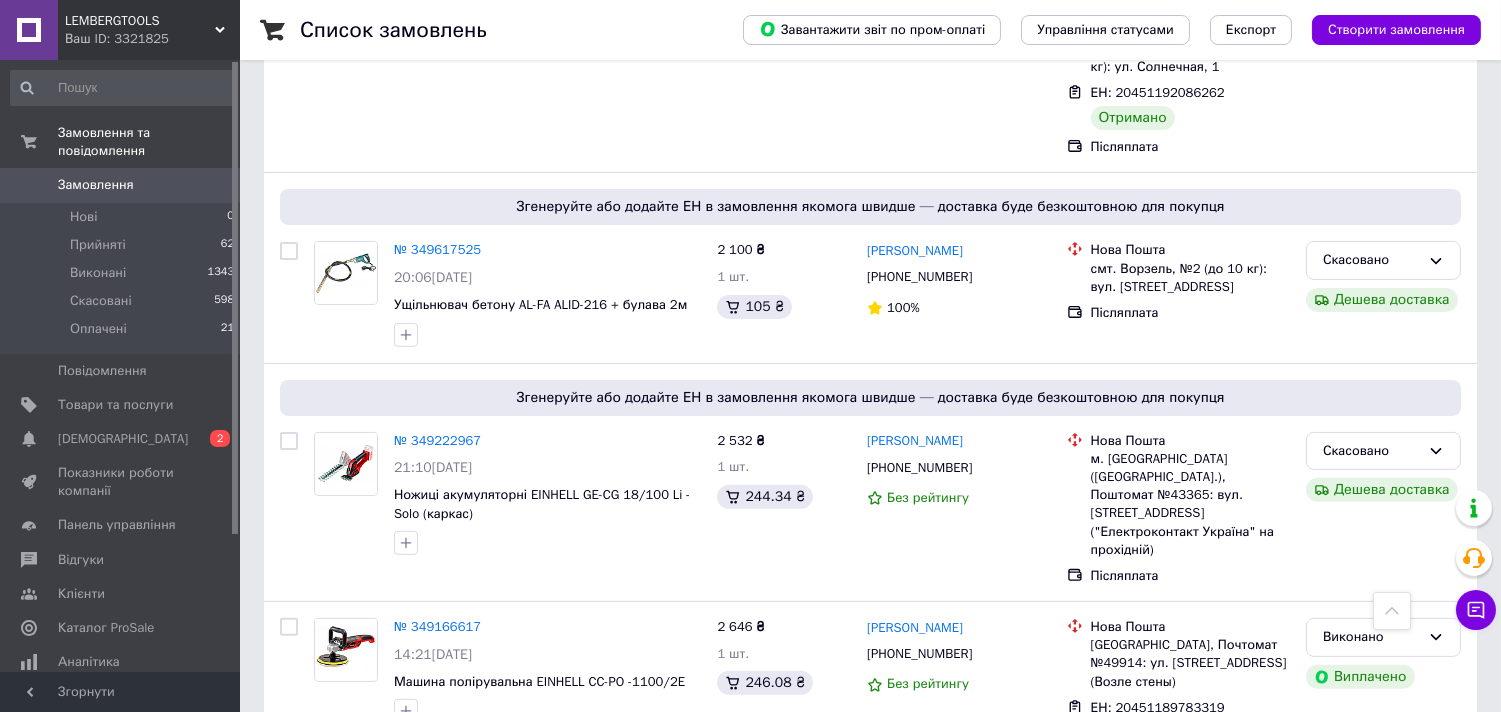 scroll, scrollTop: 444, scrollLeft: 0, axis: vertical 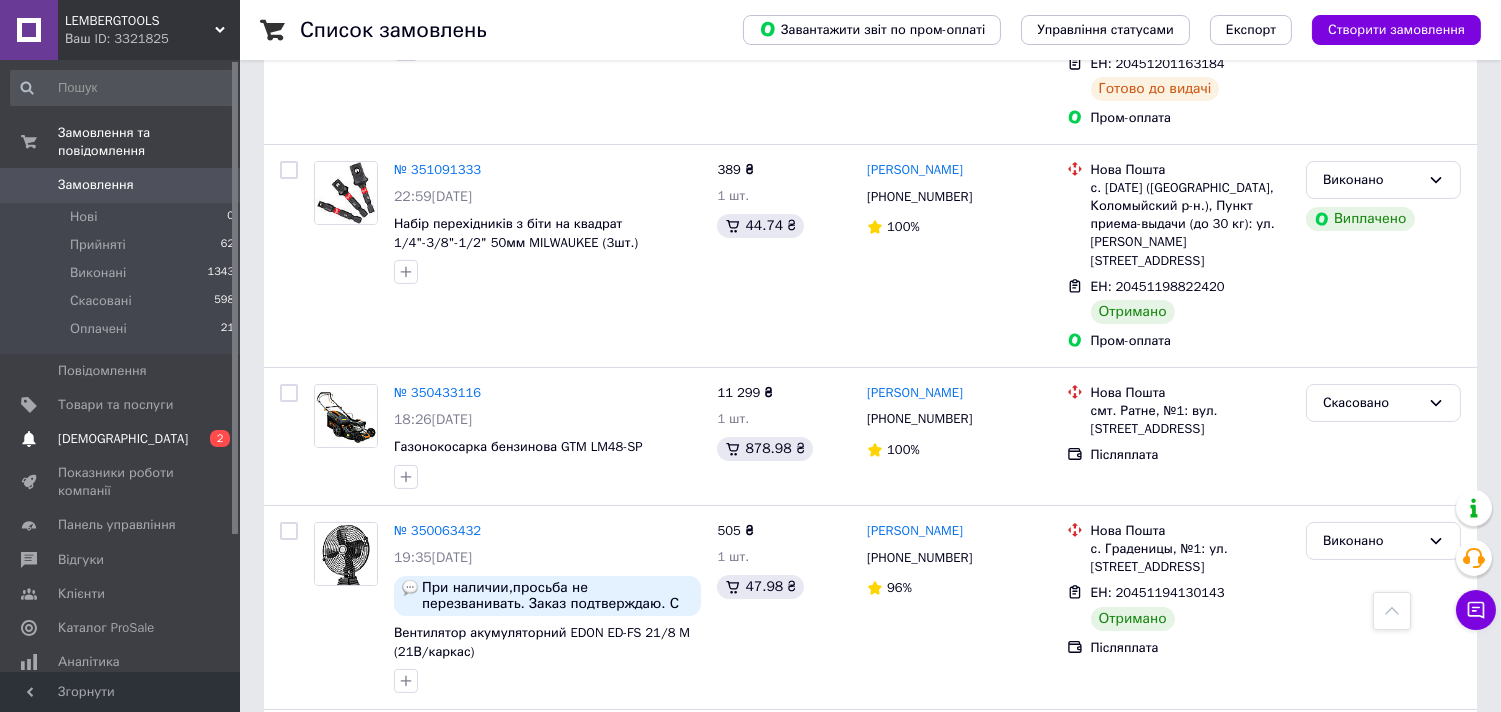 click on "[DEMOGRAPHIC_DATA] 0 2" at bounding box center [123, 439] 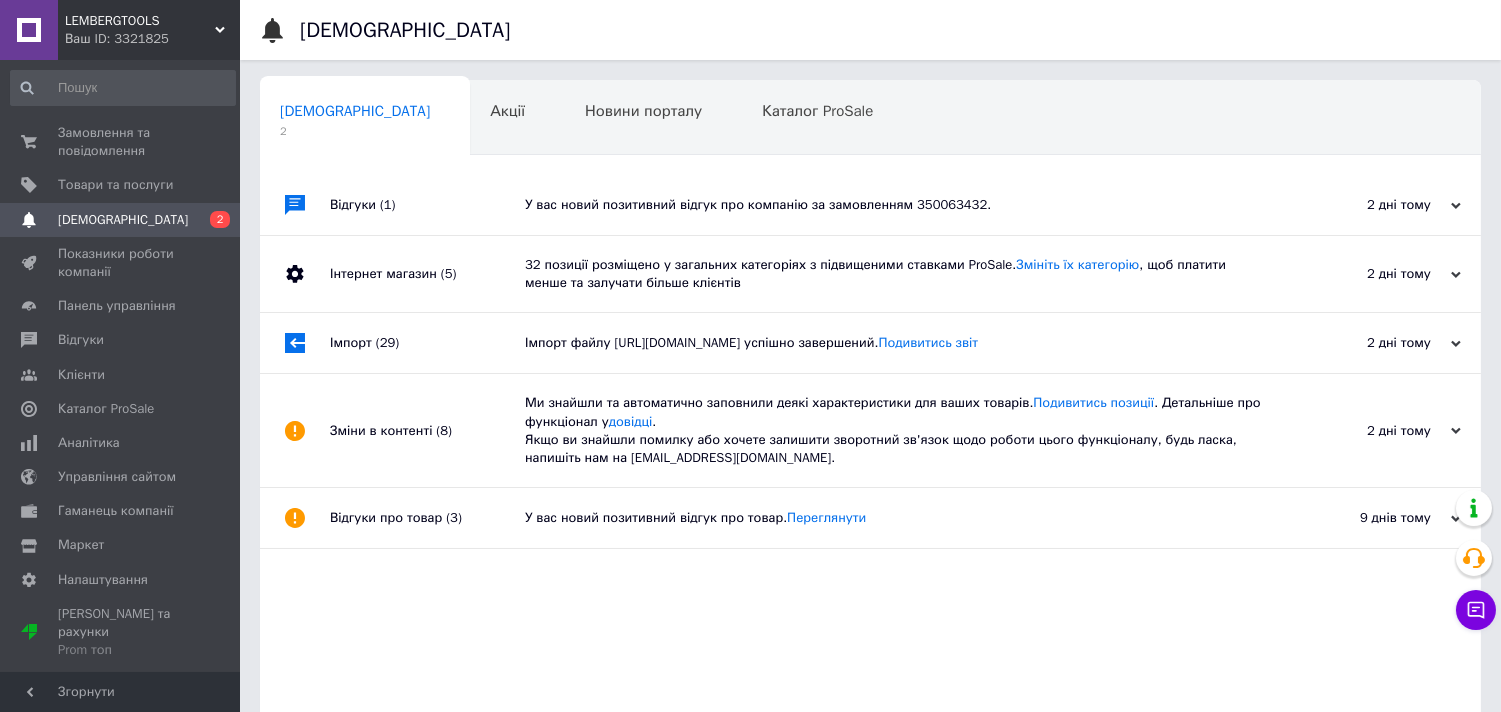 click on "LEMBERGTOOLS" at bounding box center [140, 21] 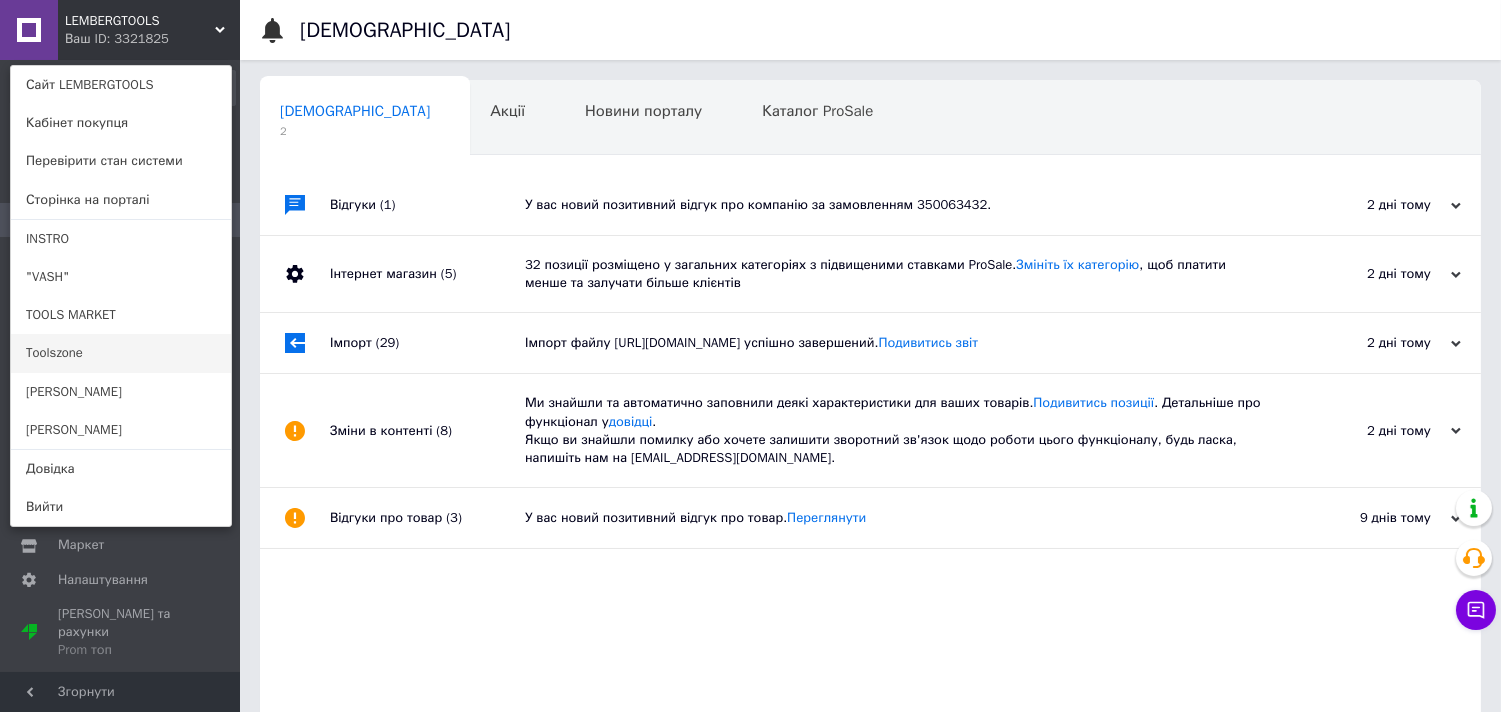 click on "Toolszone" at bounding box center [121, 353] 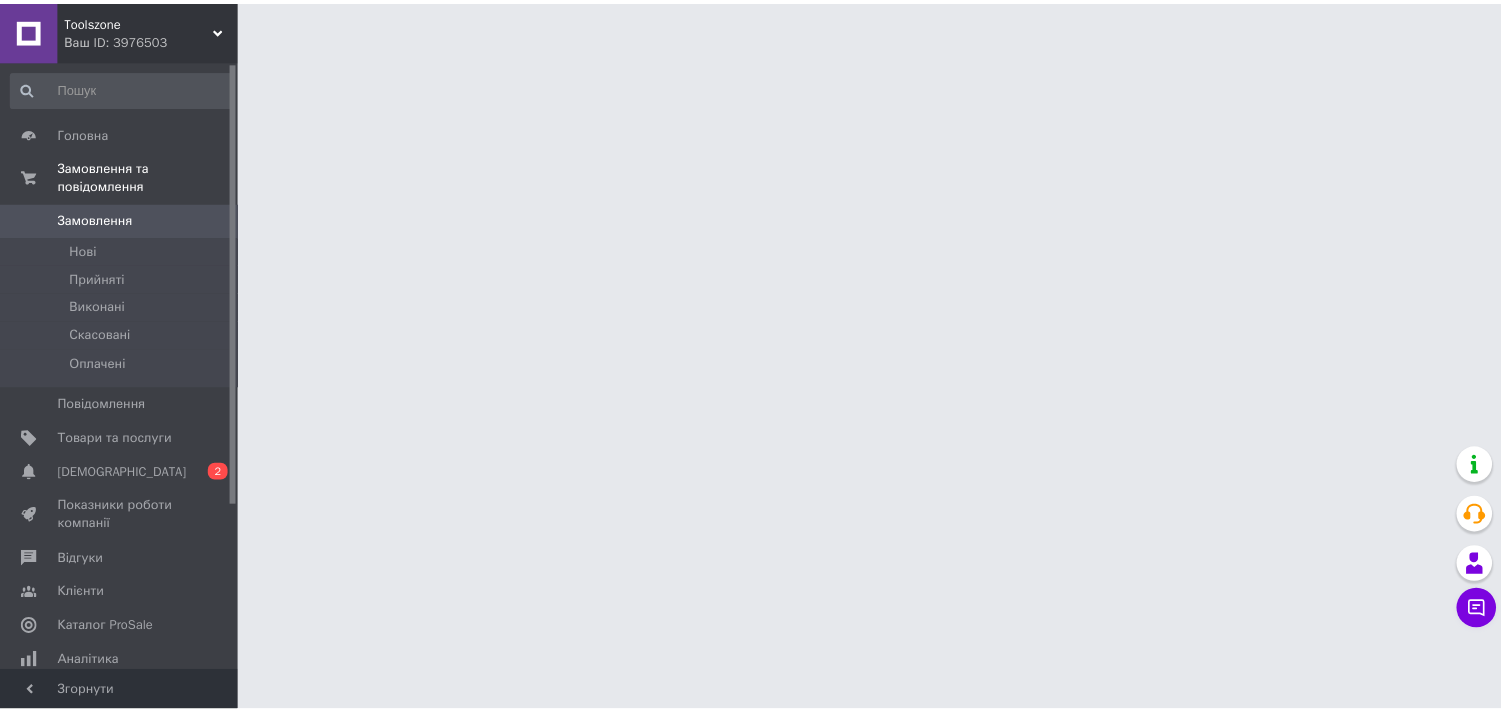 scroll, scrollTop: 0, scrollLeft: 0, axis: both 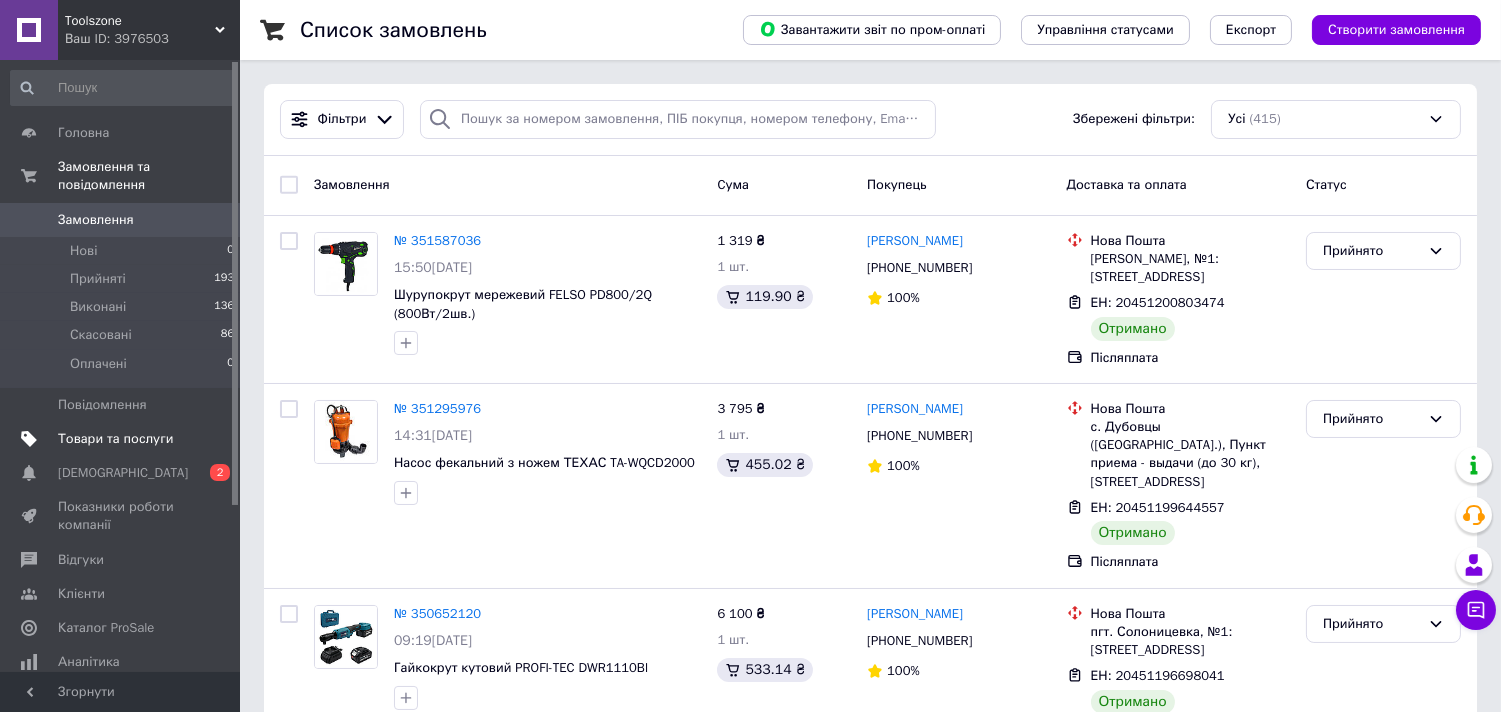 click on "Товари та послуги" at bounding box center [115, 439] 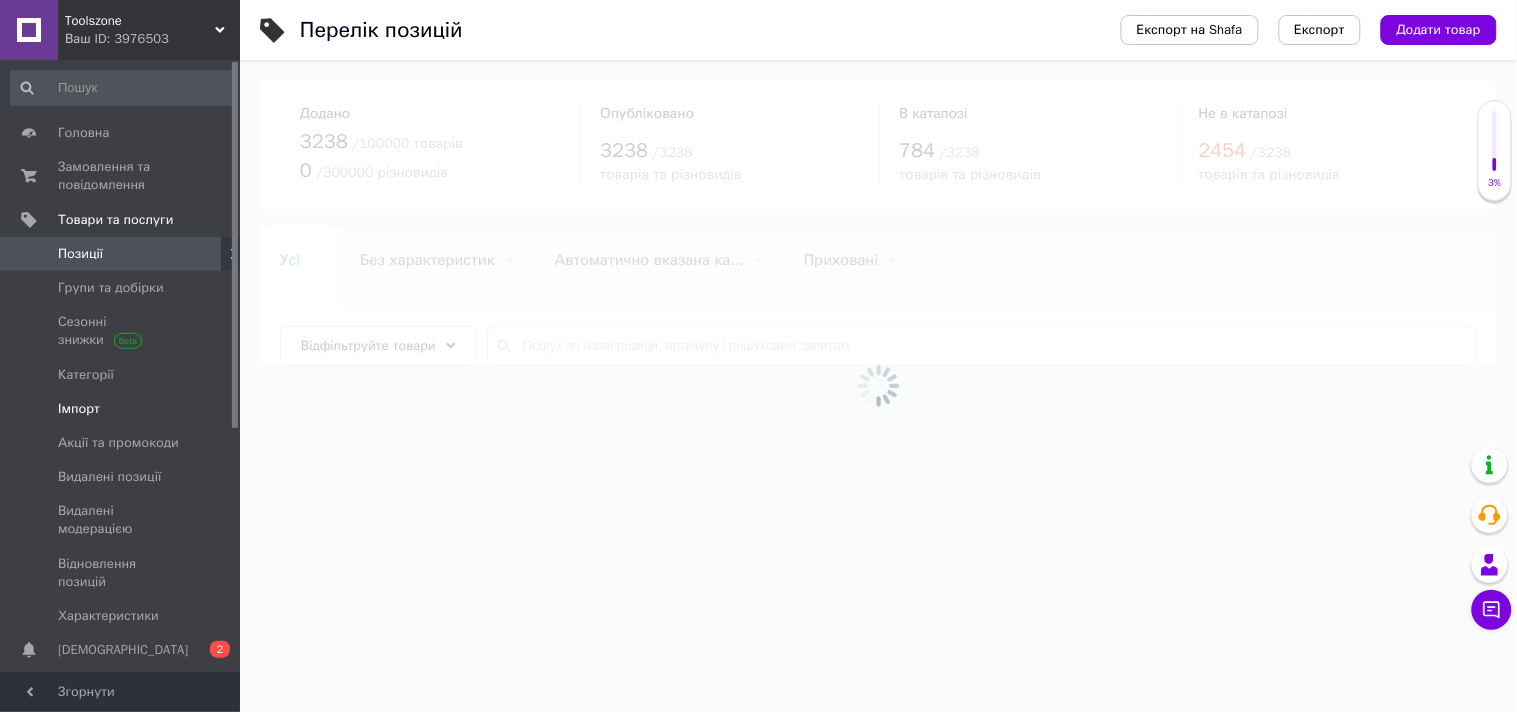 click on "Імпорт" at bounding box center [121, 409] 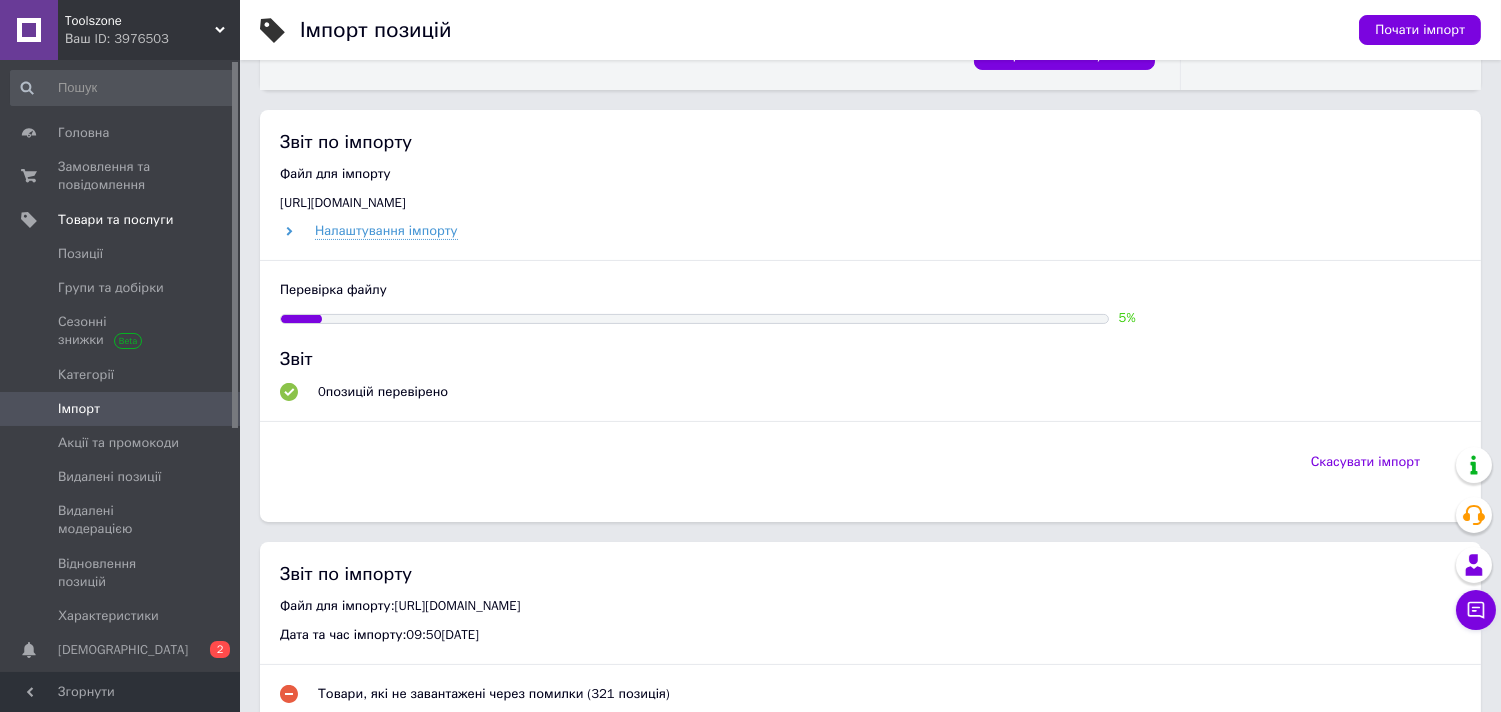 scroll, scrollTop: 777, scrollLeft: 0, axis: vertical 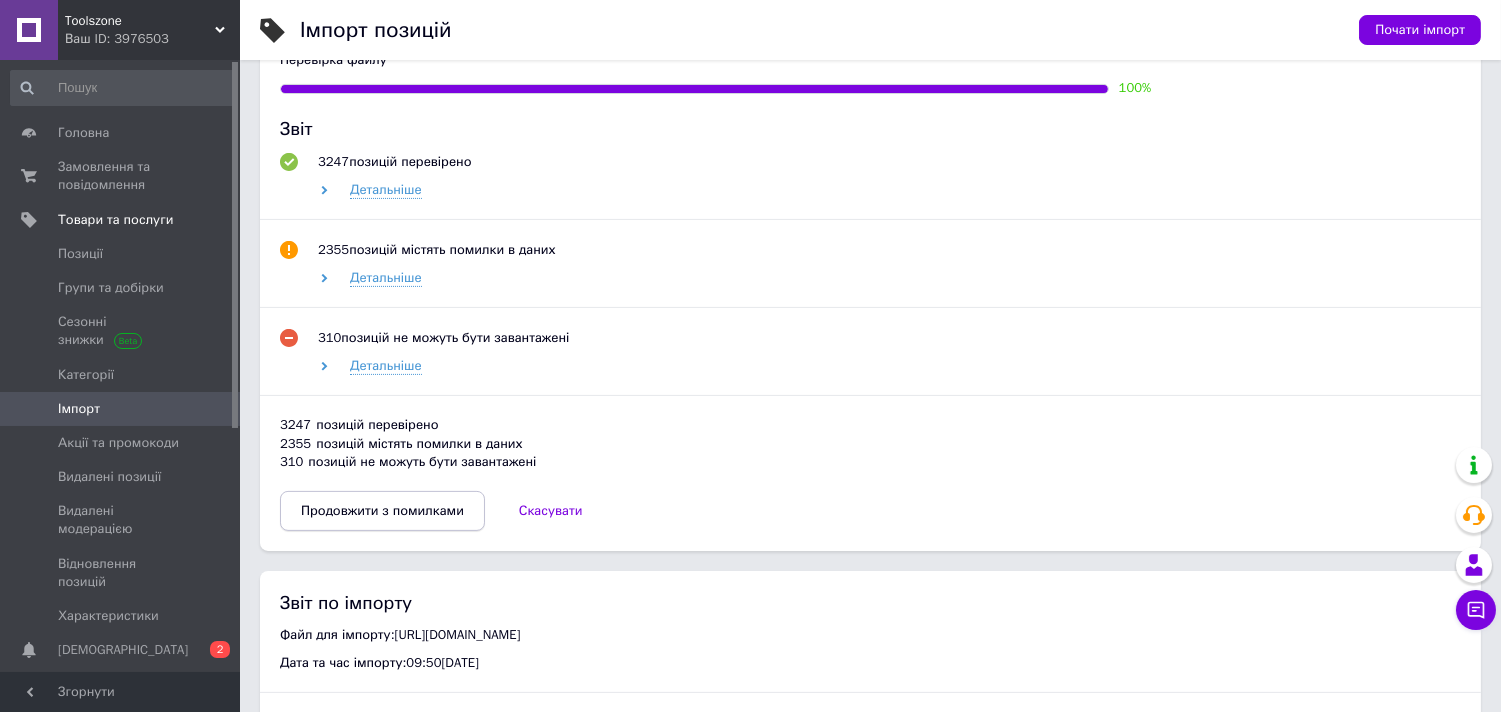 click on "Продовжити з помилками" at bounding box center [382, 511] 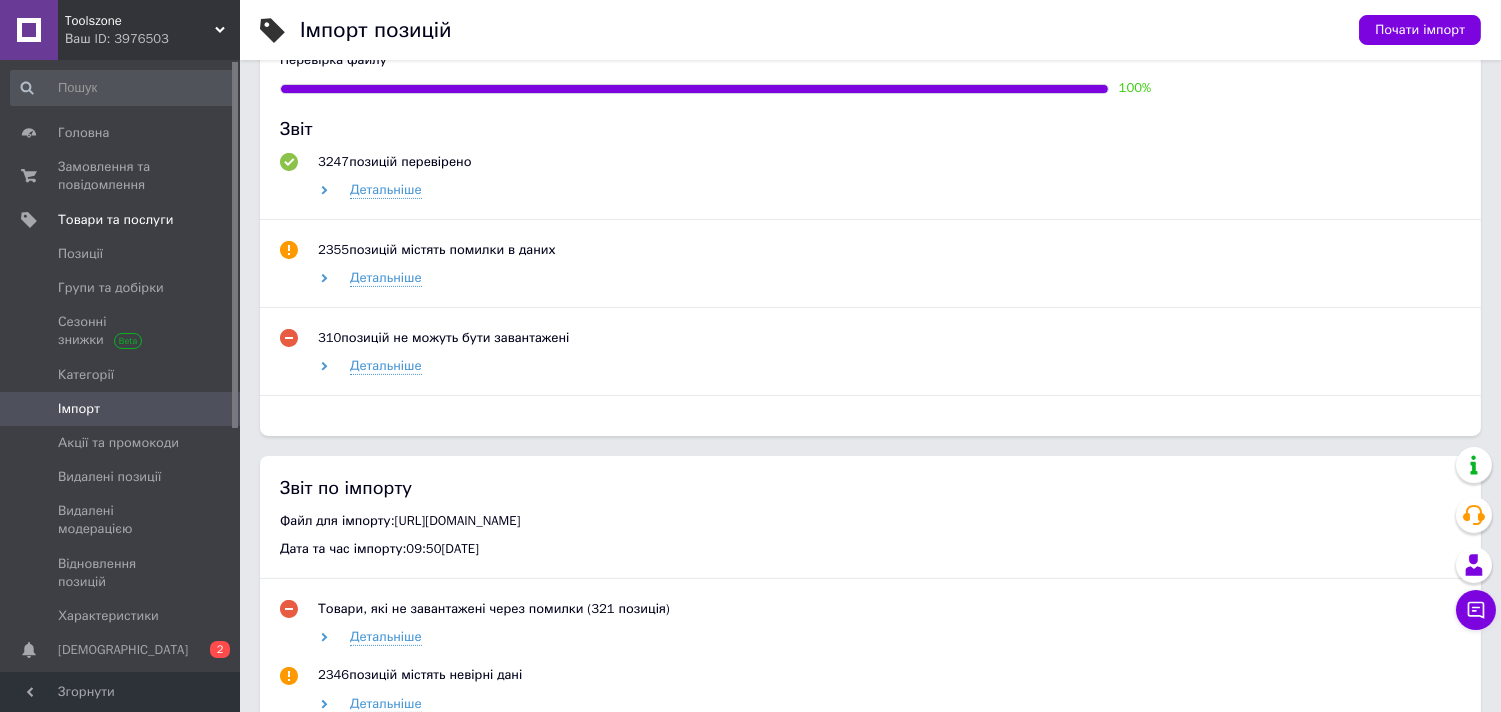 click on "Звіт по імпорту Файл для імпорту: https://vash-instrument.com/content/export/6ff5d13202b7f7765ae97819e7a364a8.xml?1751957285645 Дата та час імпорту: 09:50, 08.07.2025 Товари, які не завантажені через помилки (321 позиція) Детальніше 2346  позицій містять невірні дані Детальніше Імпорт даних Опрацьовано 144 з 144 Детальніше Імпорт фотографій Опрацьовано 143 позицій" at bounding box center (870, 681) 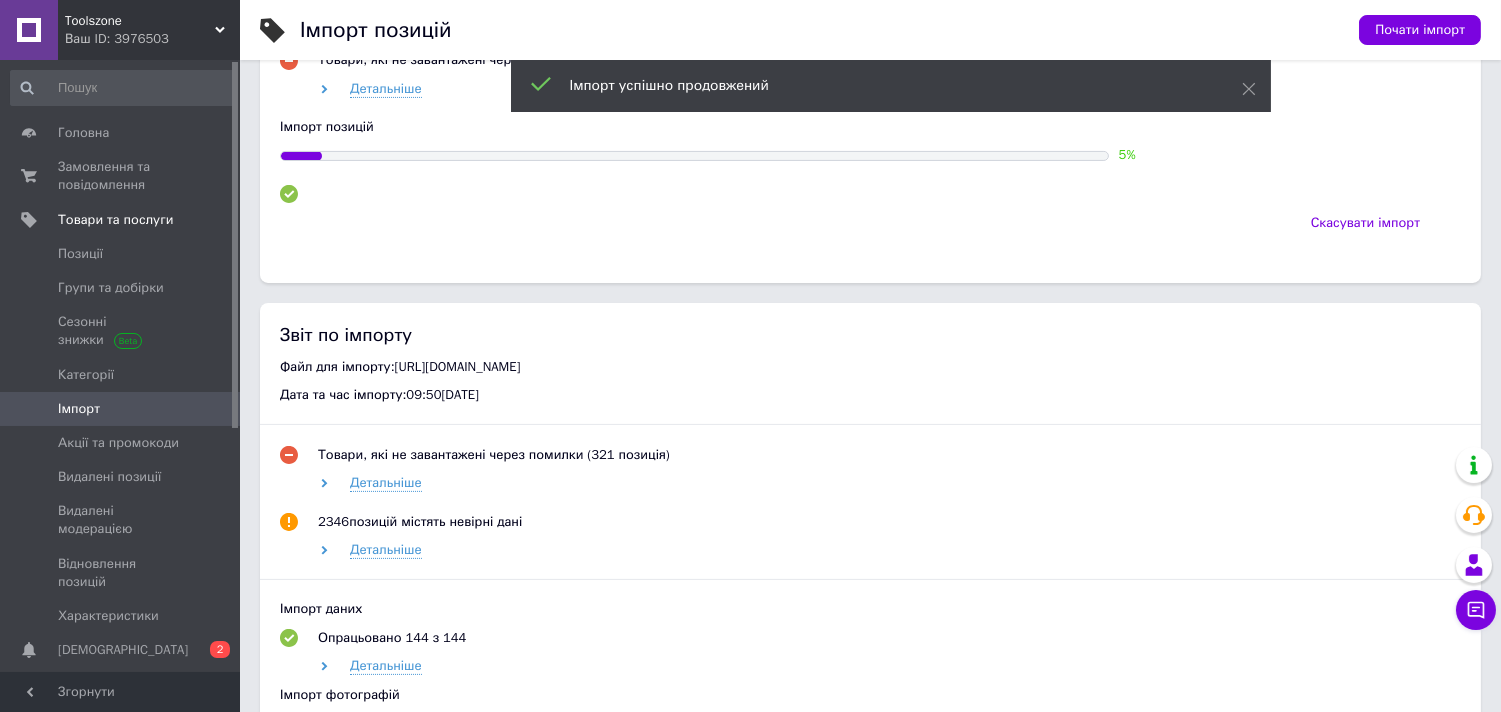 drag, startPoint x: 130, startPoint y: 15, endPoint x: 128, endPoint y: 33, distance: 18.110771 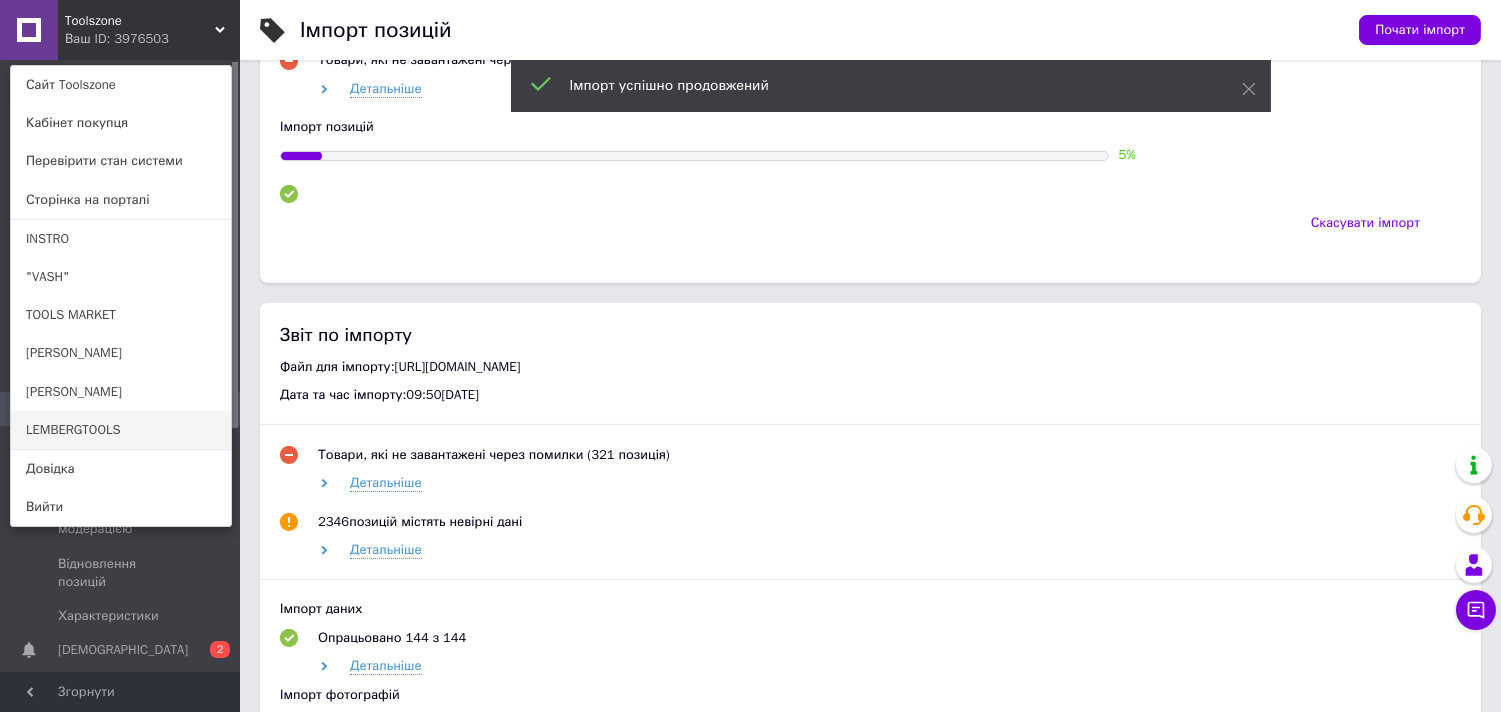 click on "LEMBERGTOOLS" at bounding box center [121, 430] 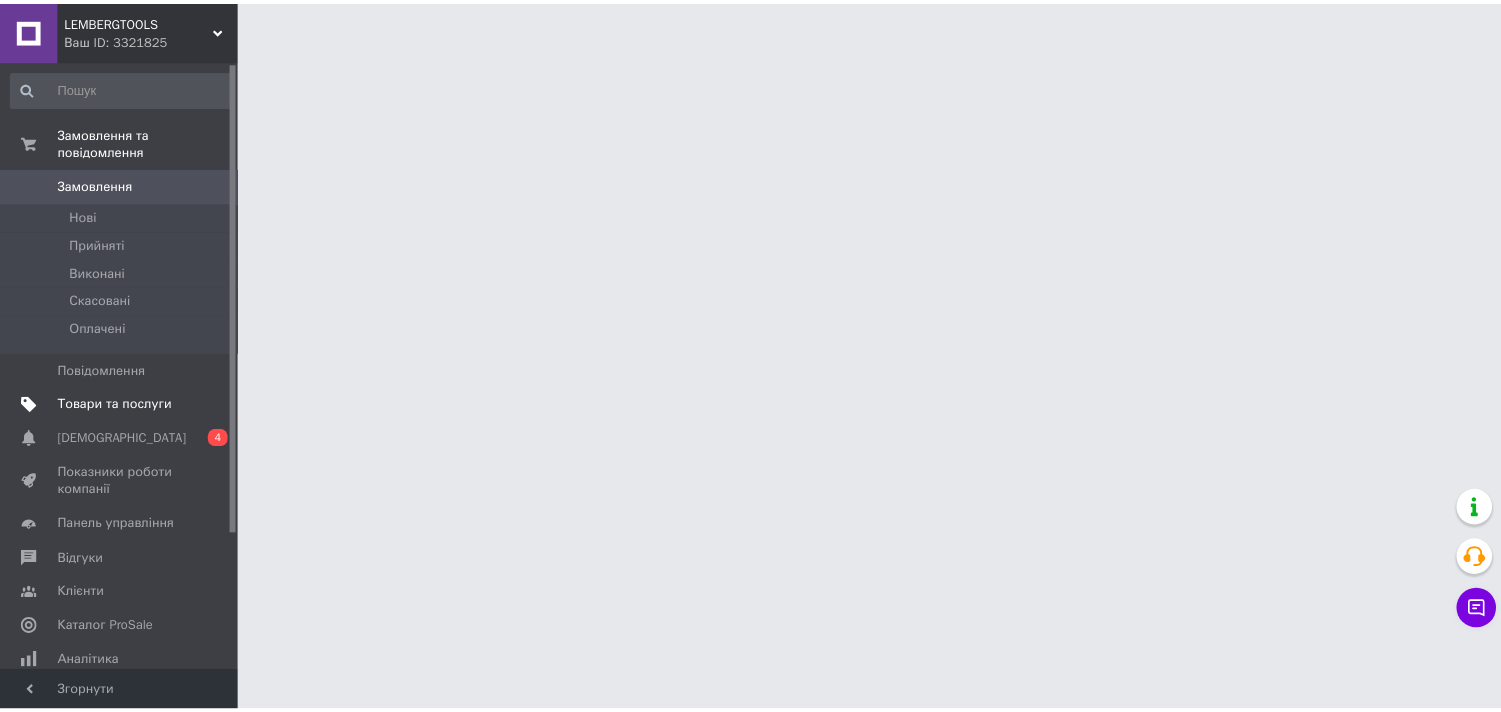 scroll, scrollTop: 0, scrollLeft: 0, axis: both 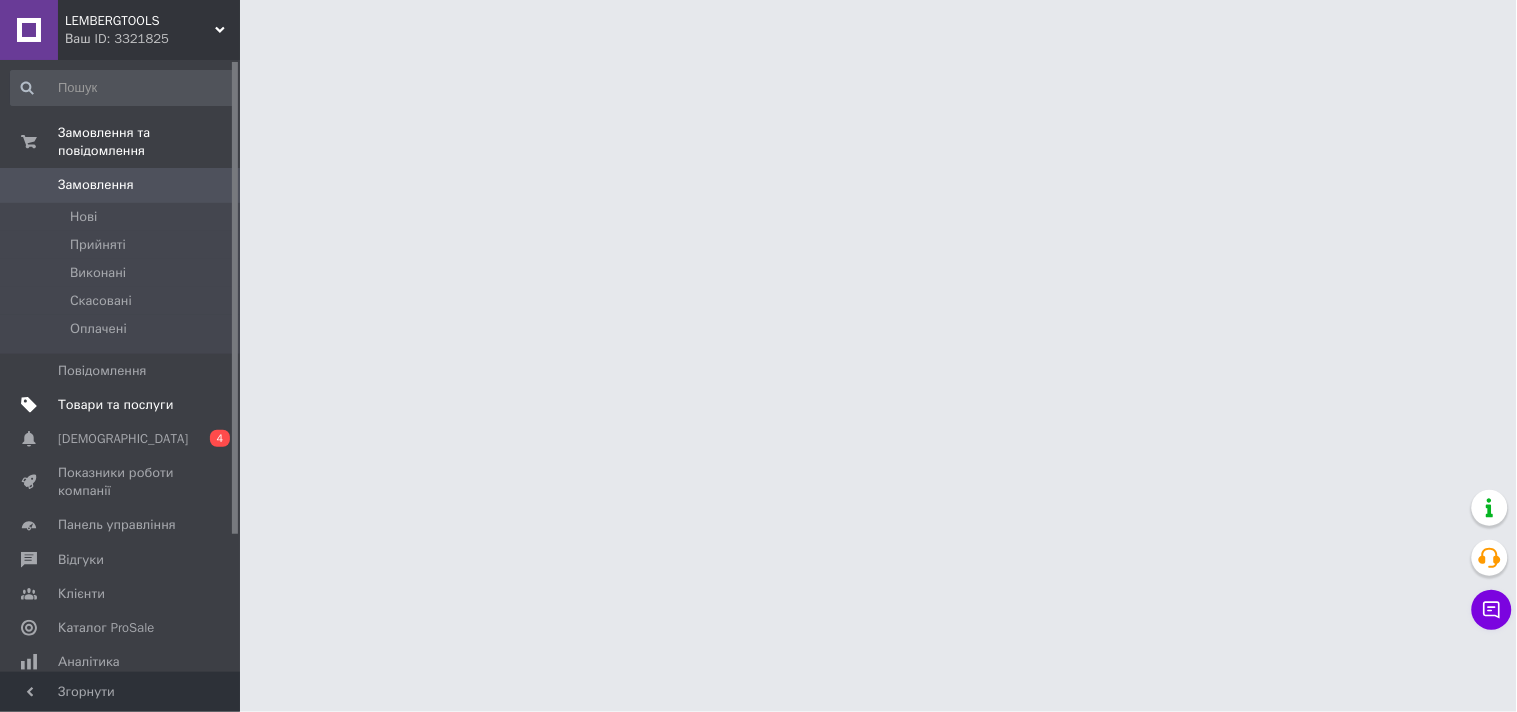 click at bounding box center [29, 405] 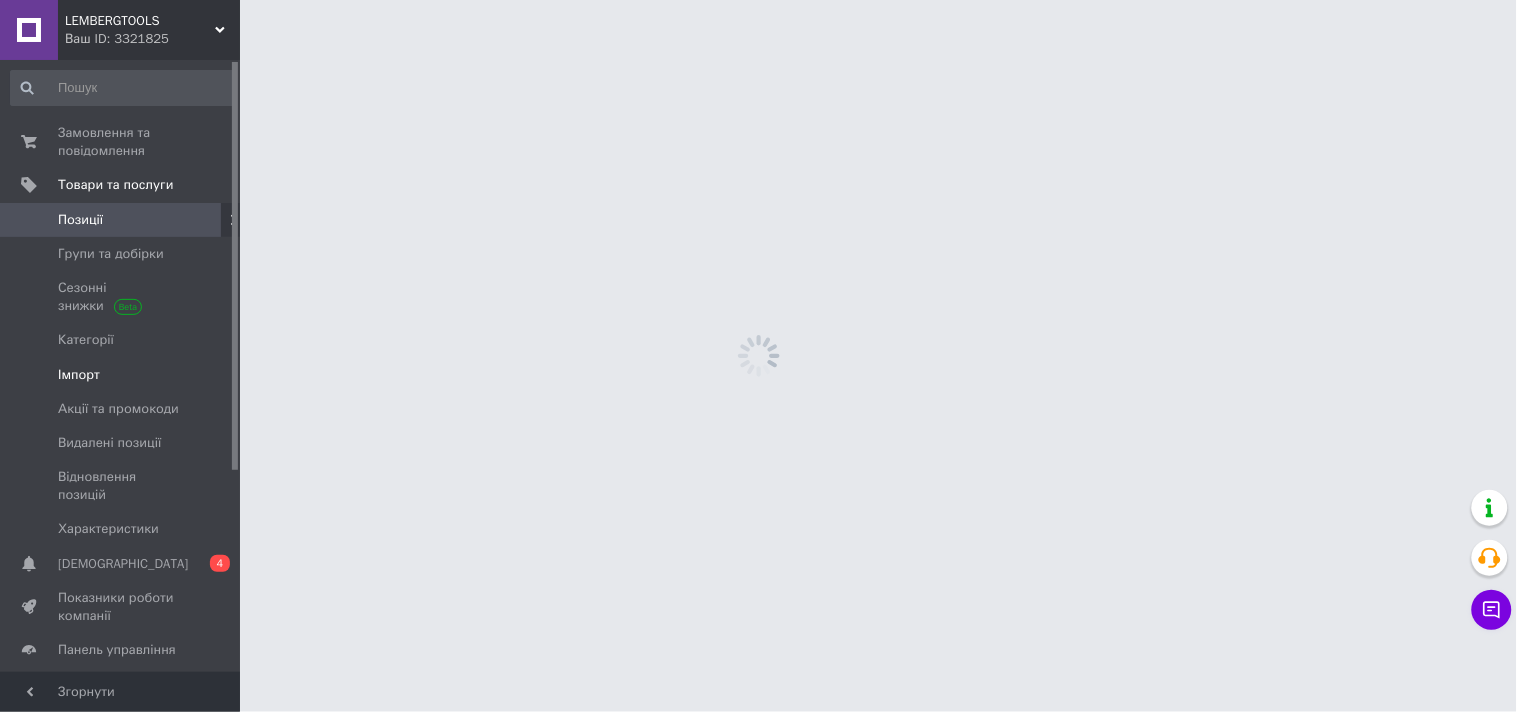 click on "Імпорт" at bounding box center (79, 375) 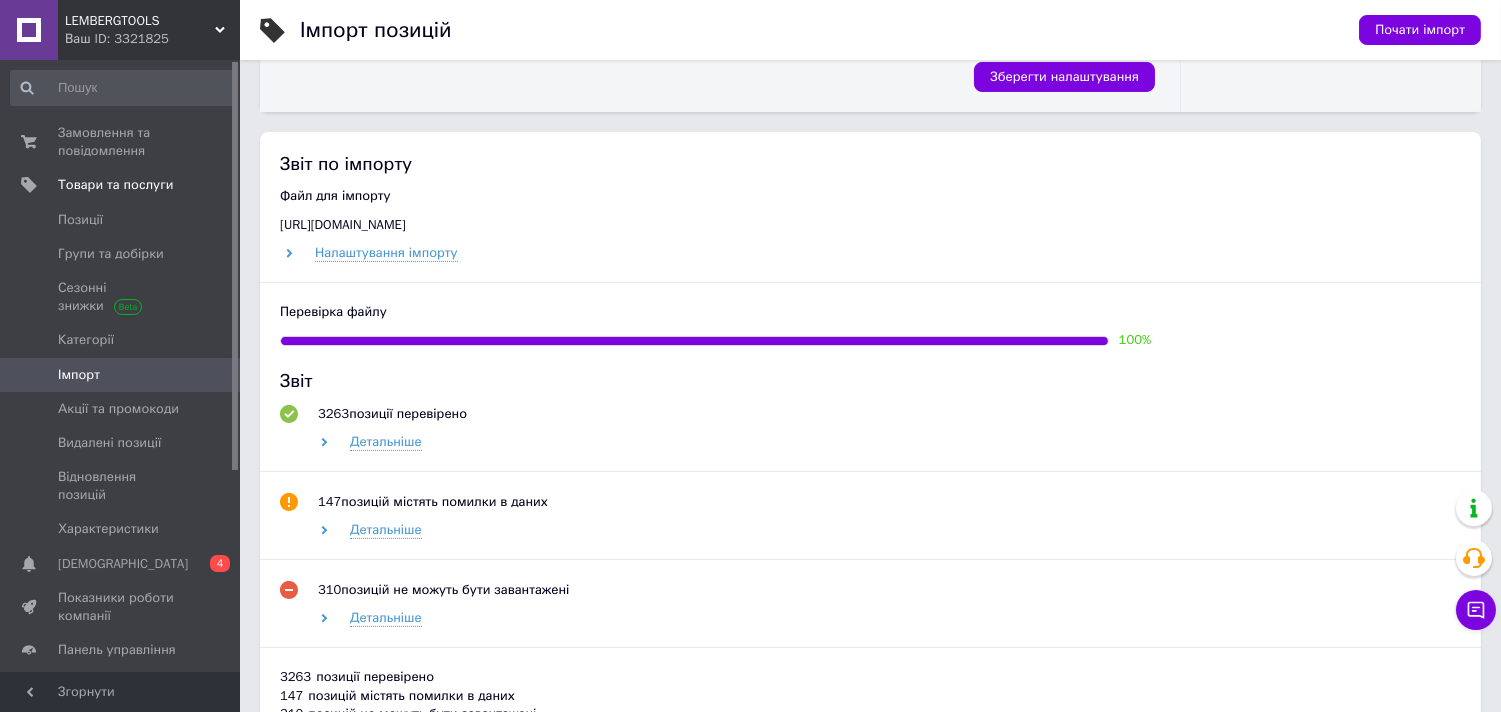 scroll, scrollTop: 888, scrollLeft: 0, axis: vertical 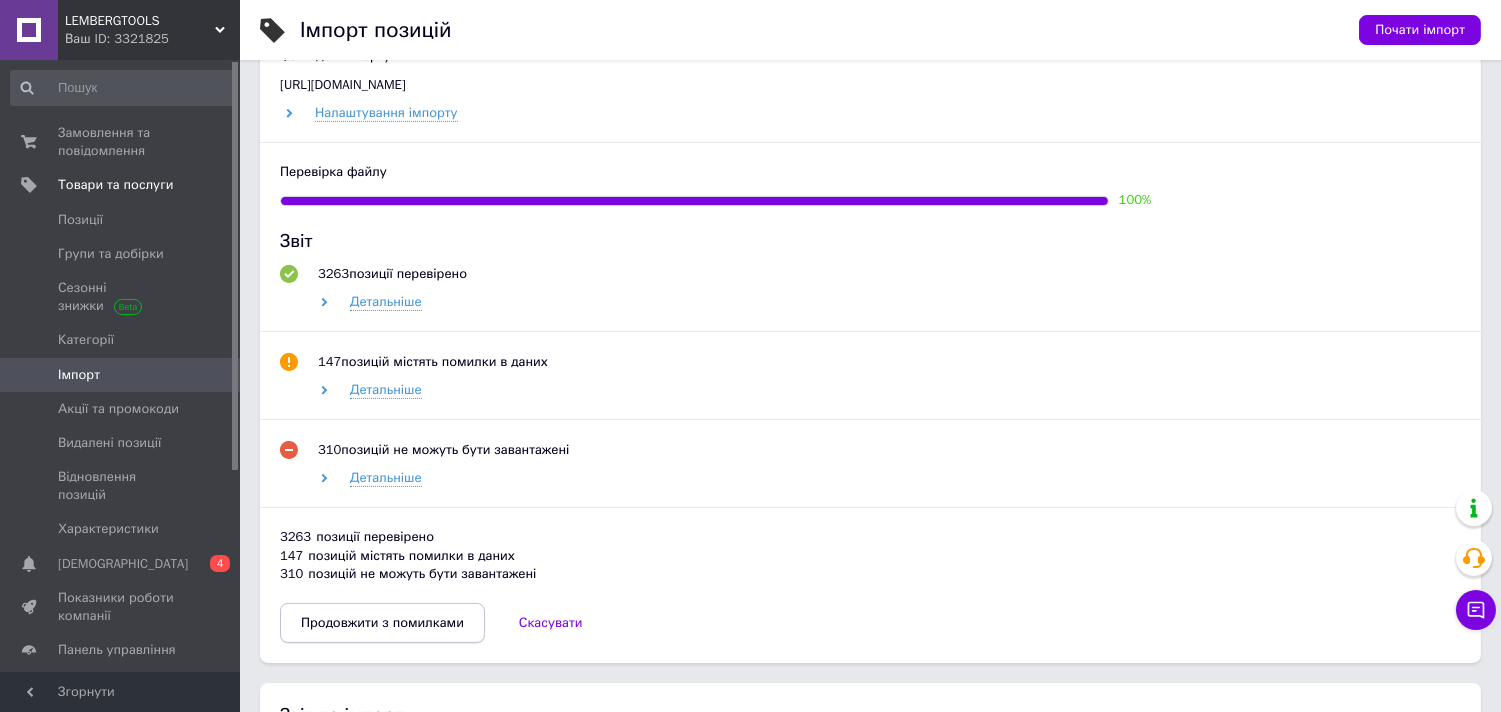 click on "Продовжити з помилками" at bounding box center (382, 623) 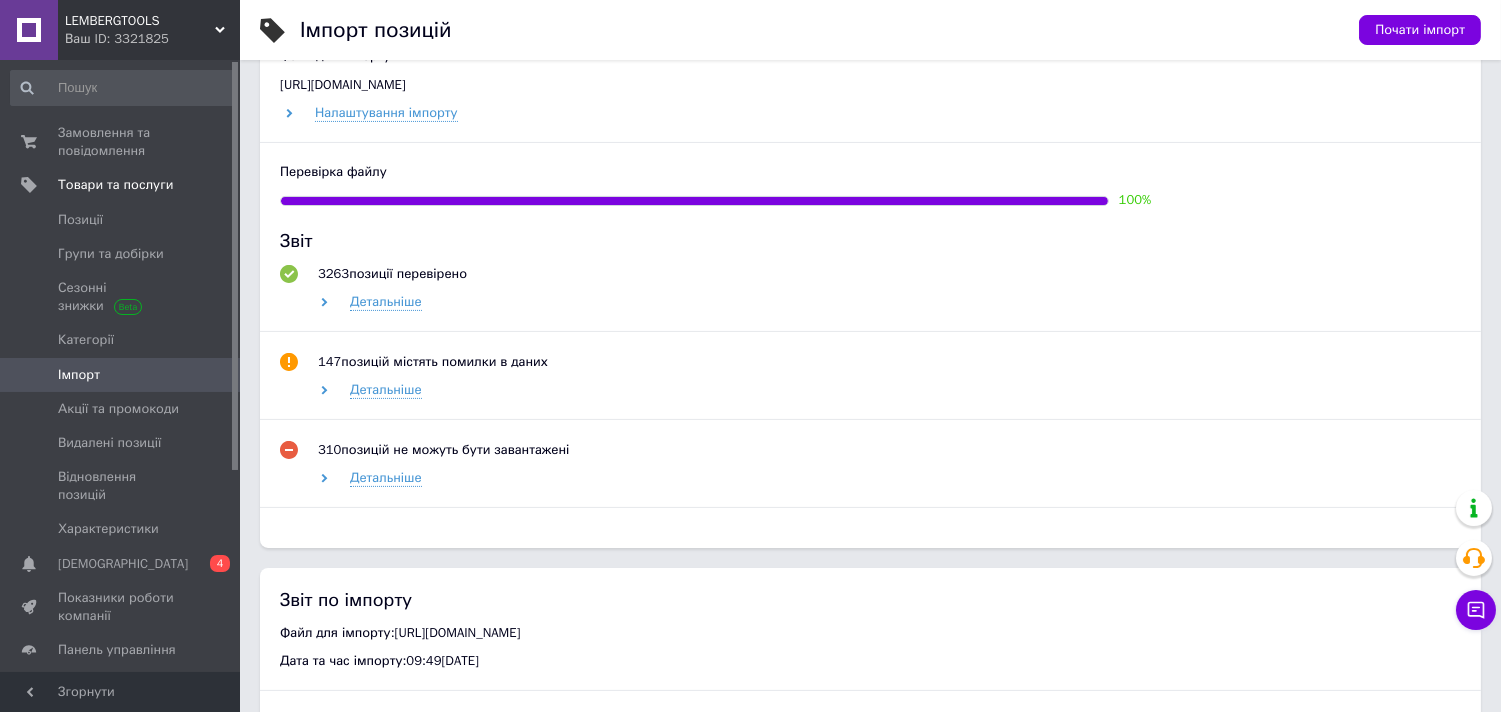 click on "LEMBERGTOOLS" at bounding box center (140, 21) 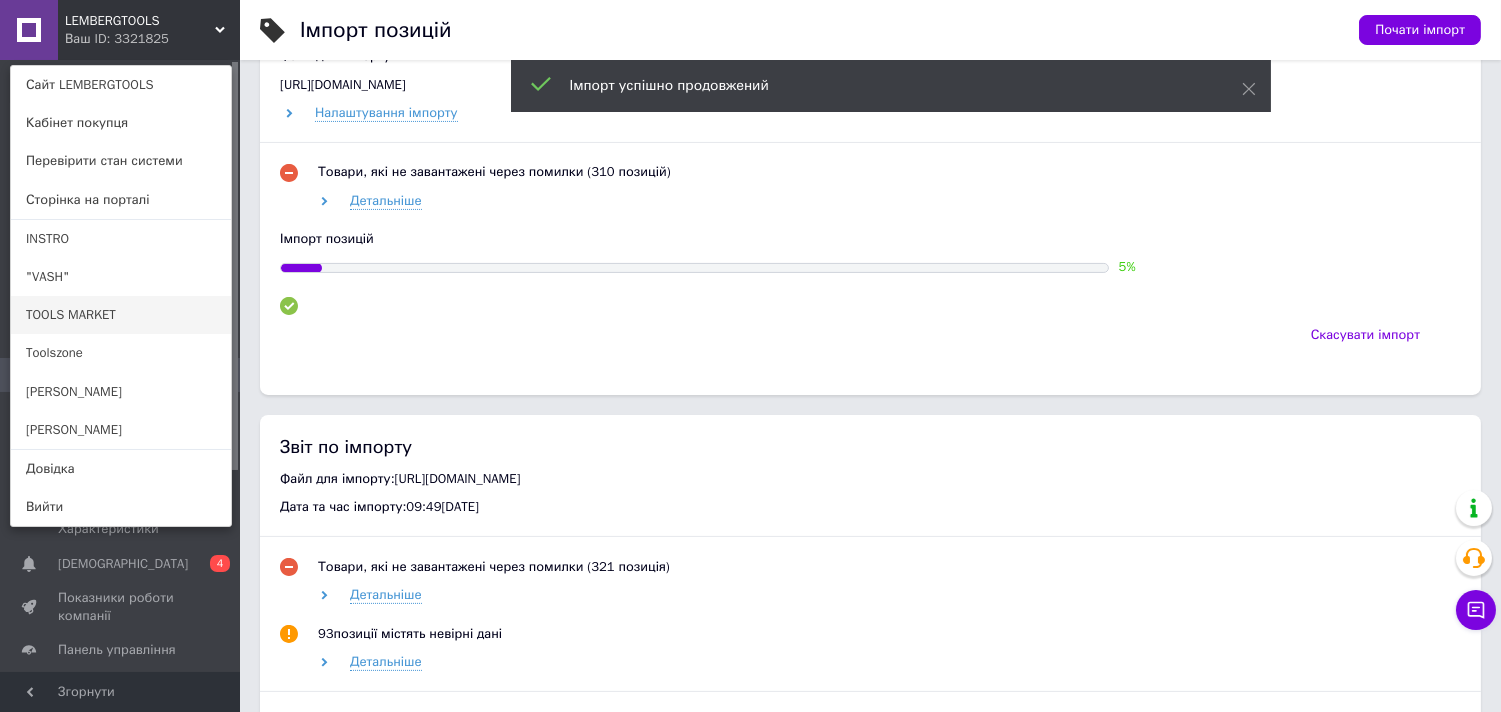 click on "TOOLS MARKET" at bounding box center [121, 315] 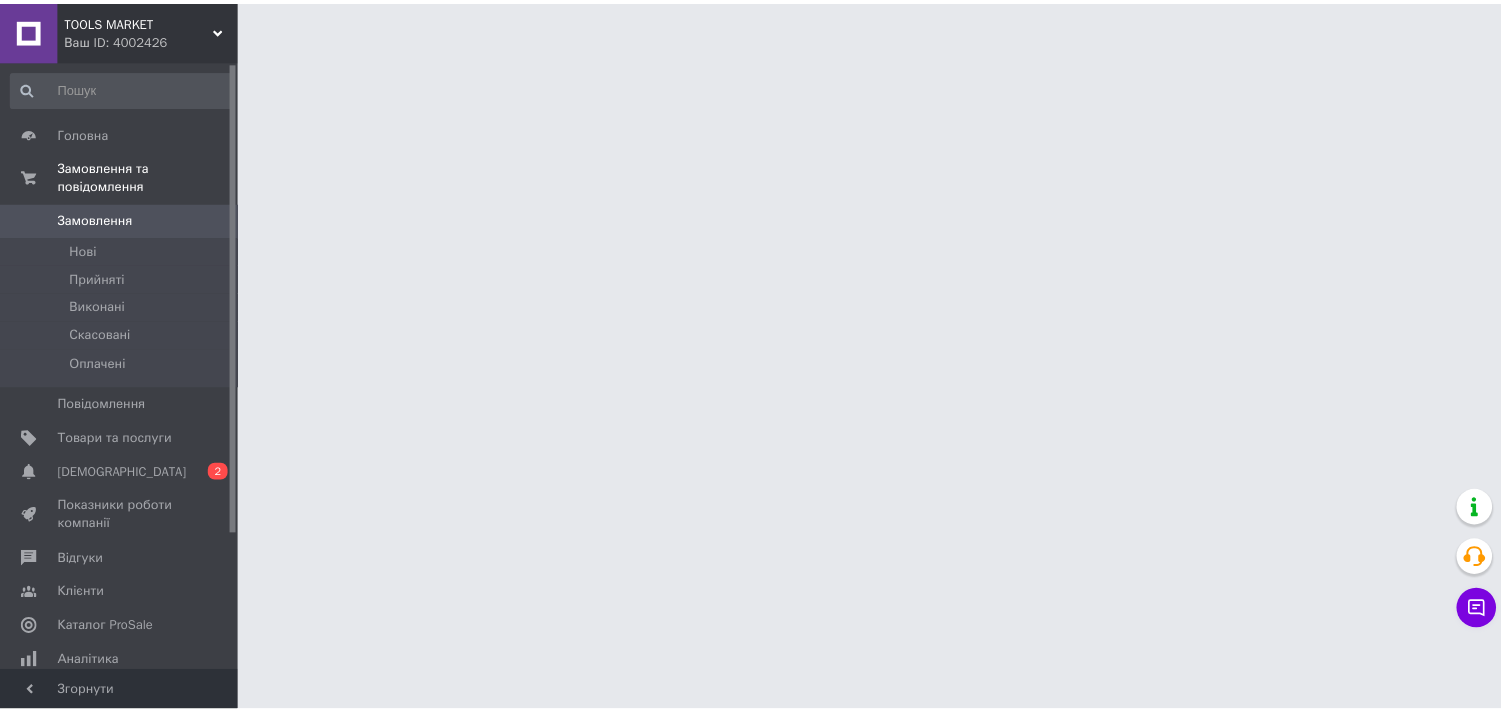 scroll, scrollTop: 0, scrollLeft: 0, axis: both 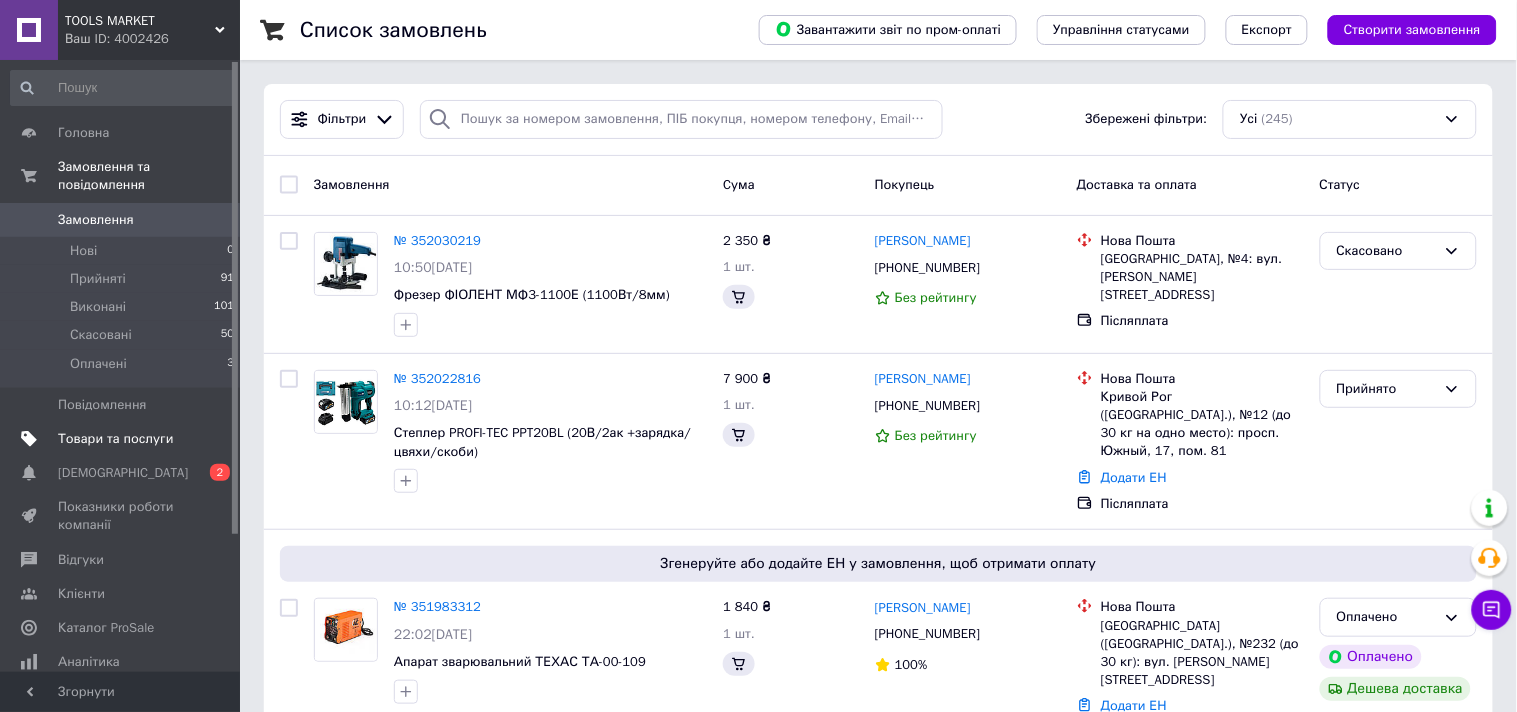 click on "Товари та послуги" at bounding box center (115, 439) 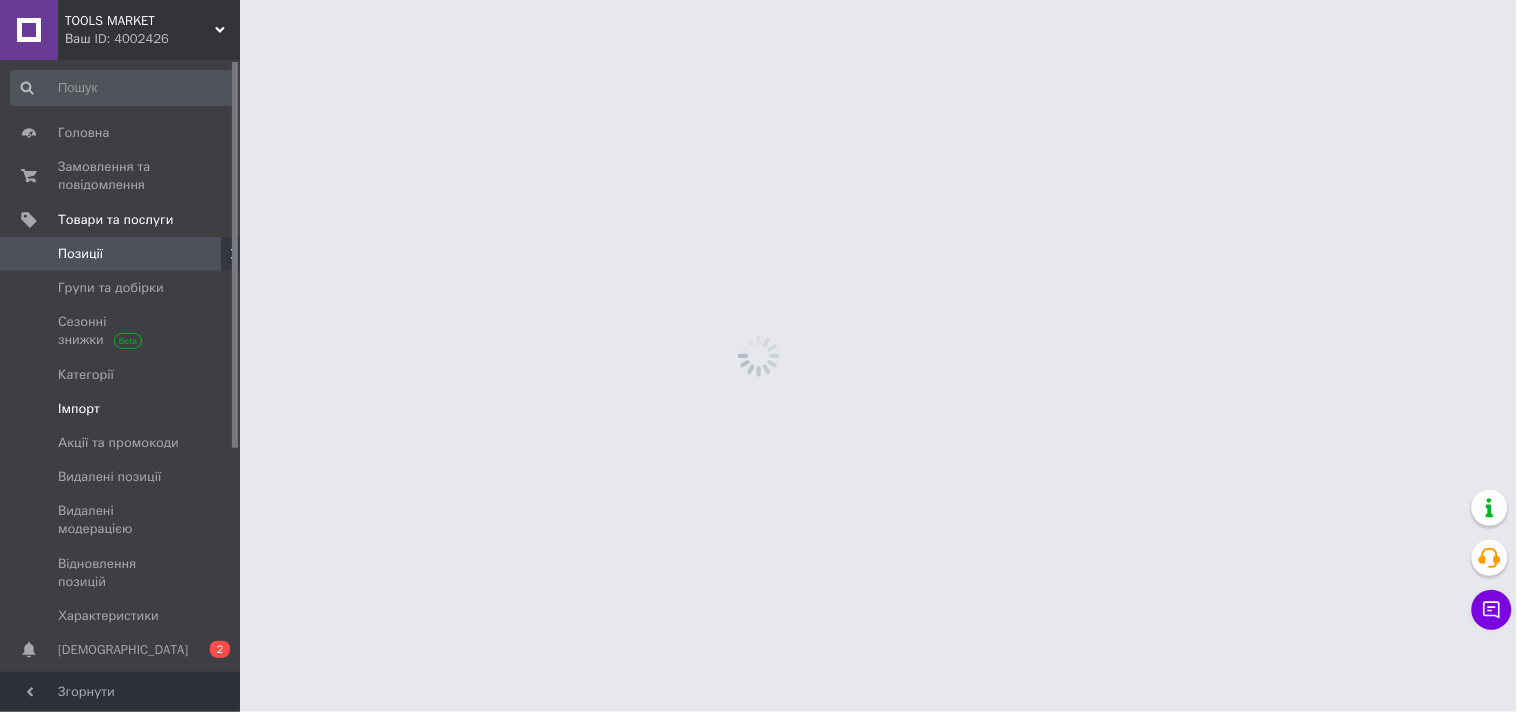 click on "Імпорт" at bounding box center (121, 409) 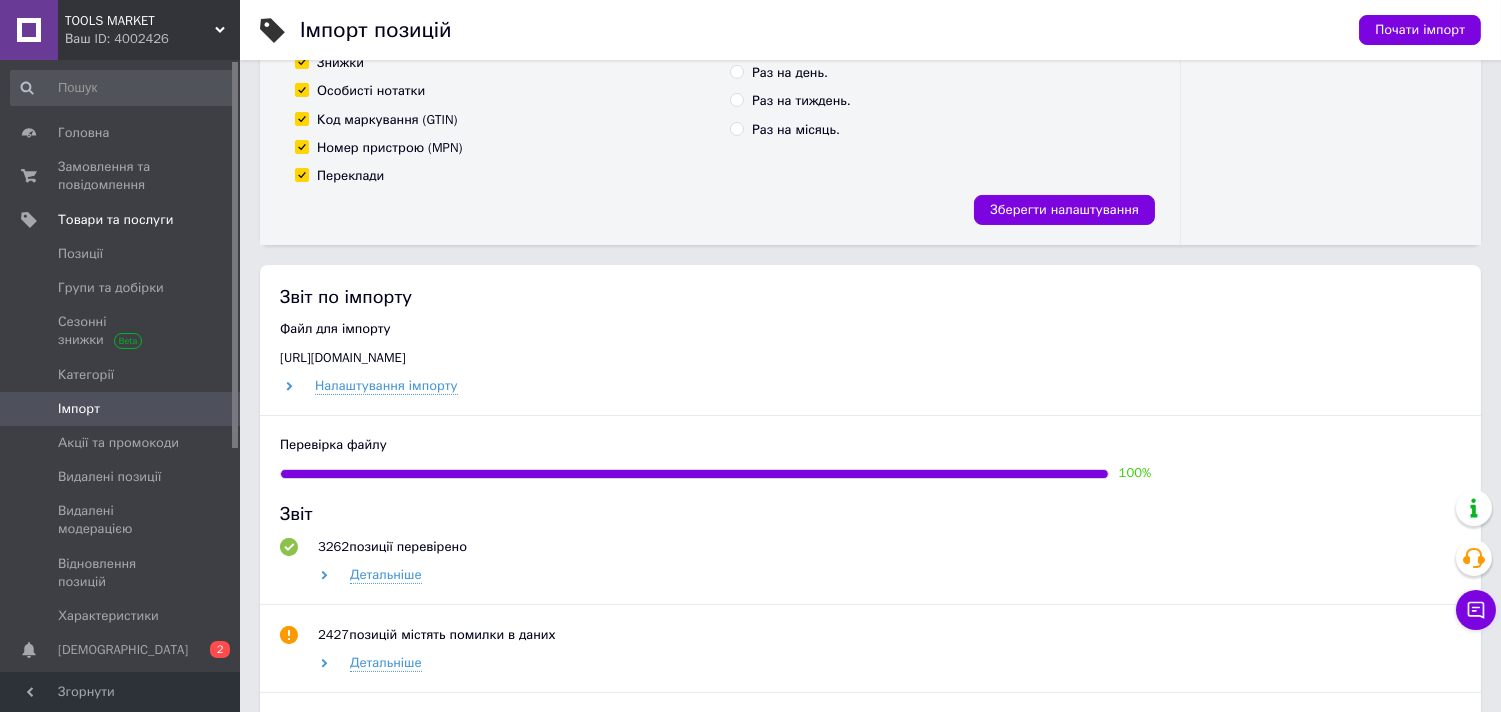 scroll, scrollTop: 888, scrollLeft: 0, axis: vertical 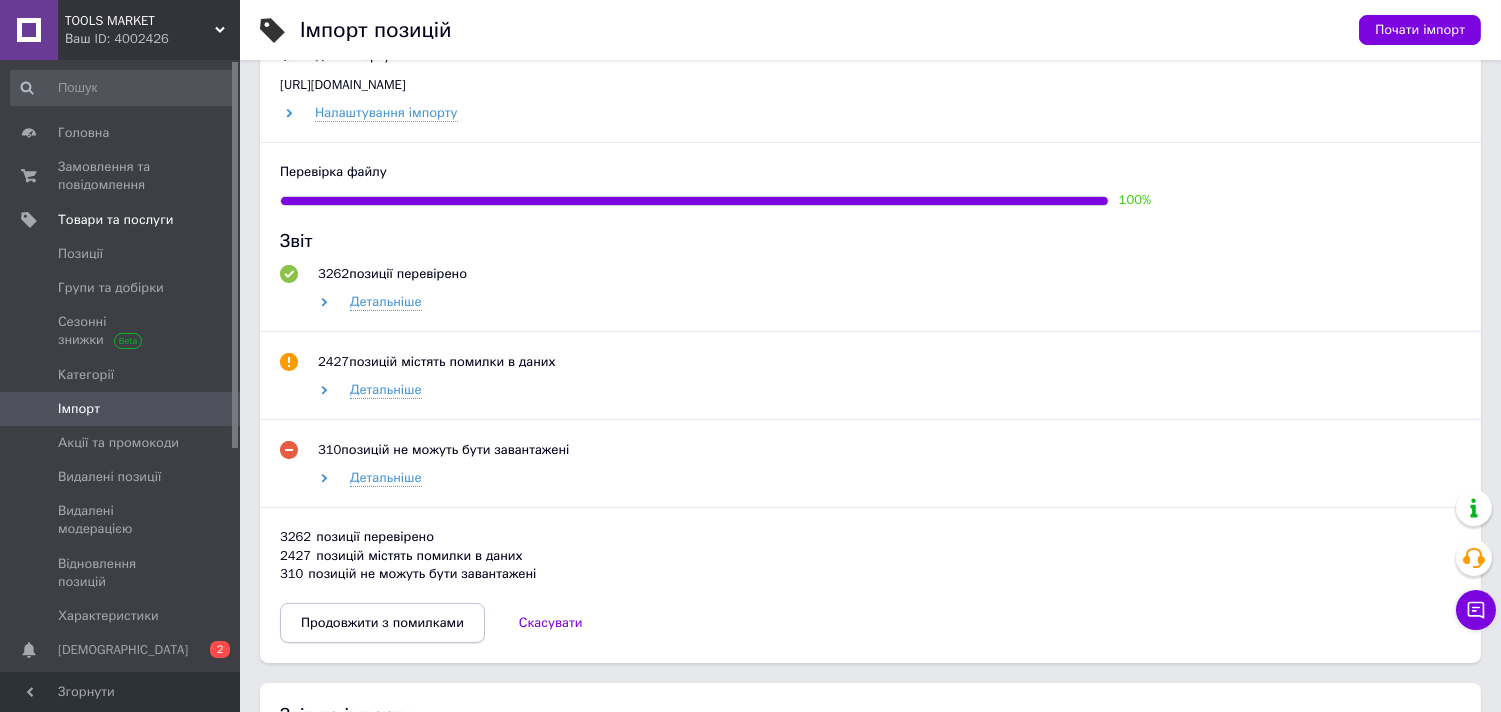 click on "Продовжити з помилками" at bounding box center [382, 623] 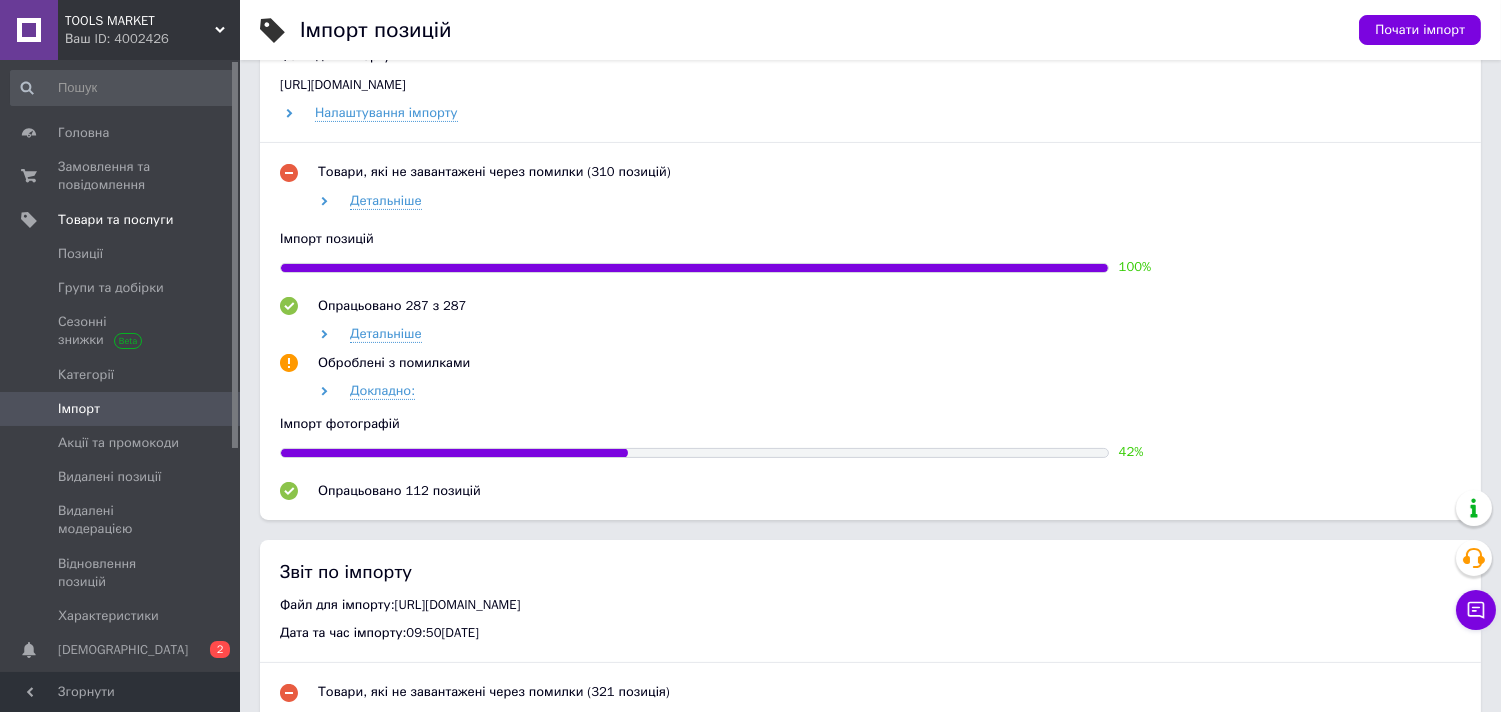 click on "TOOLS MARKET Ваш ID: 4002426" at bounding box center [149, 30] 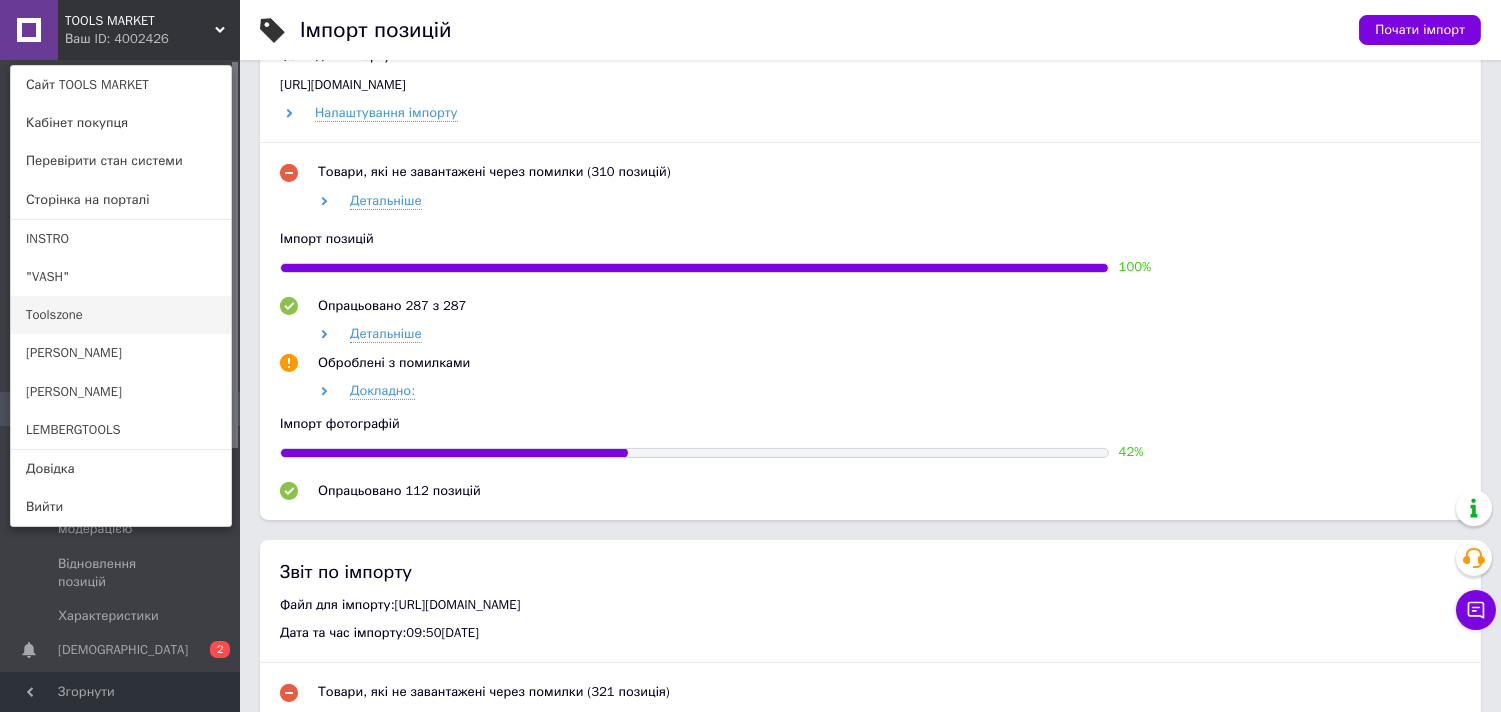 click on "Toolszone" at bounding box center [121, 315] 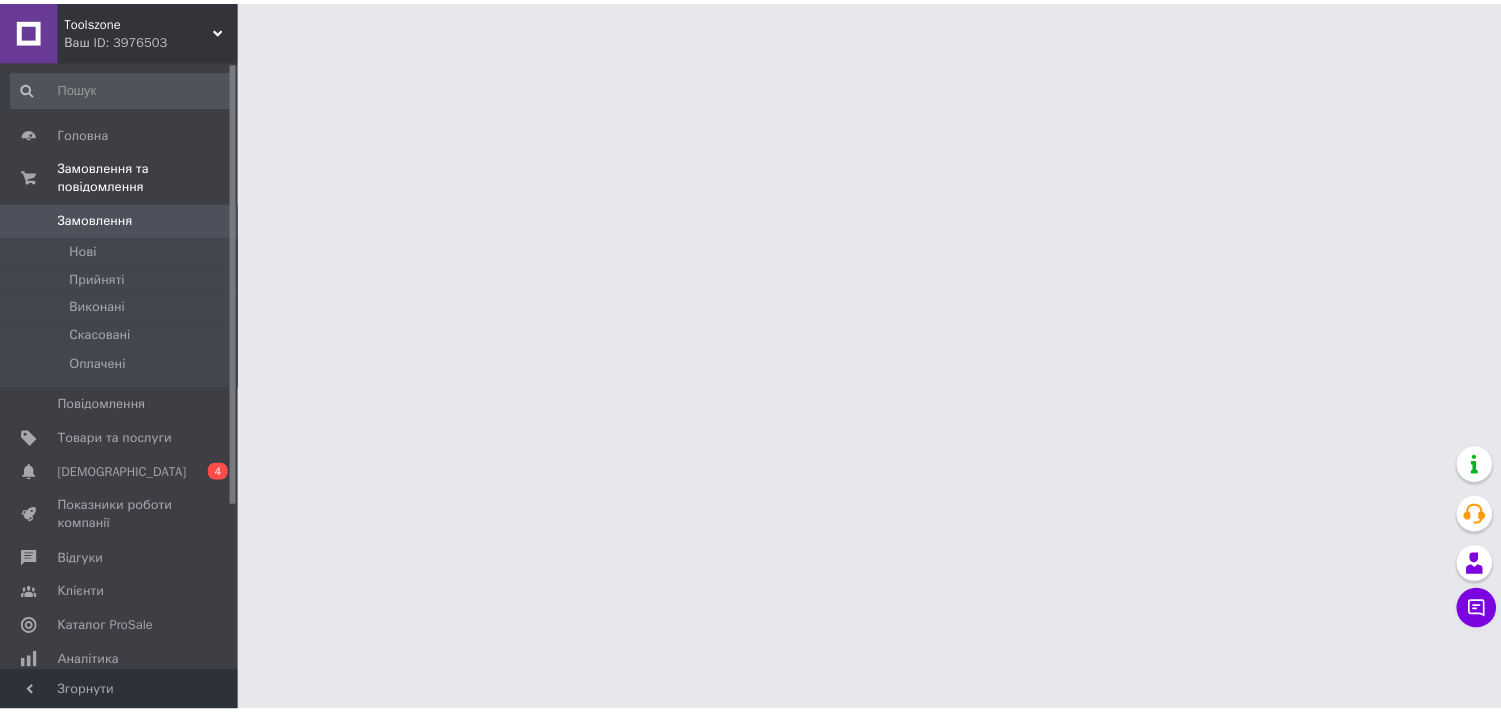 scroll, scrollTop: 0, scrollLeft: 0, axis: both 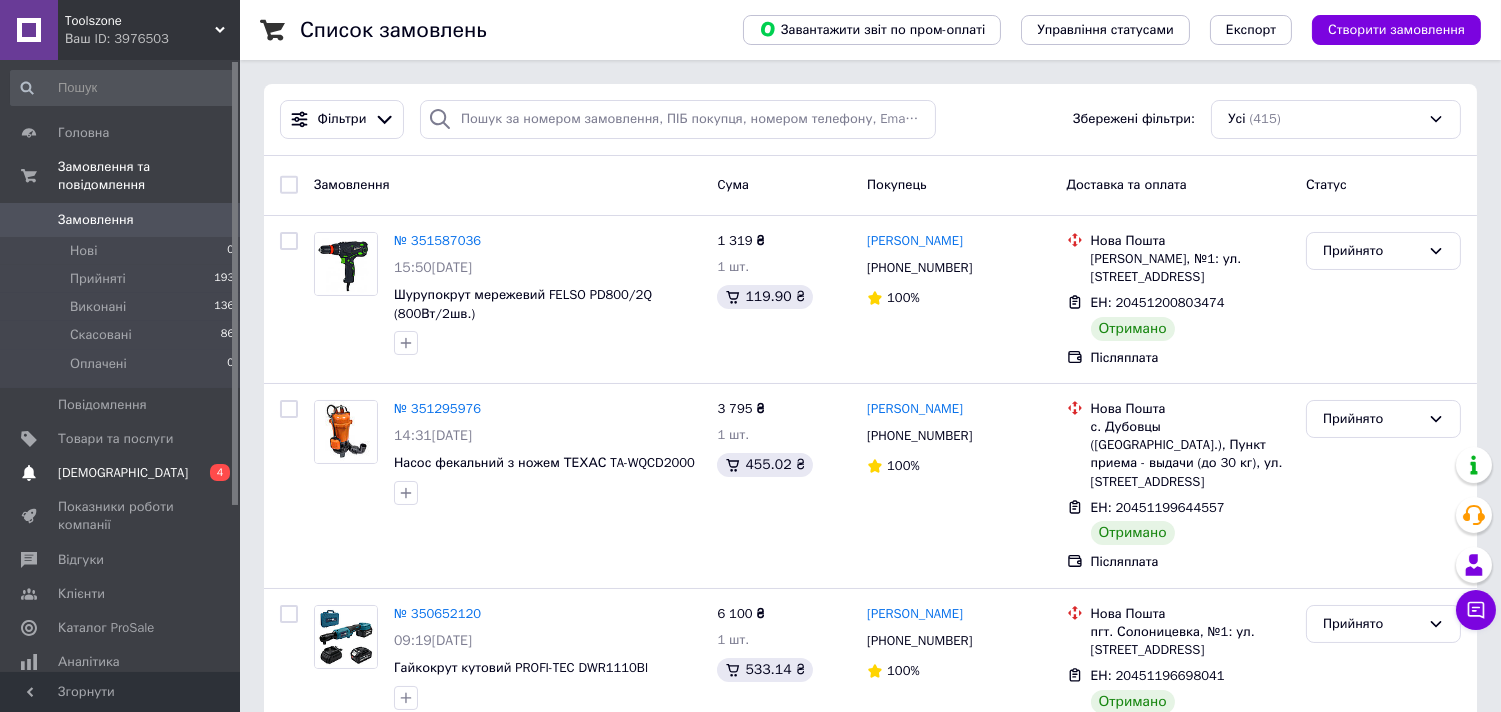 click on "0 4" at bounding box center [212, 473] 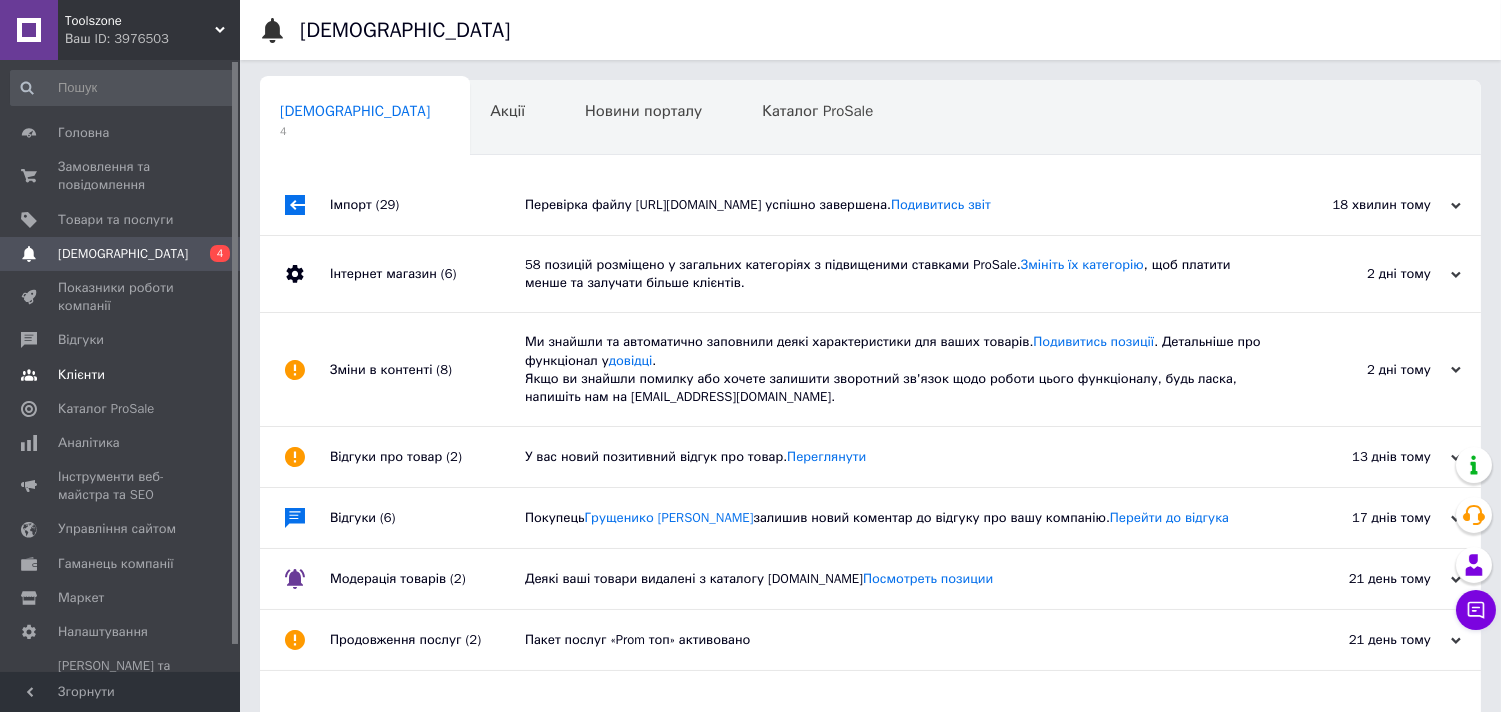 click at bounding box center (29, 375) 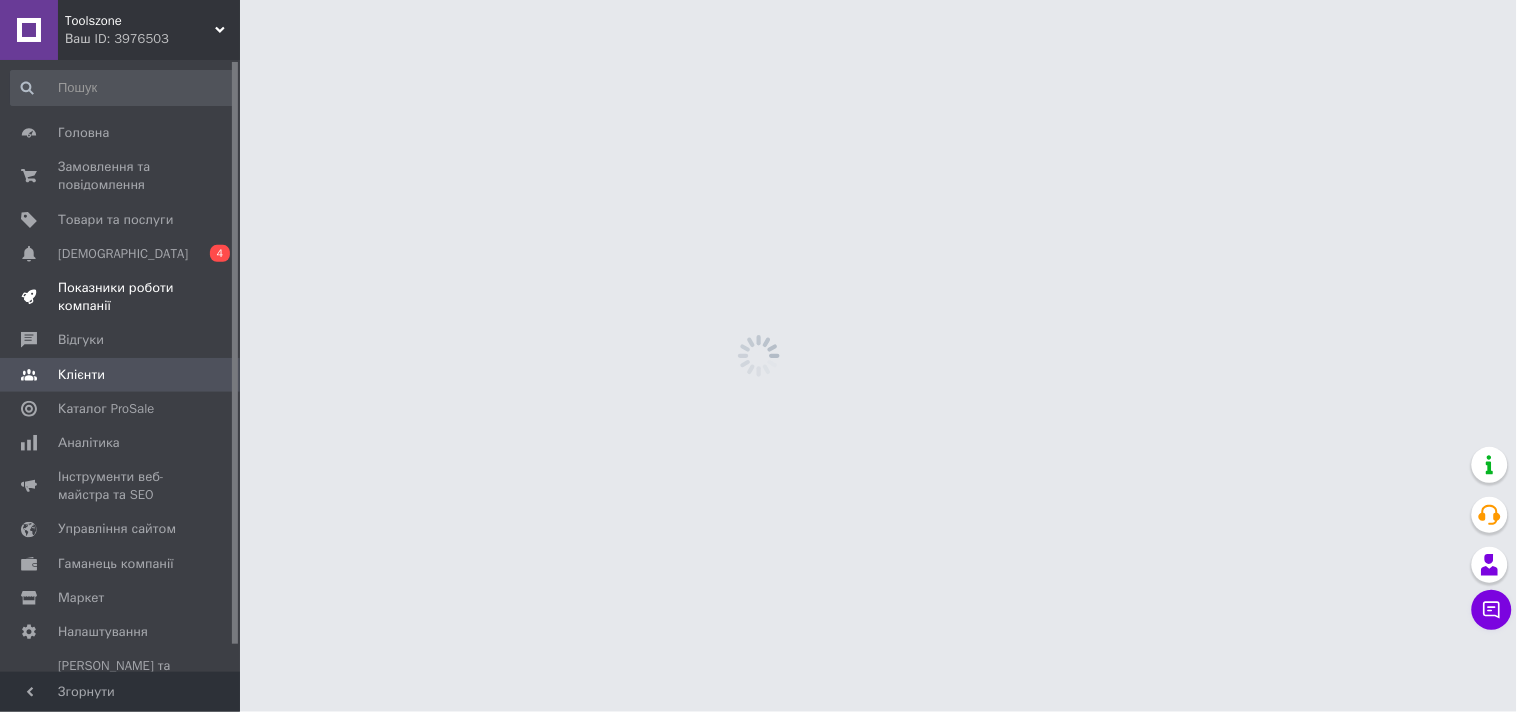 click on "Показники роботи компанії" at bounding box center [121, 297] 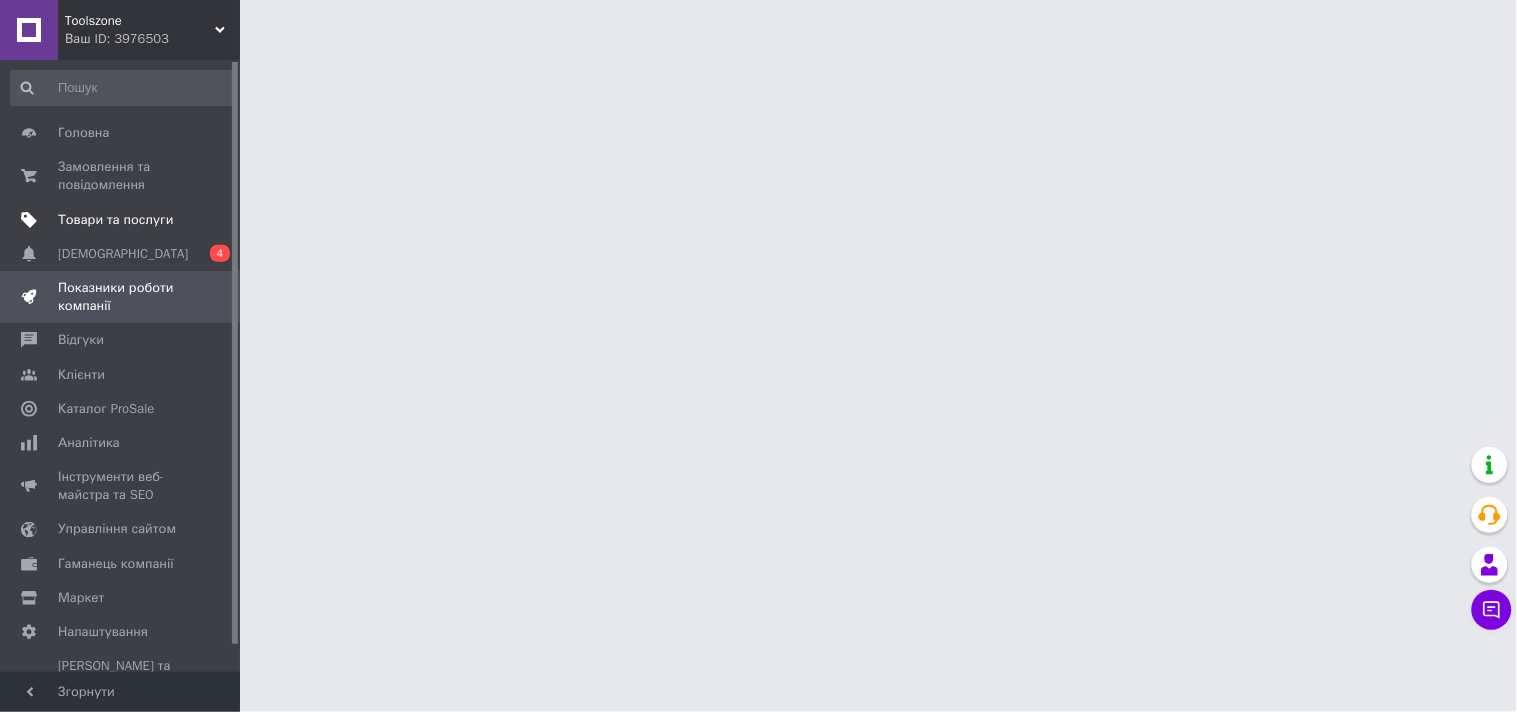 click on "Товари та послуги" at bounding box center (115, 220) 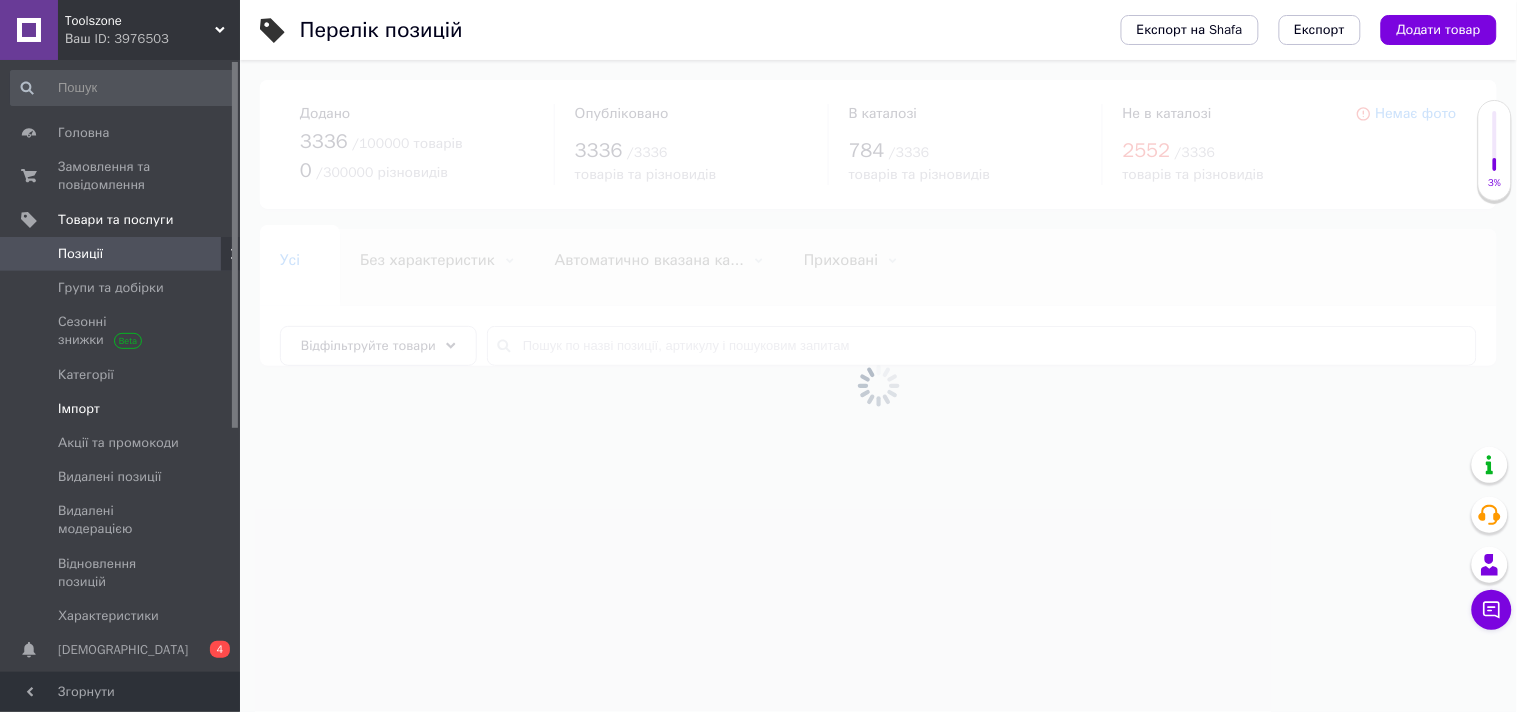 click on "Імпорт" at bounding box center (79, 409) 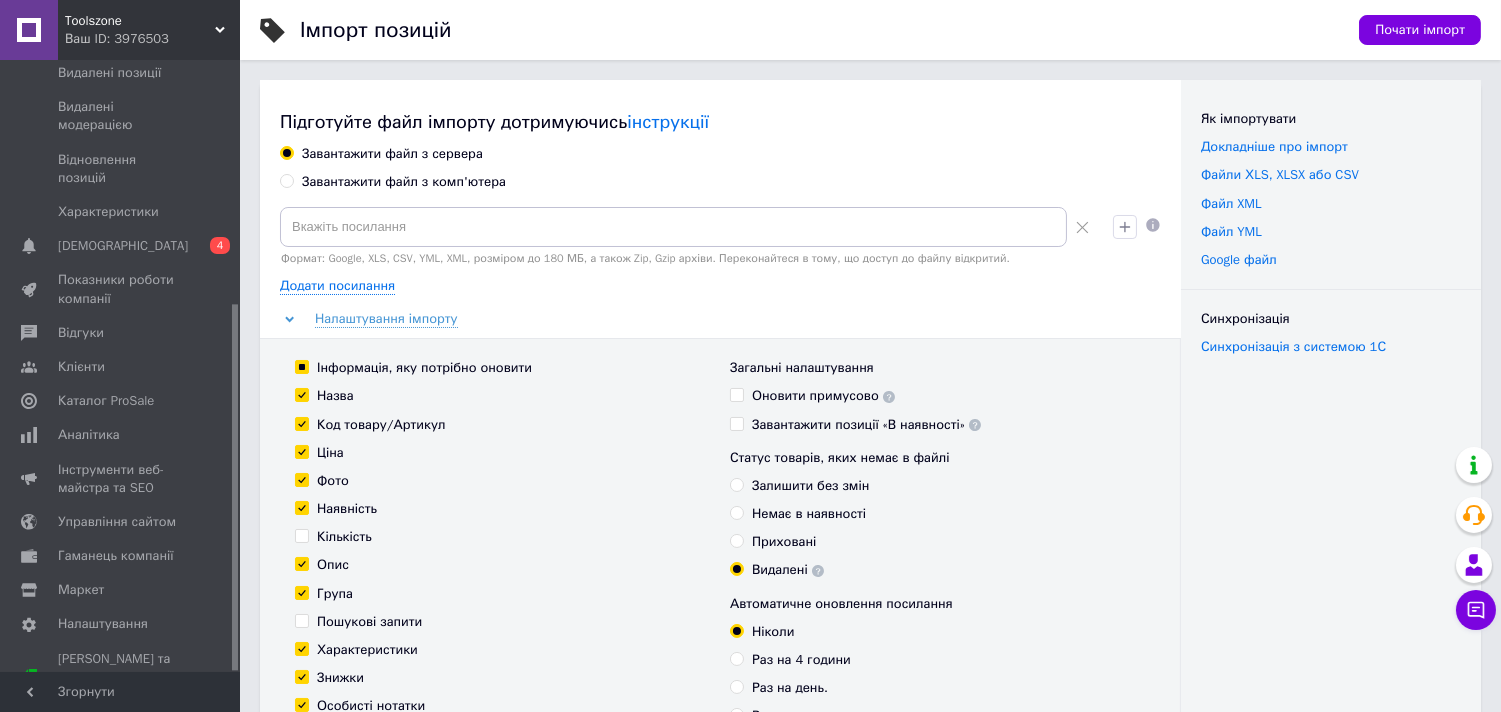 scroll, scrollTop: 406, scrollLeft: 0, axis: vertical 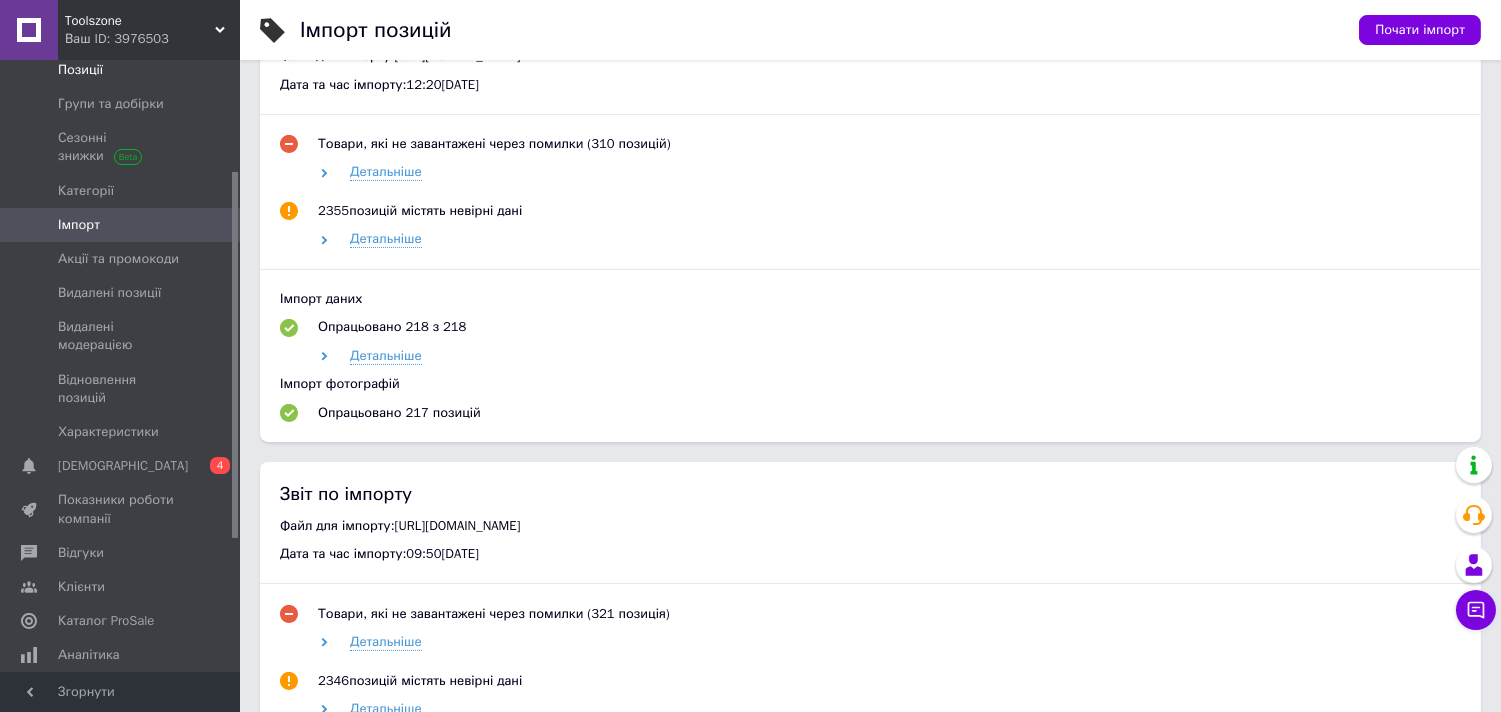 click on "Позиції" at bounding box center [121, 70] 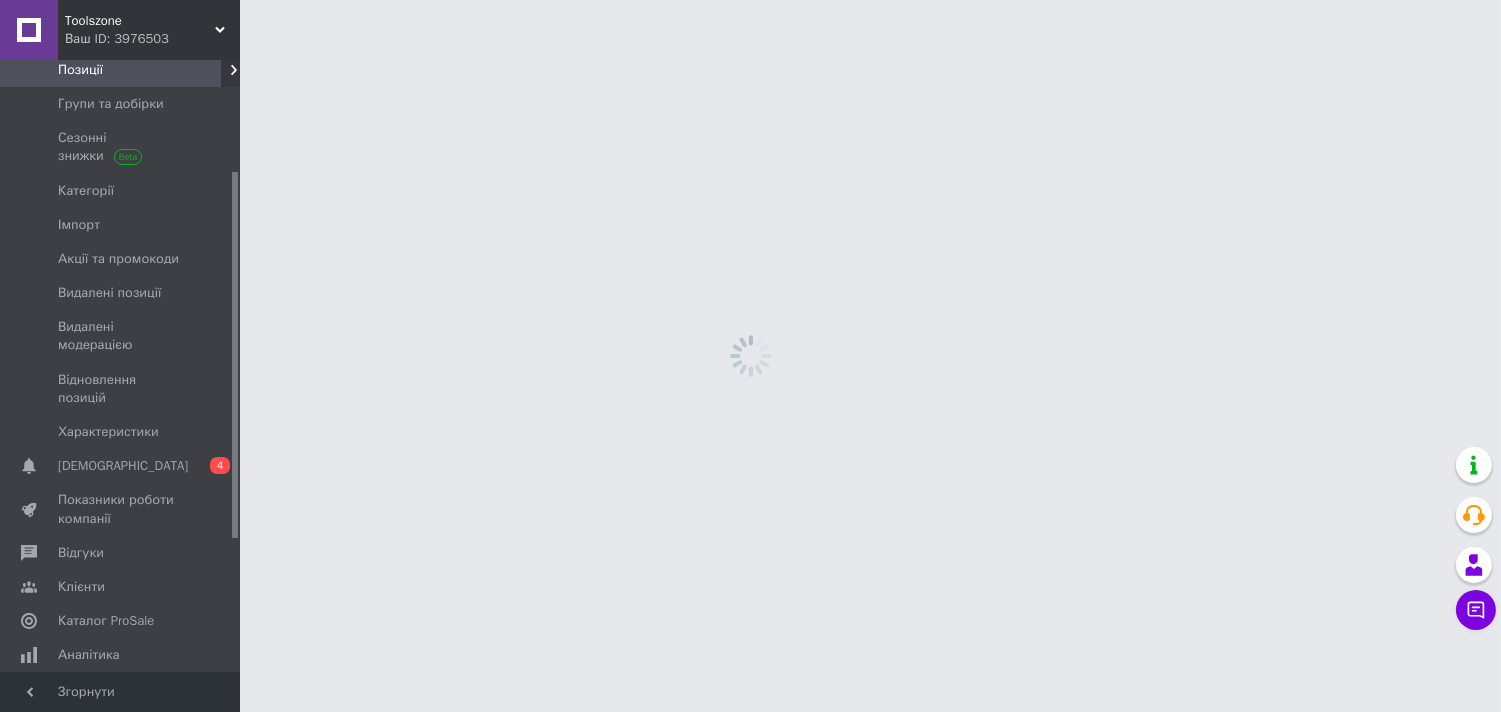 scroll, scrollTop: 0, scrollLeft: 0, axis: both 